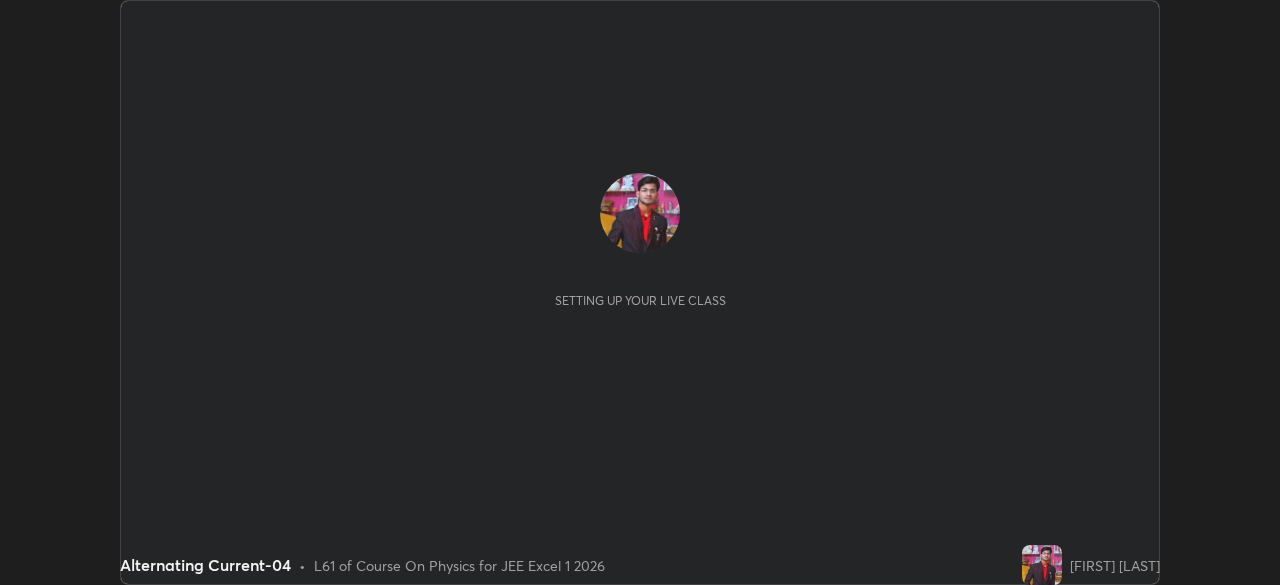 scroll, scrollTop: 0, scrollLeft: 0, axis: both 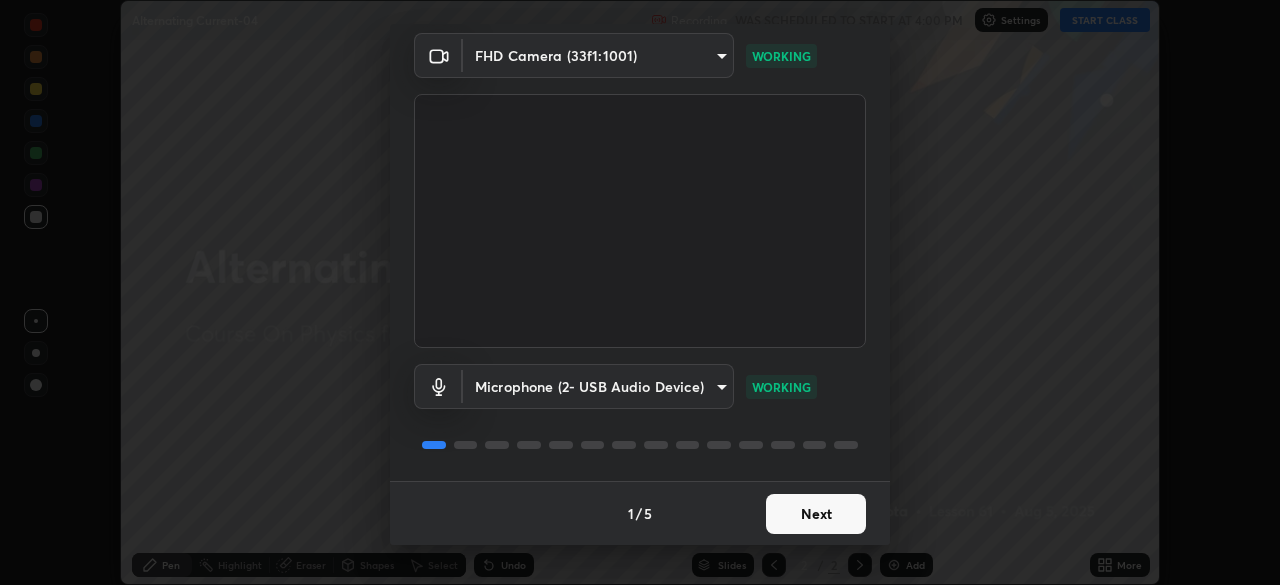 click on "Next" at bounding box center [816, 514] 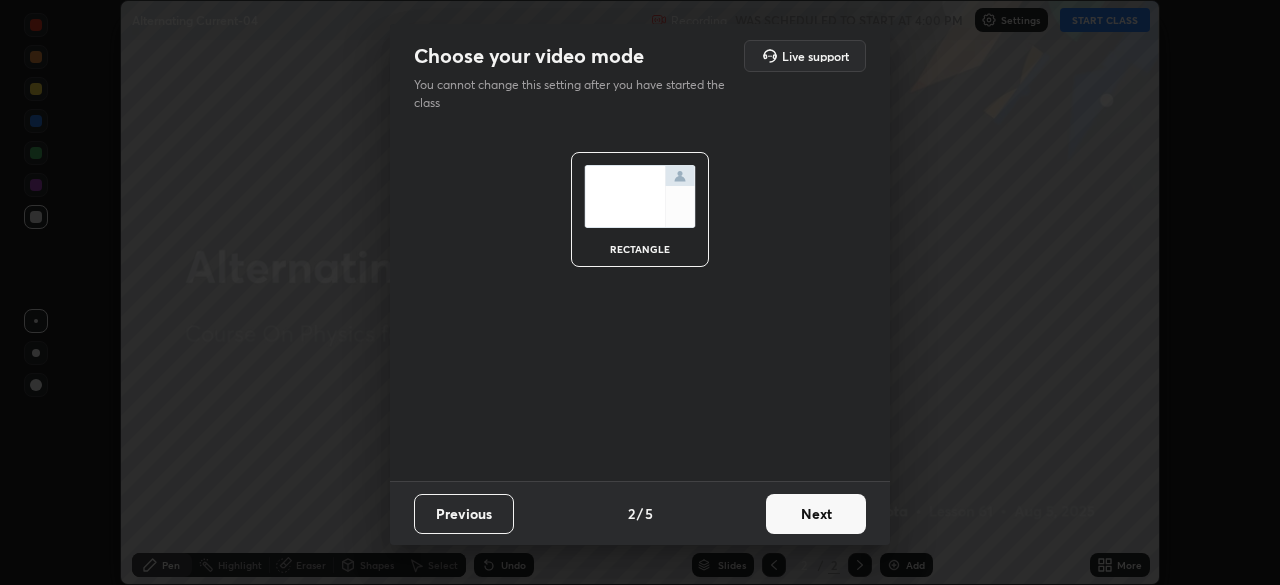 scroll, scrollTop: 0, scrollLeft: 0, axis: both 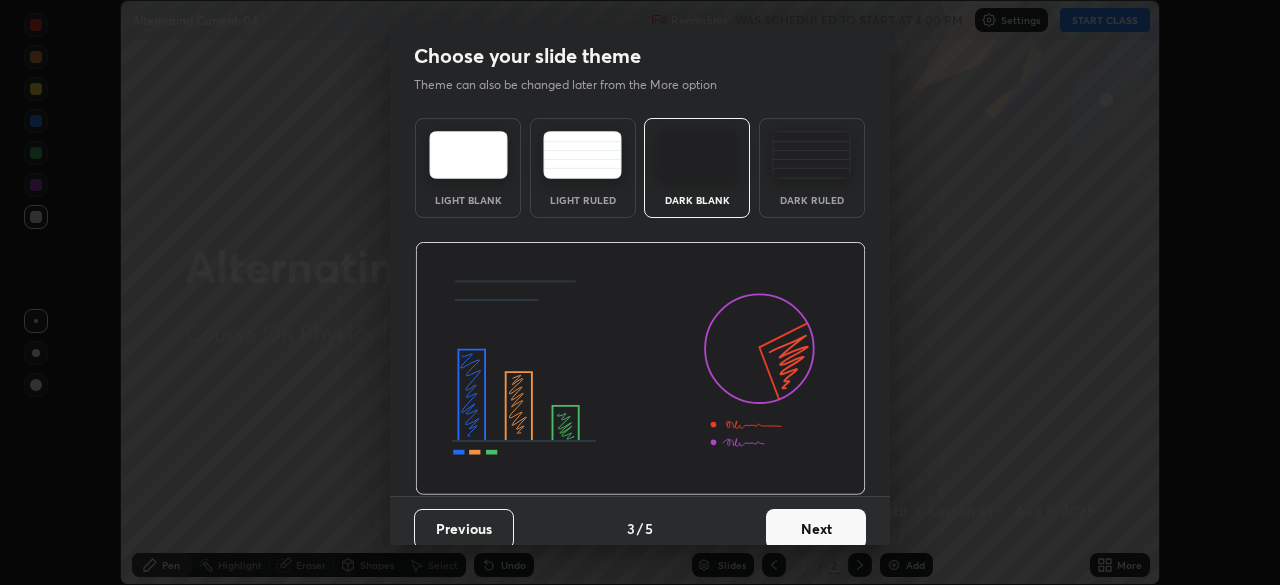 click on "Next" at bounding box center [816, 529] 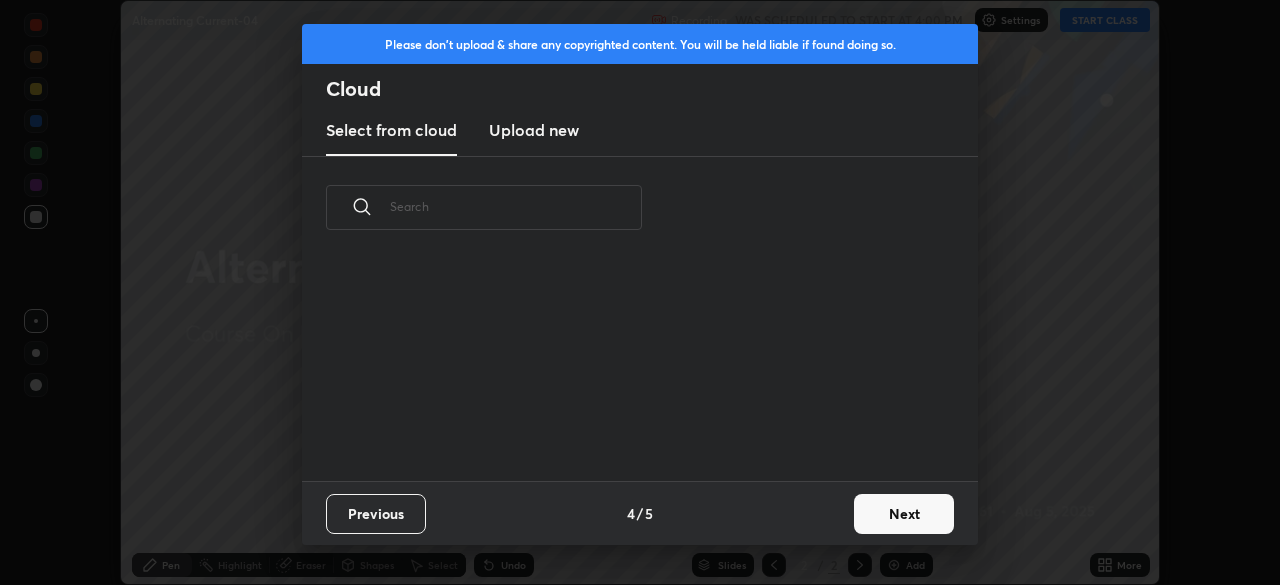 click on "Next" at bounding box center [904, 514] 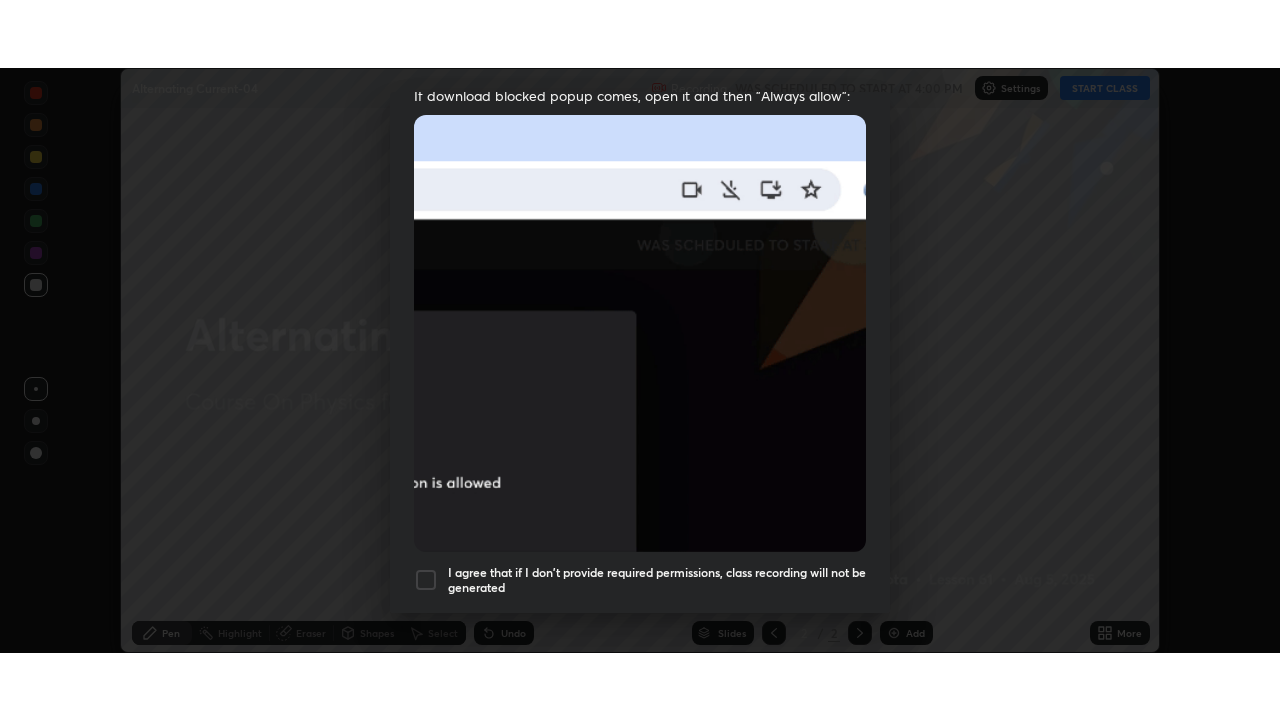 scroll, scrollTop: 479, scrollLeft: 0, axis: vertical 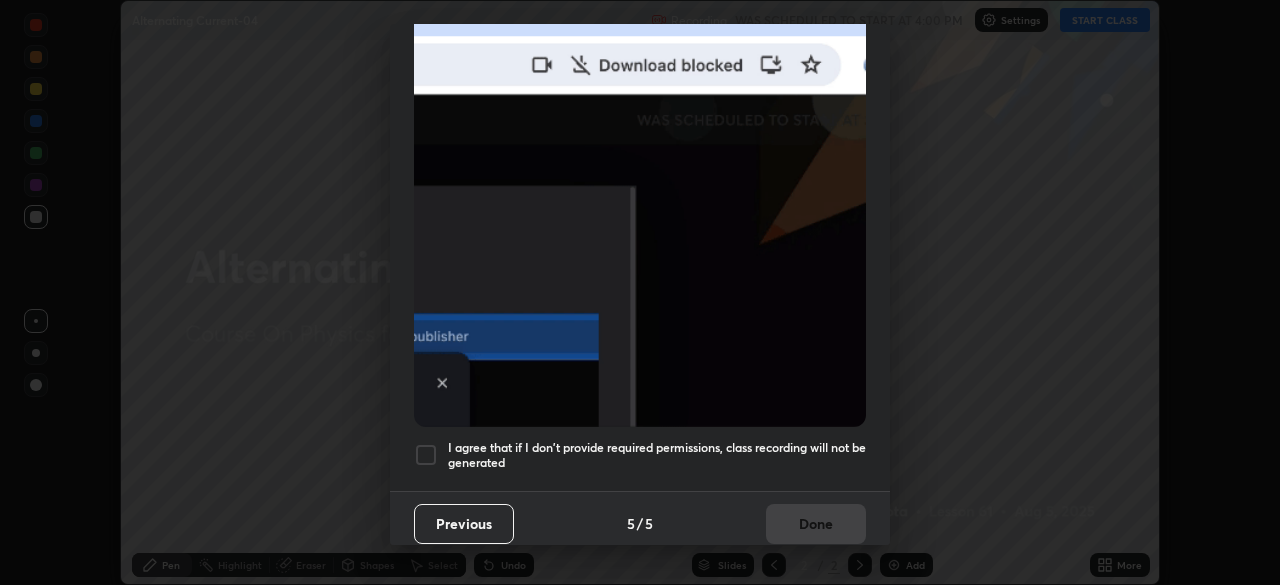 click at bounding box center [426, 455] 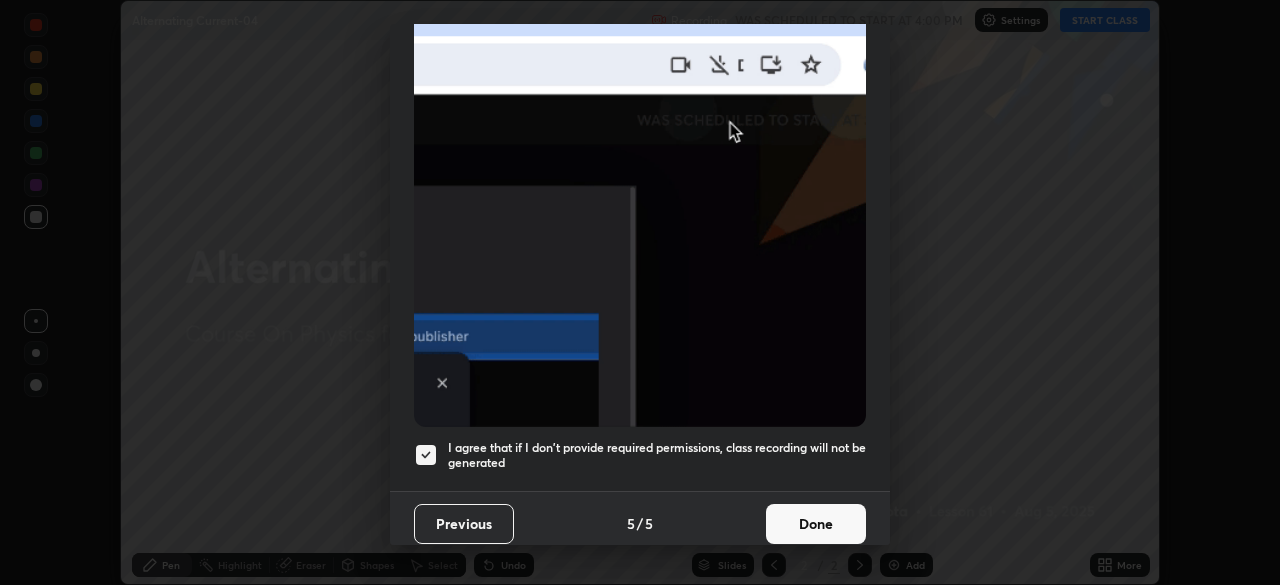 click on "Done" at bounding box center (816, 524) 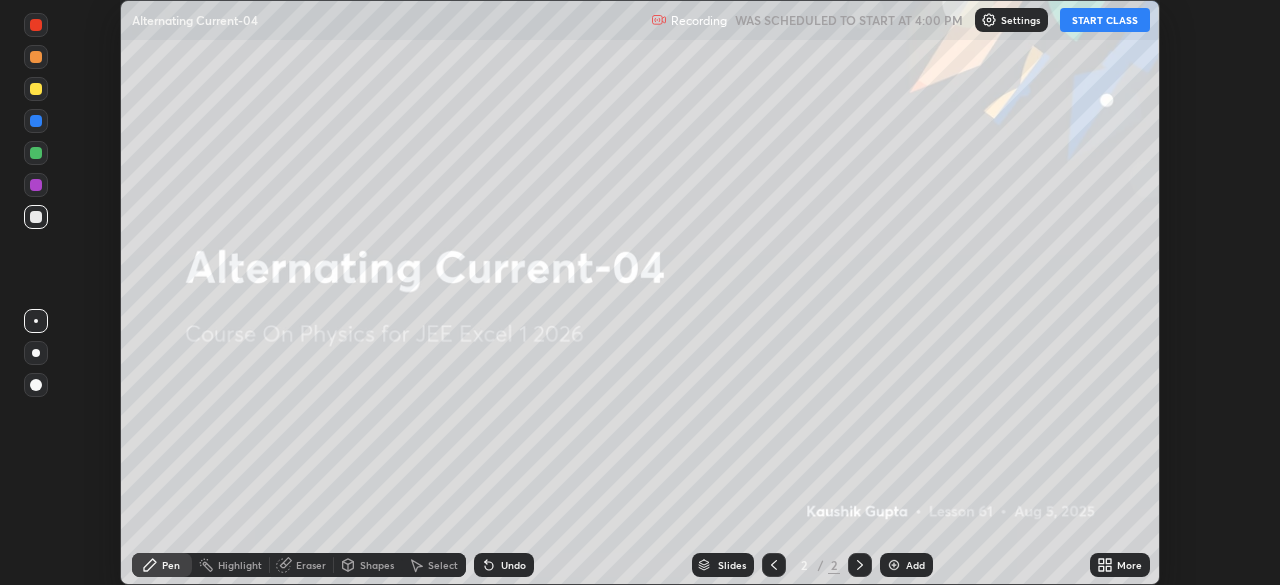 click 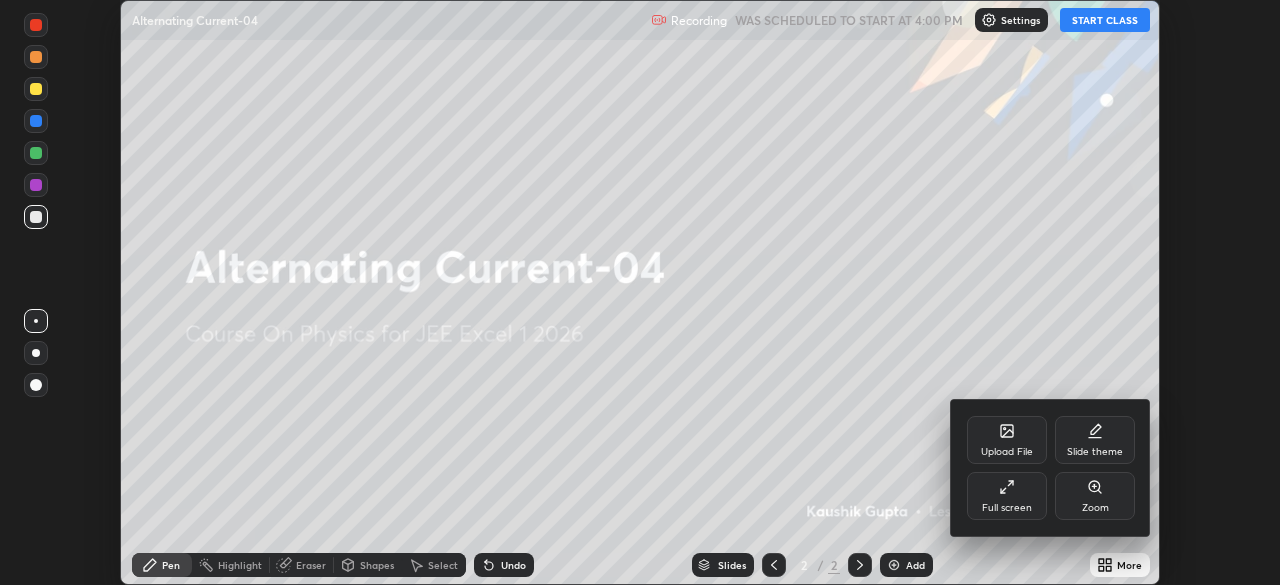 click on "Full screen" at bounding box center (1007, 496) 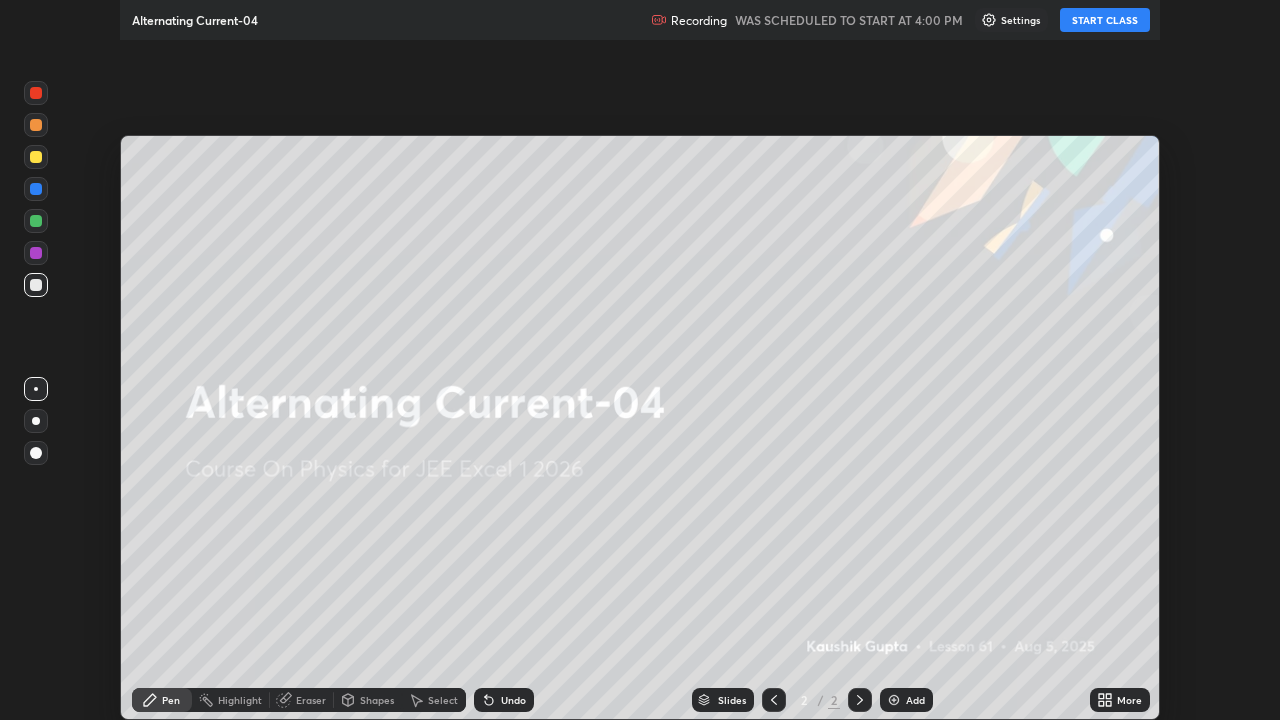 scroll, scrollTop: 99280, scrollLeft: 98720, axis: both 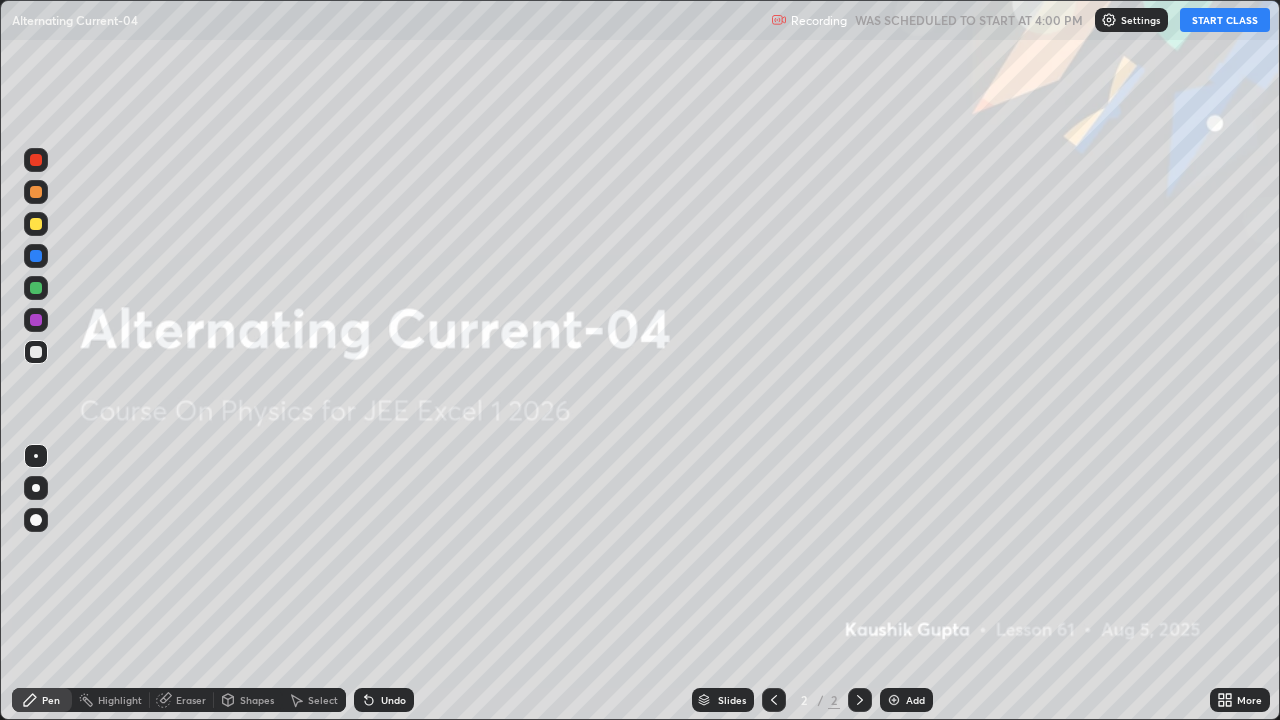 click on "START CLASS" at bounding box center (1225, 20) 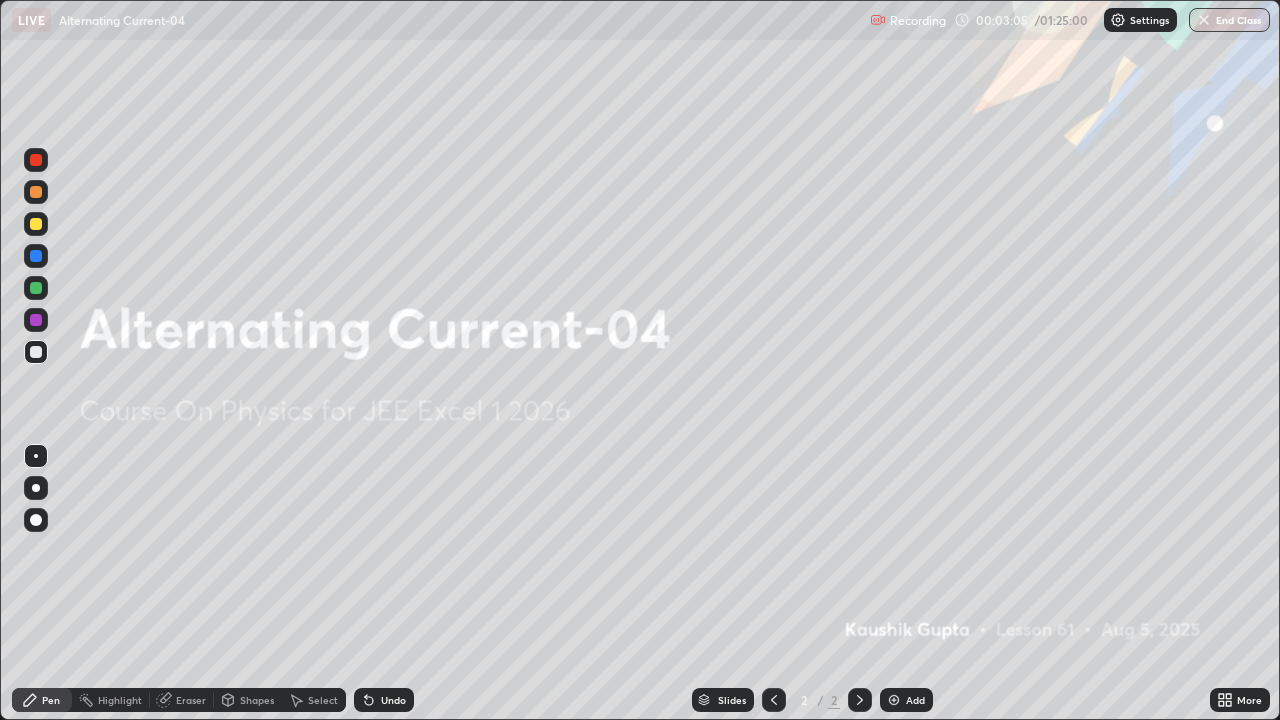 click at bounding box center (894, 700) 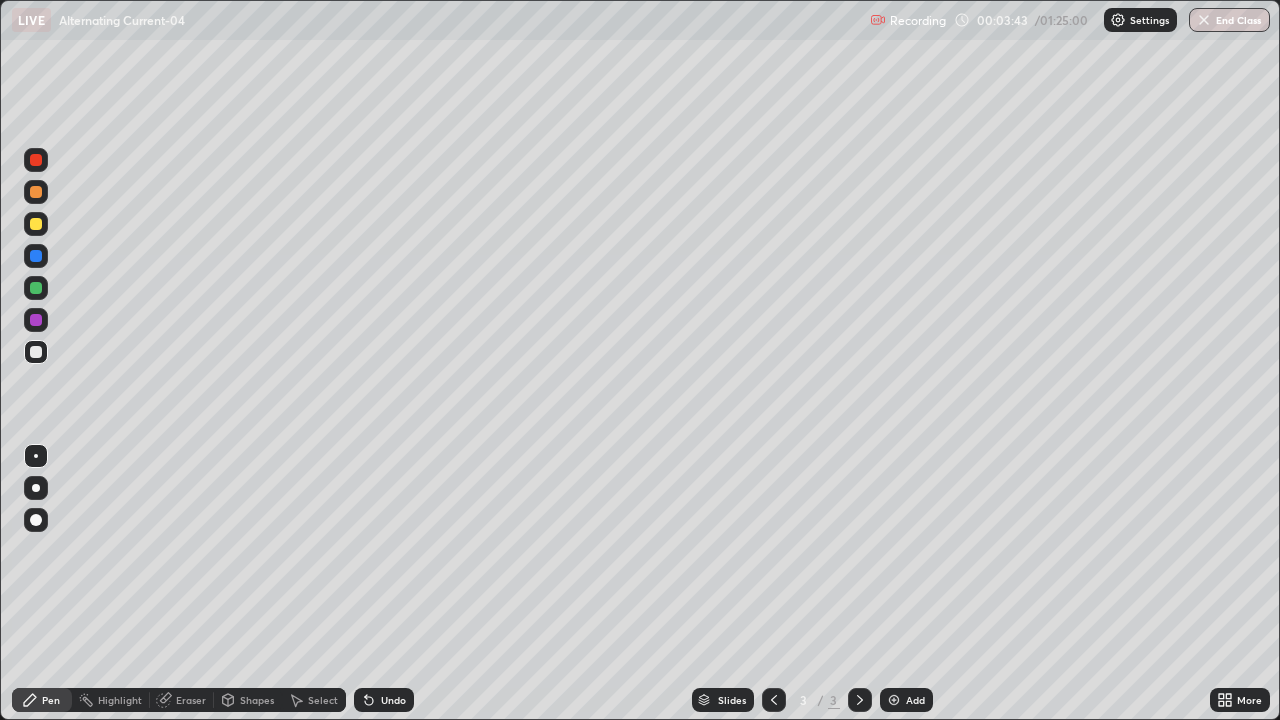 click 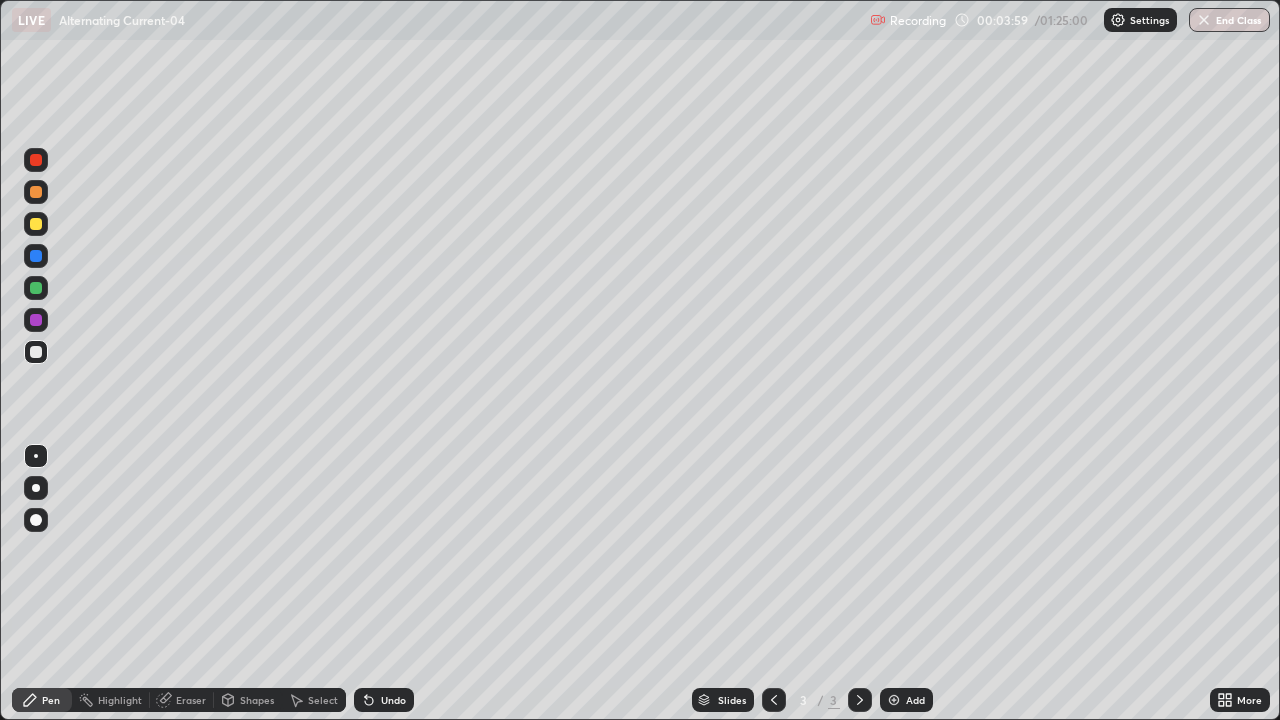 click at bounding box center (36, 224) 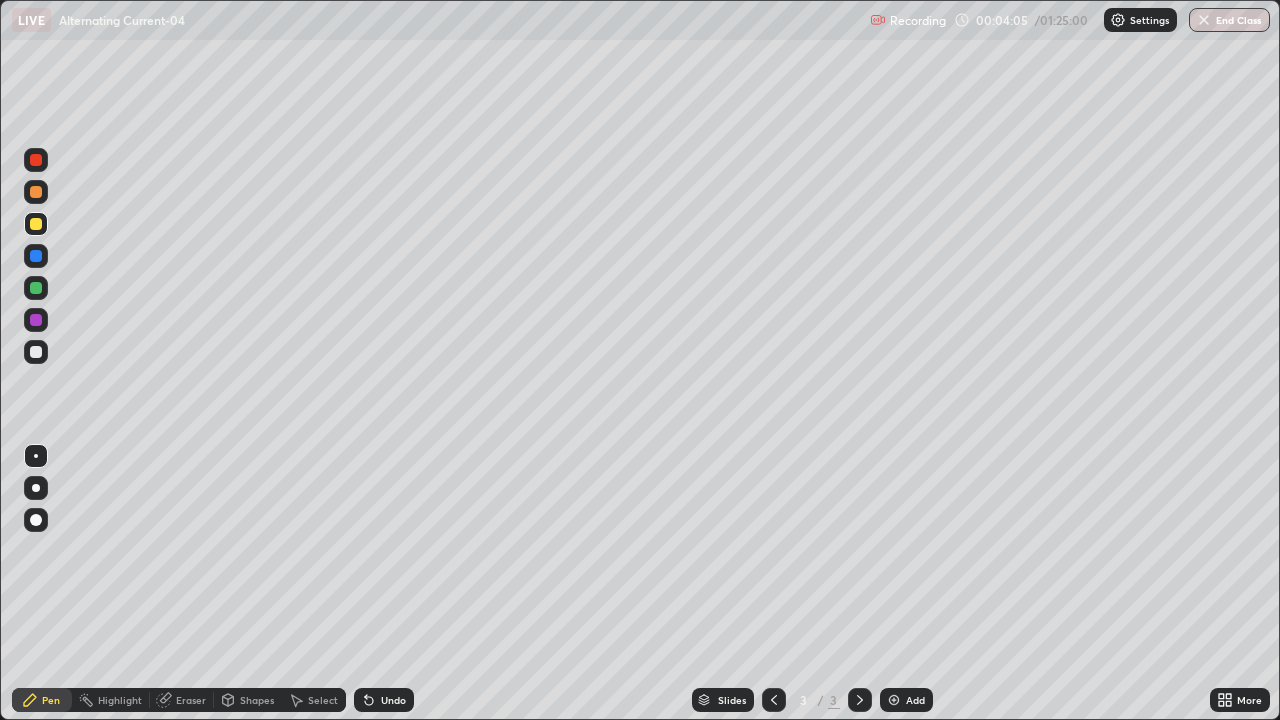 click on "Undo" at bounding box center (384, 700) 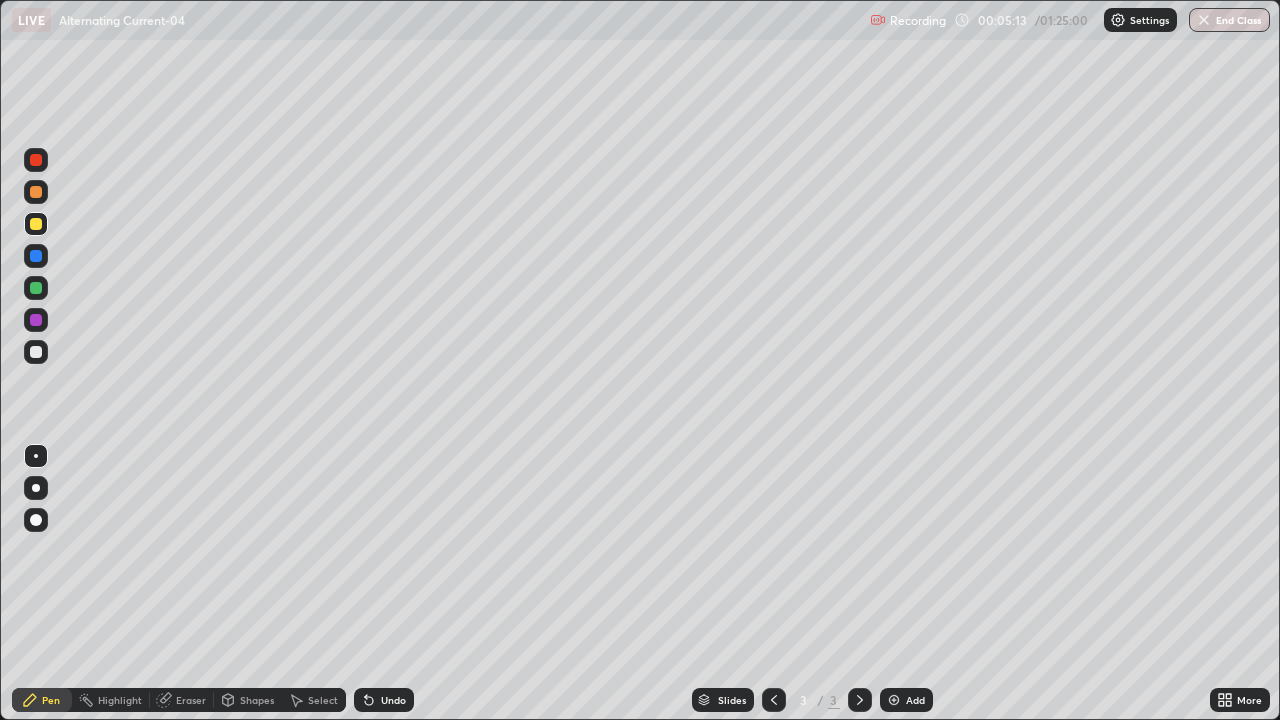 click on "Eraser" at bounding box center (182, 700) 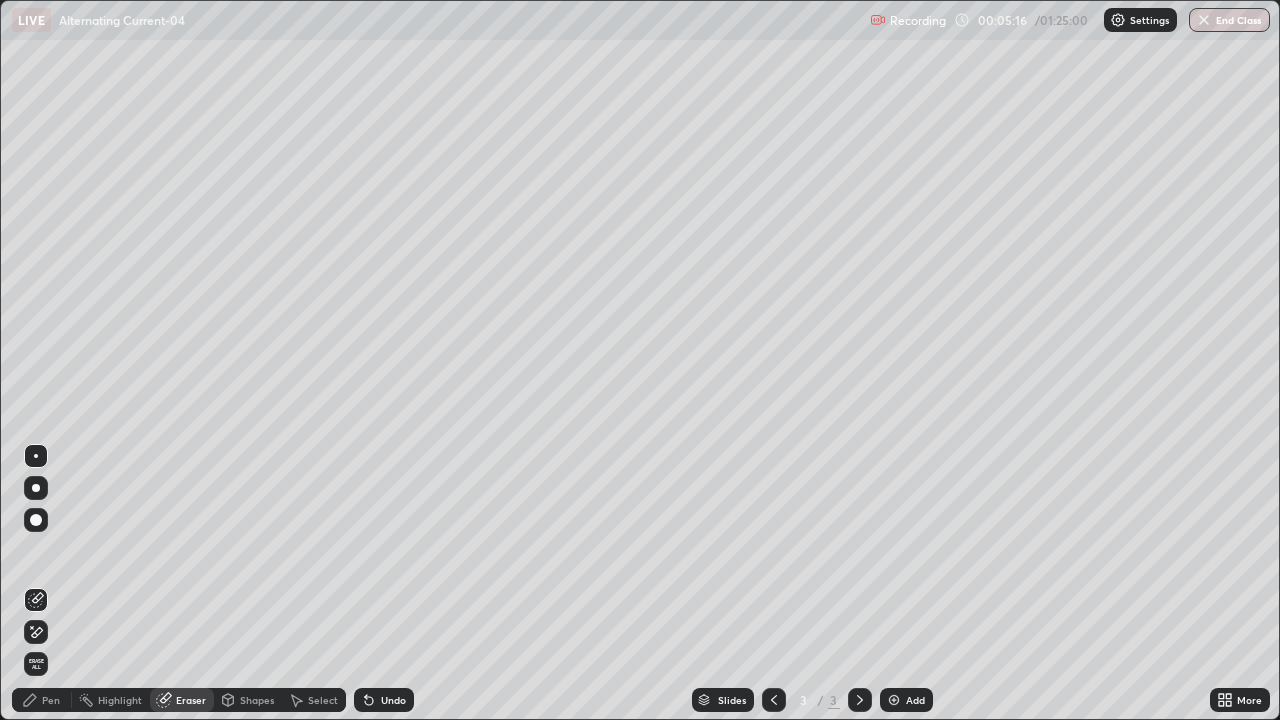 click 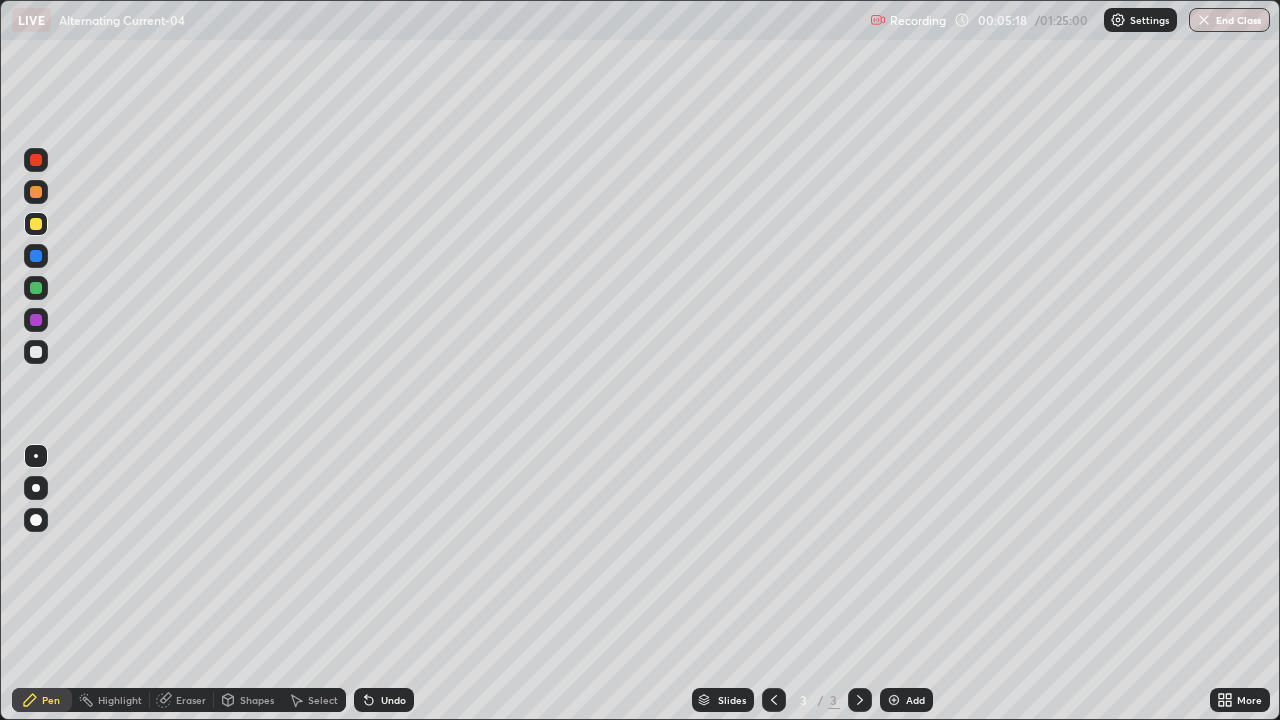 click at bounding box center [36, 352] 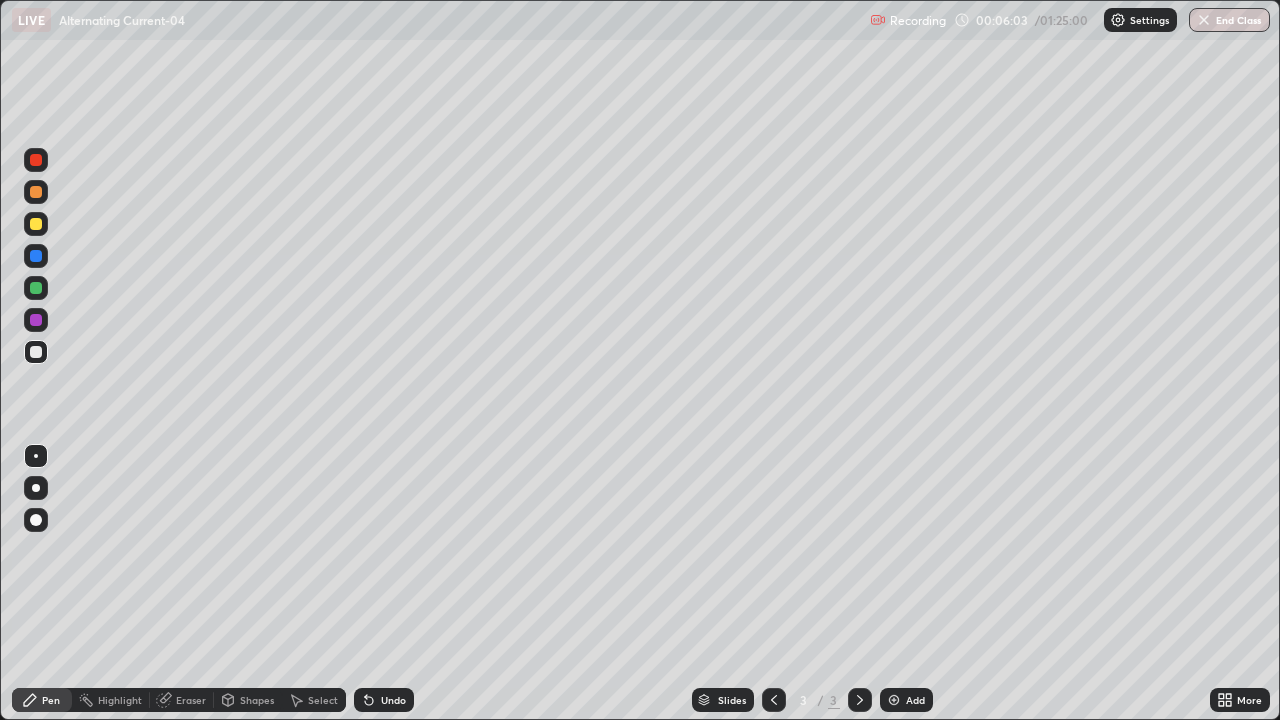click at bounding box center (36, 352) 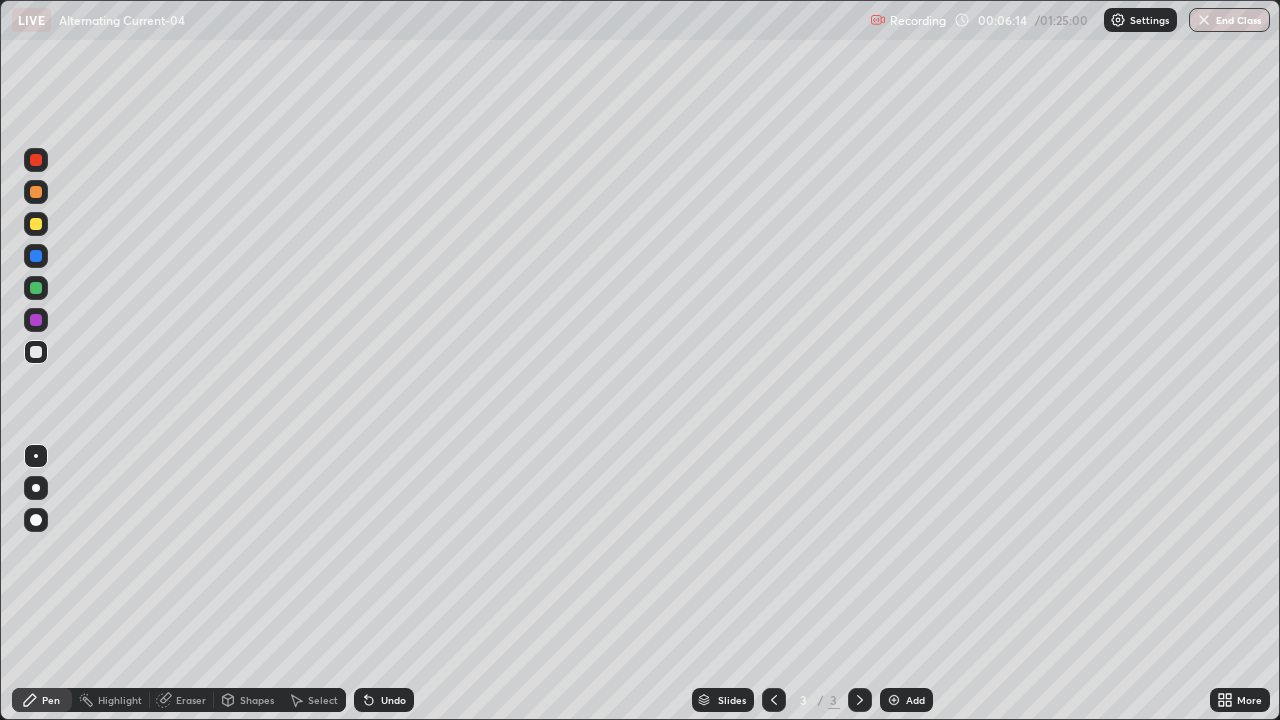 click at bounding box center [36, 224] 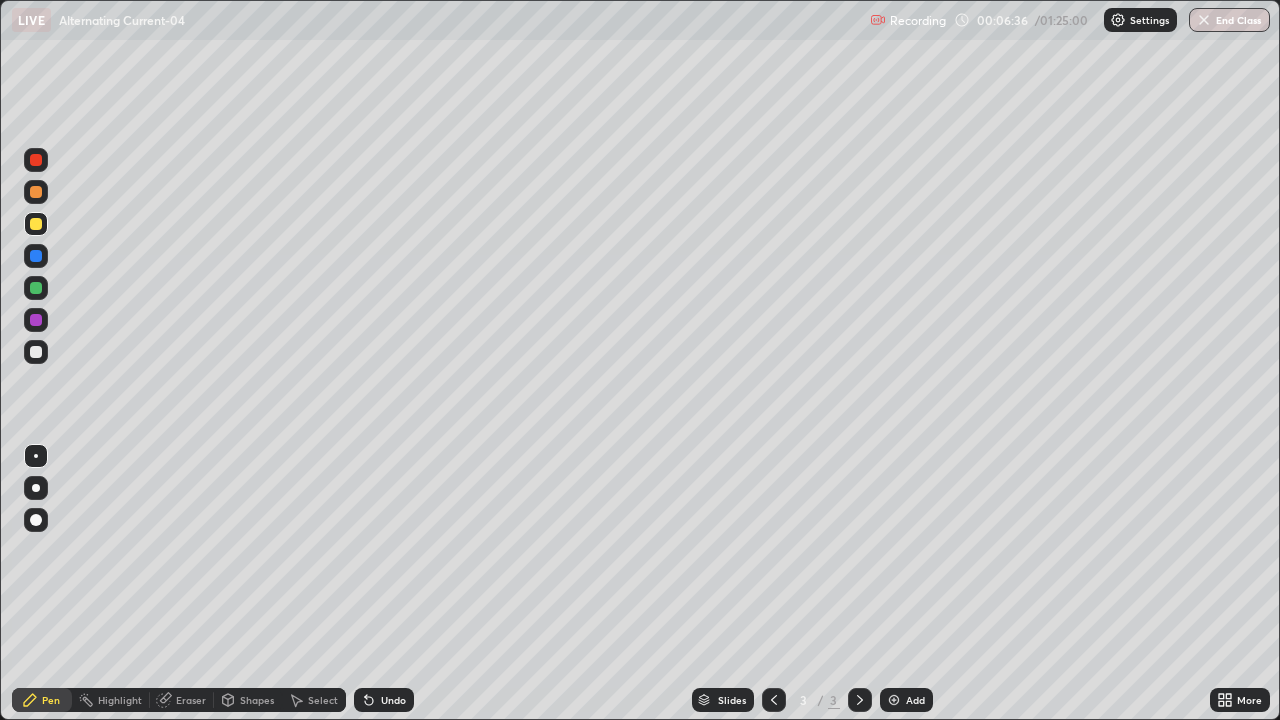 click on "Undo" at bounding box center (384, 700) 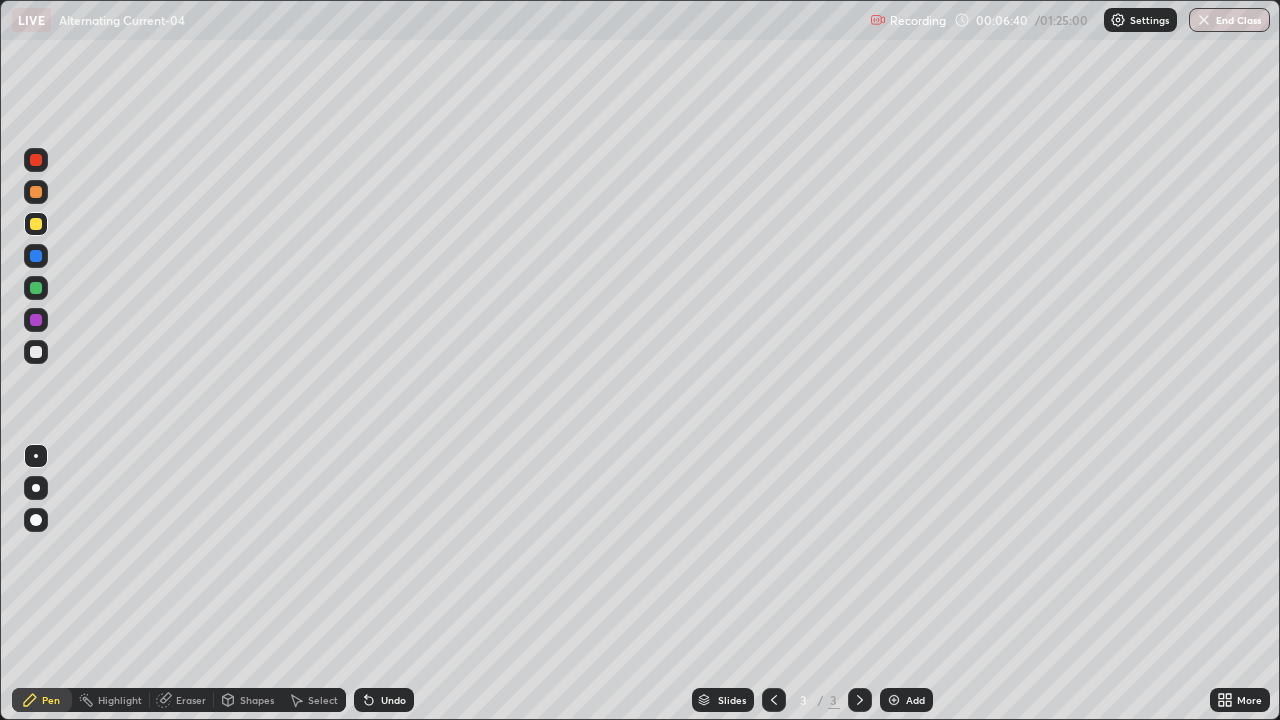 click at bounding box center [36, 352] 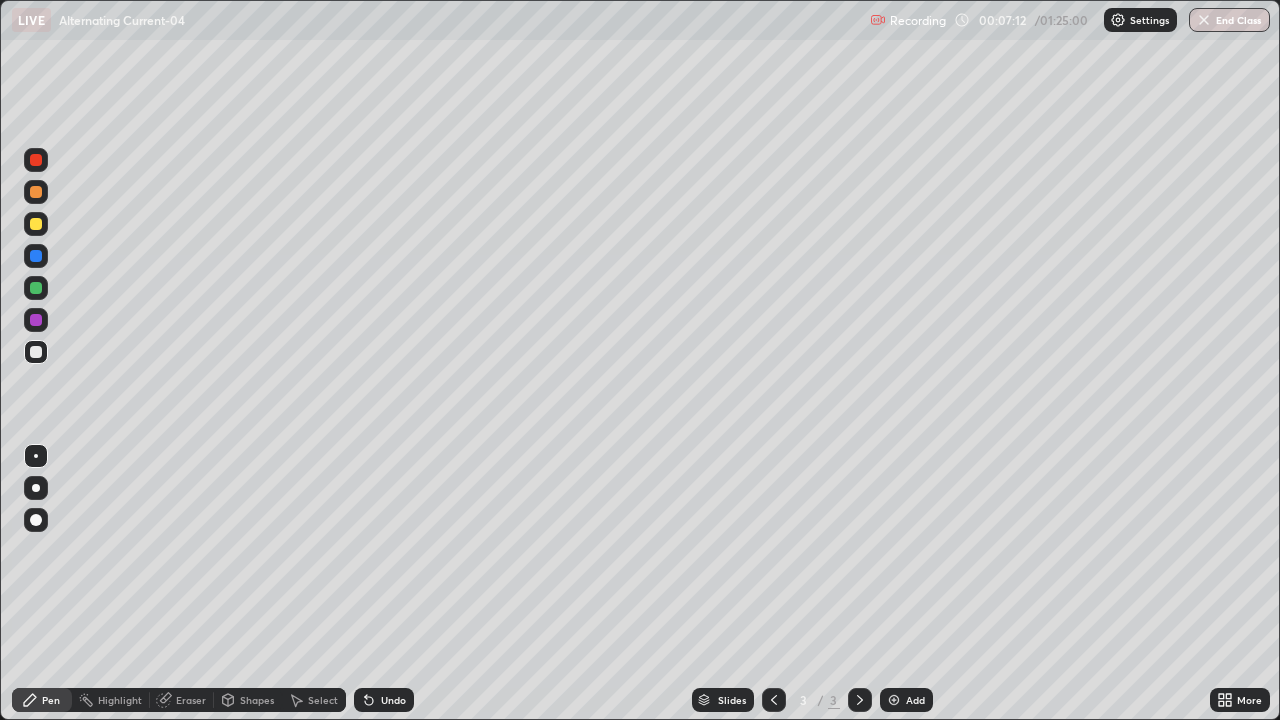 click on "Undo" at bounding box center (393, 700) 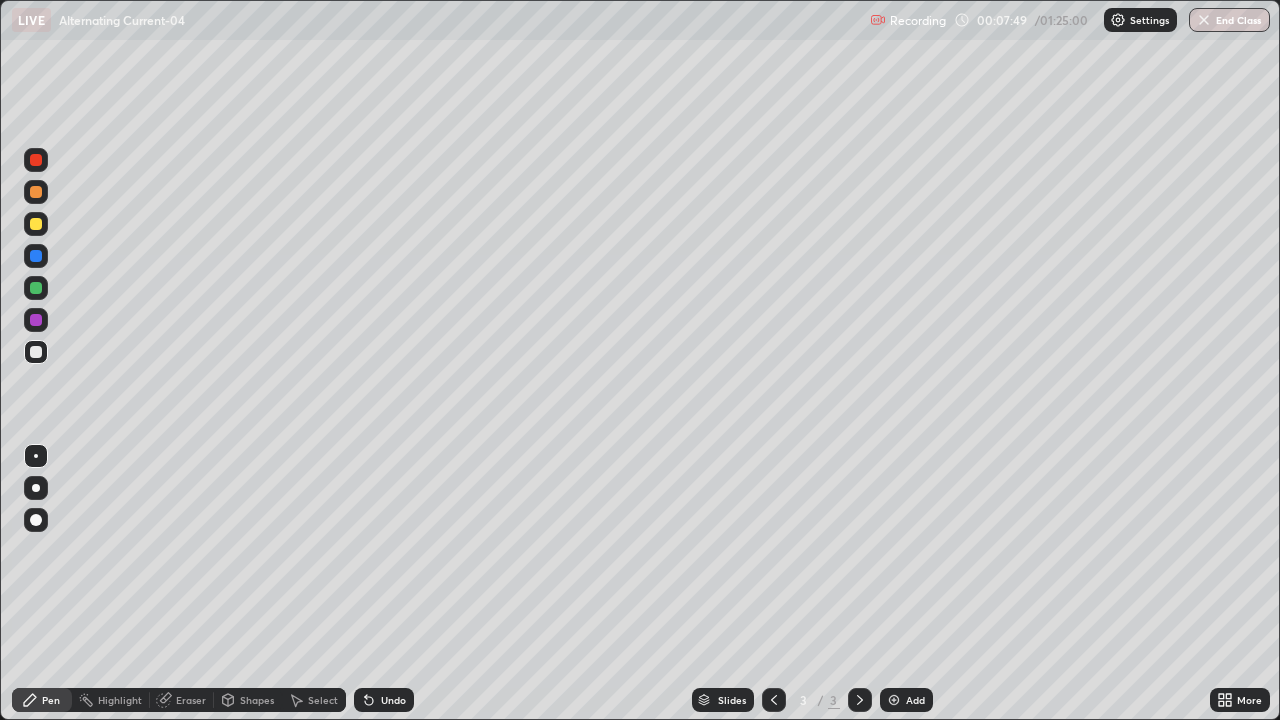 click 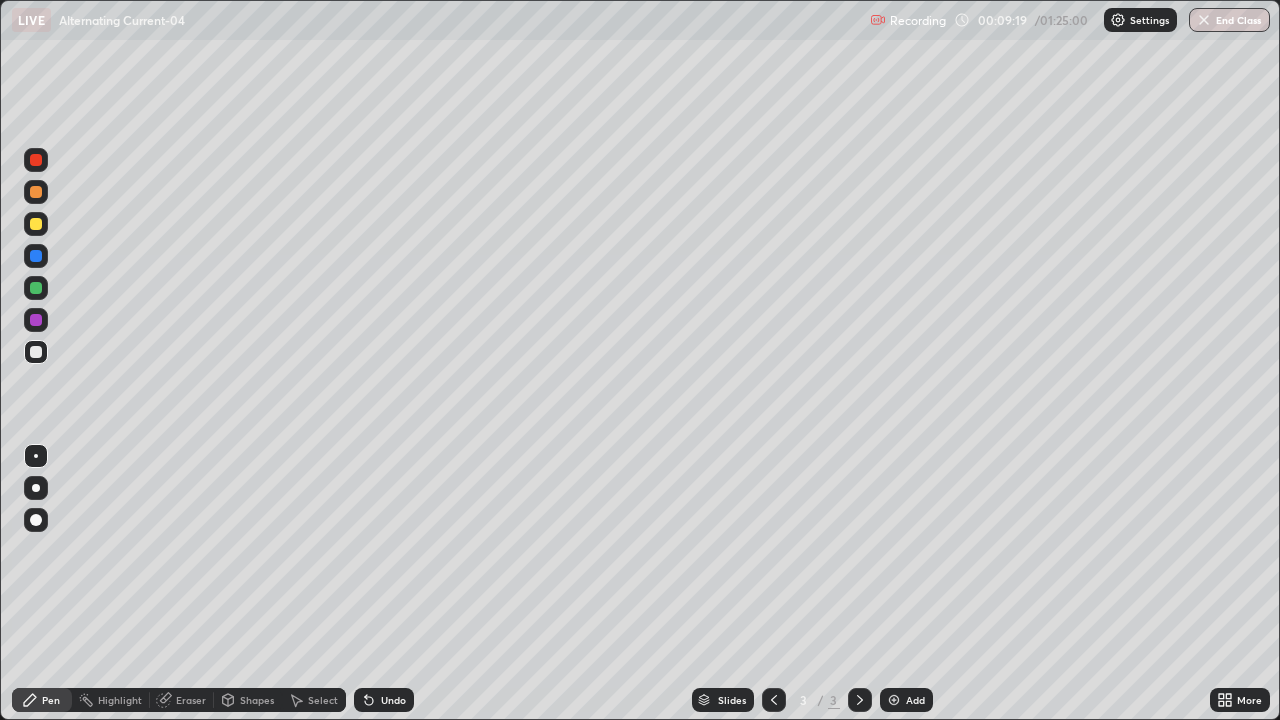 click on "Add" at bounding box center [915, 700] 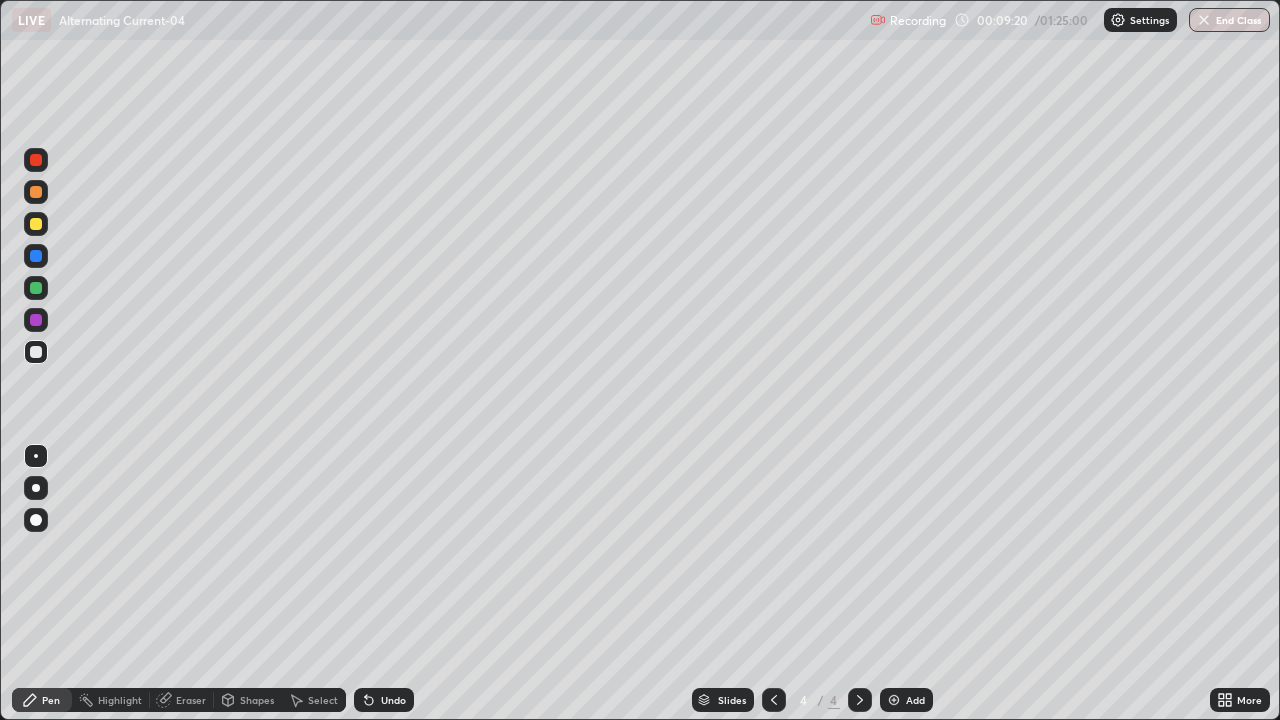 click at bounding box center [774, 700] 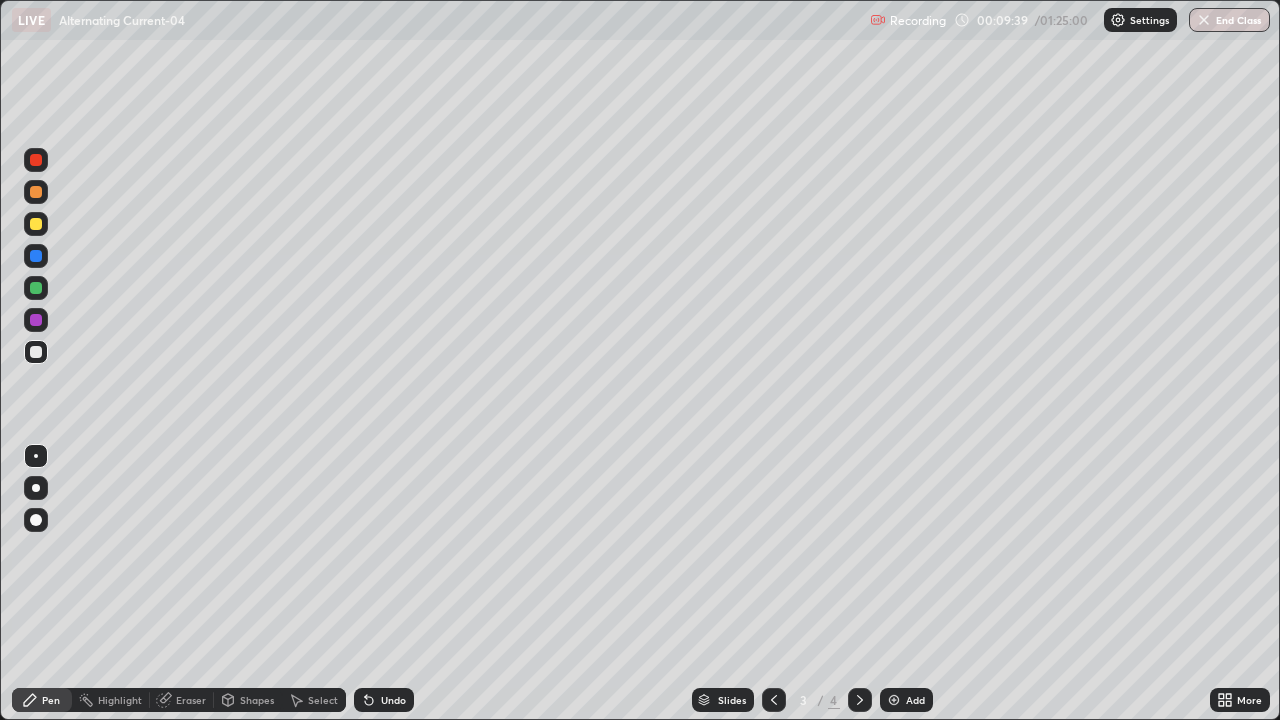 click 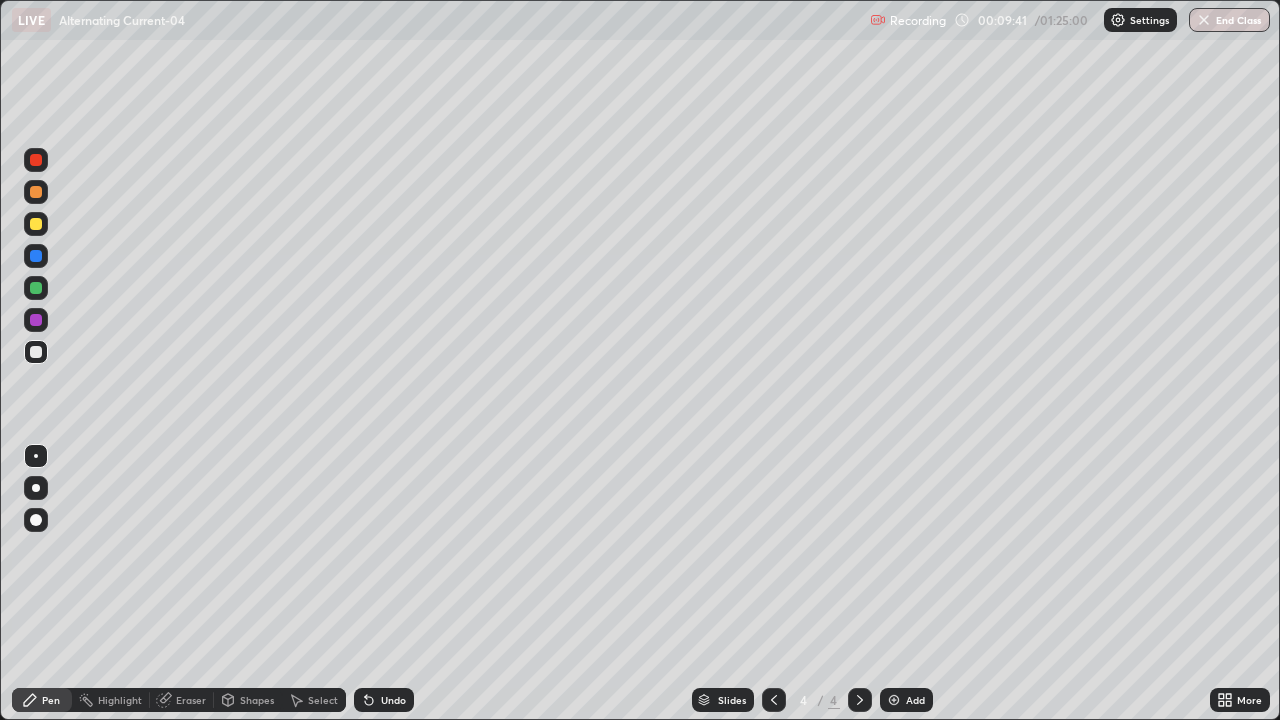 click at bounding box center (36, 224) 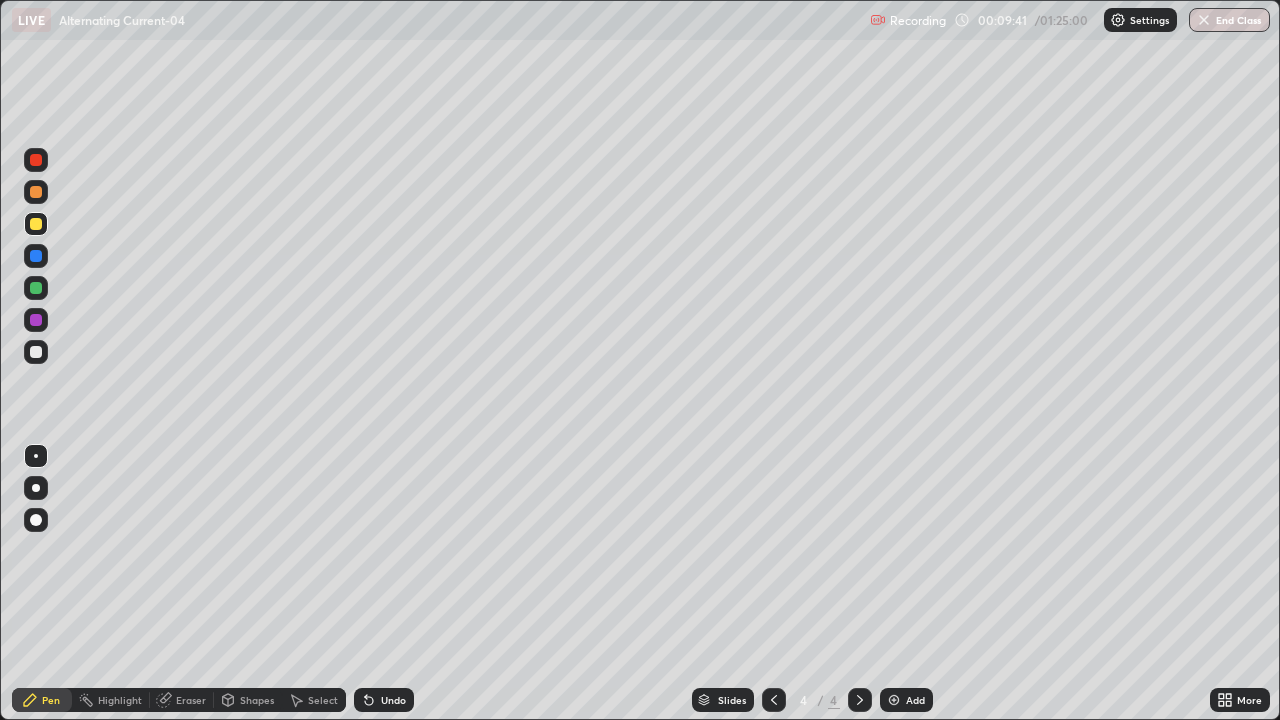 click at bounding box center (36, 192) 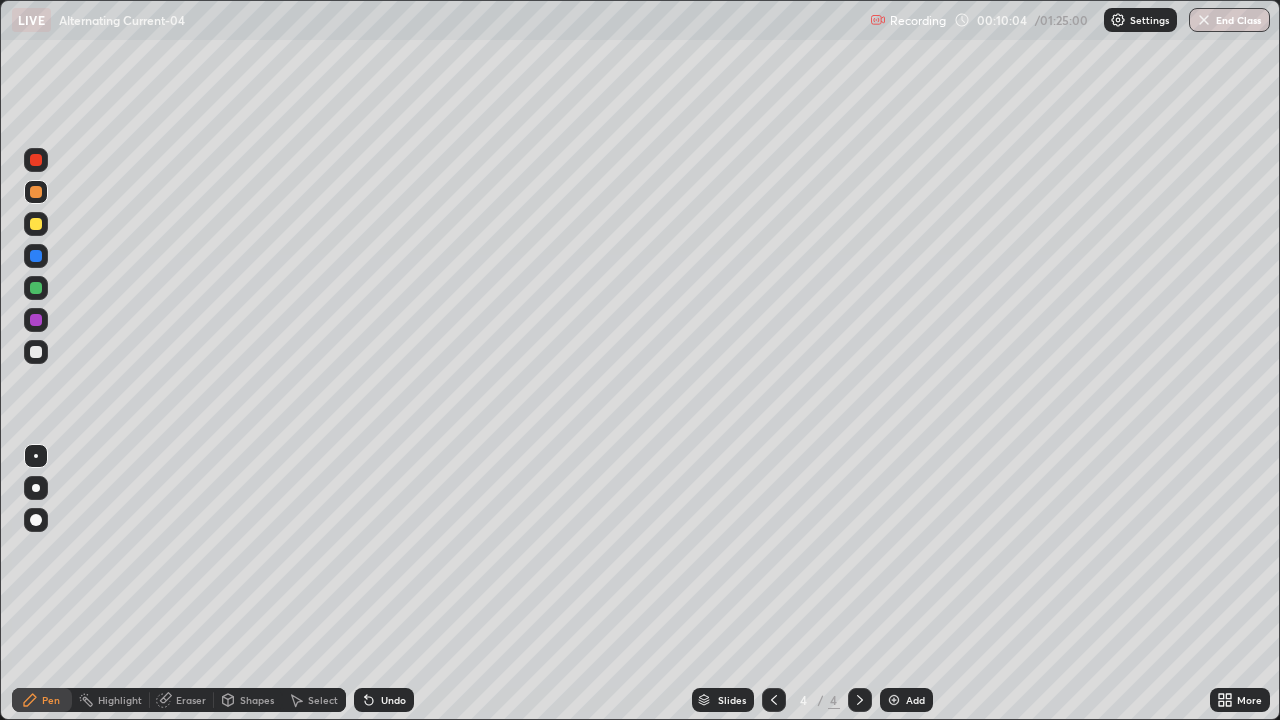 click at bounding box center [36, 352] 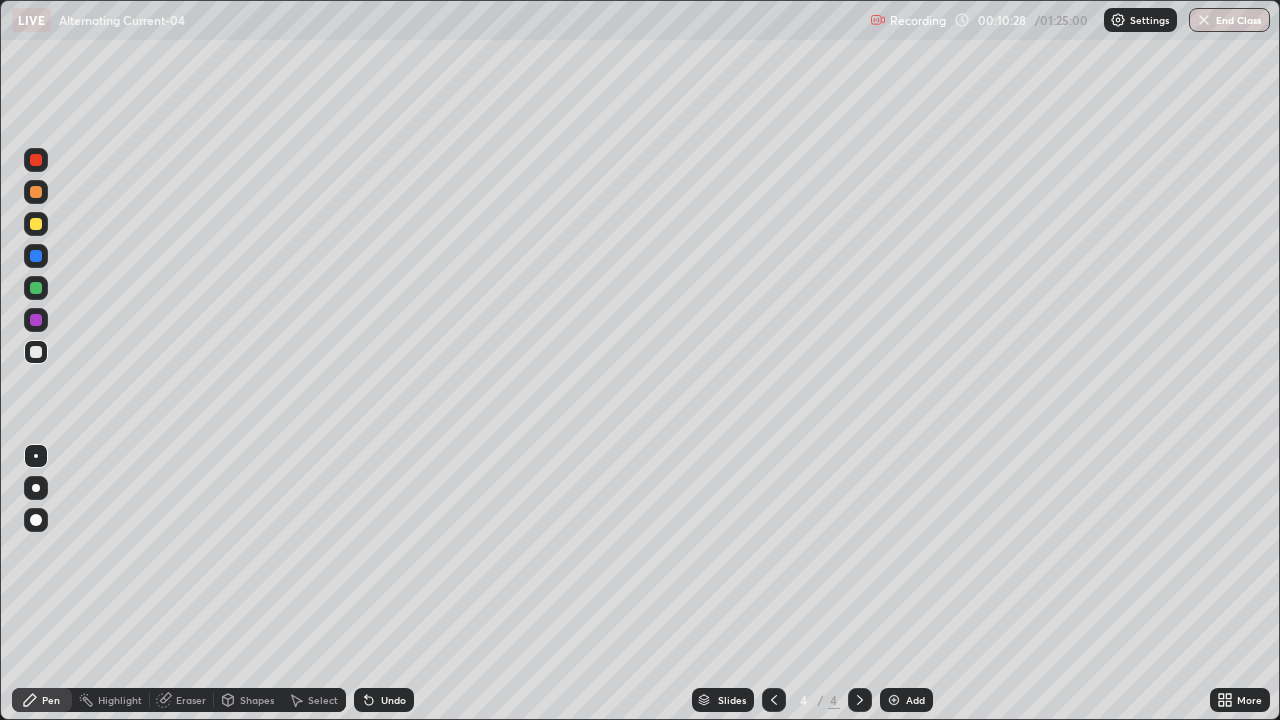 click 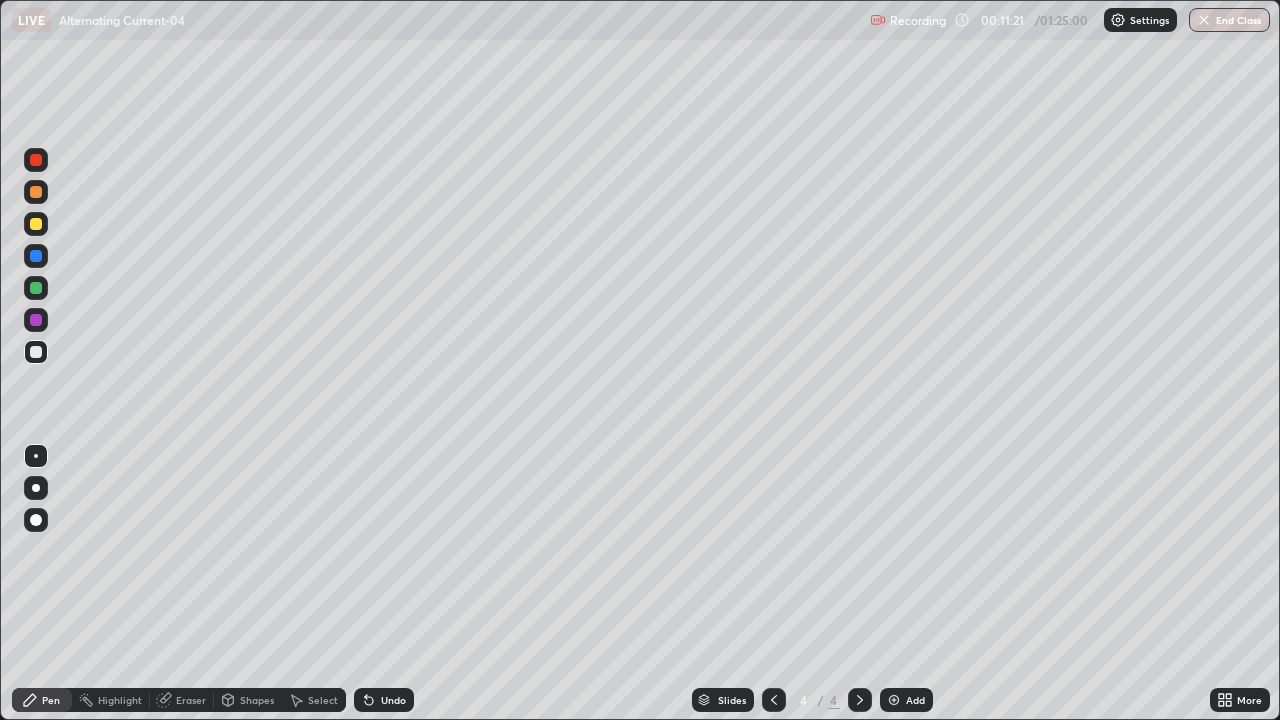 click 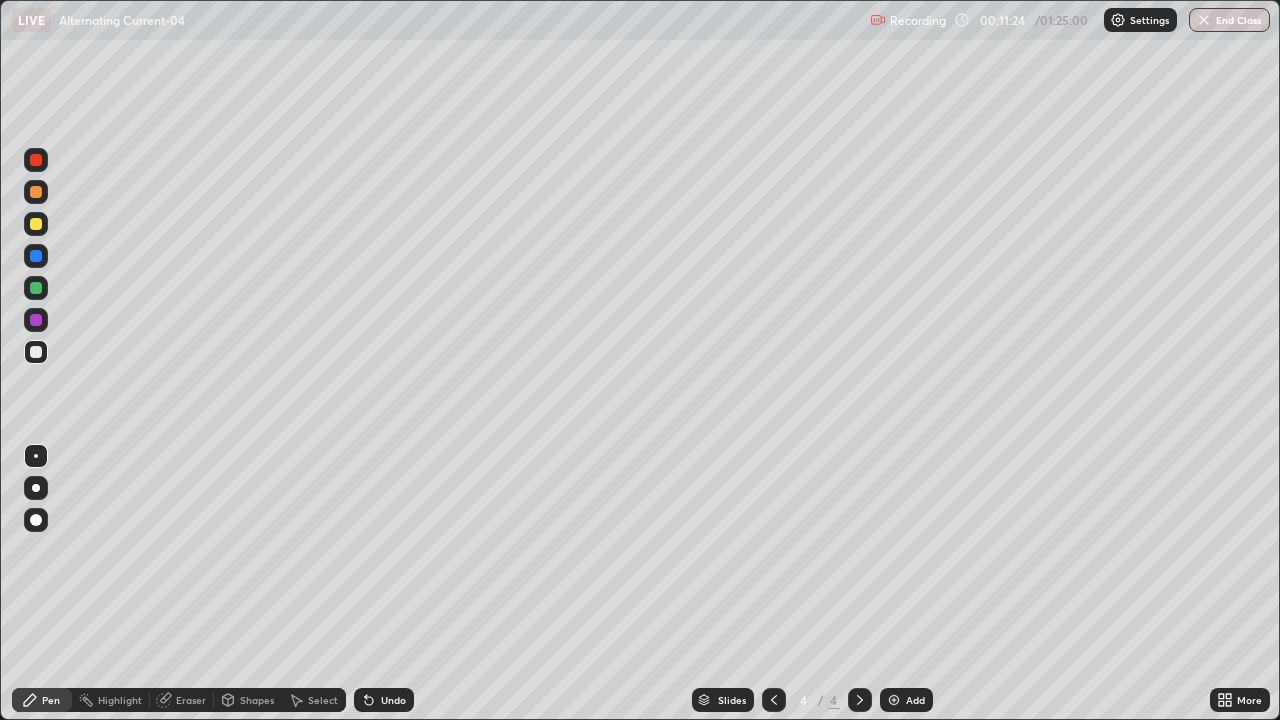 click on "Undo" at bounding box center [384, 700] 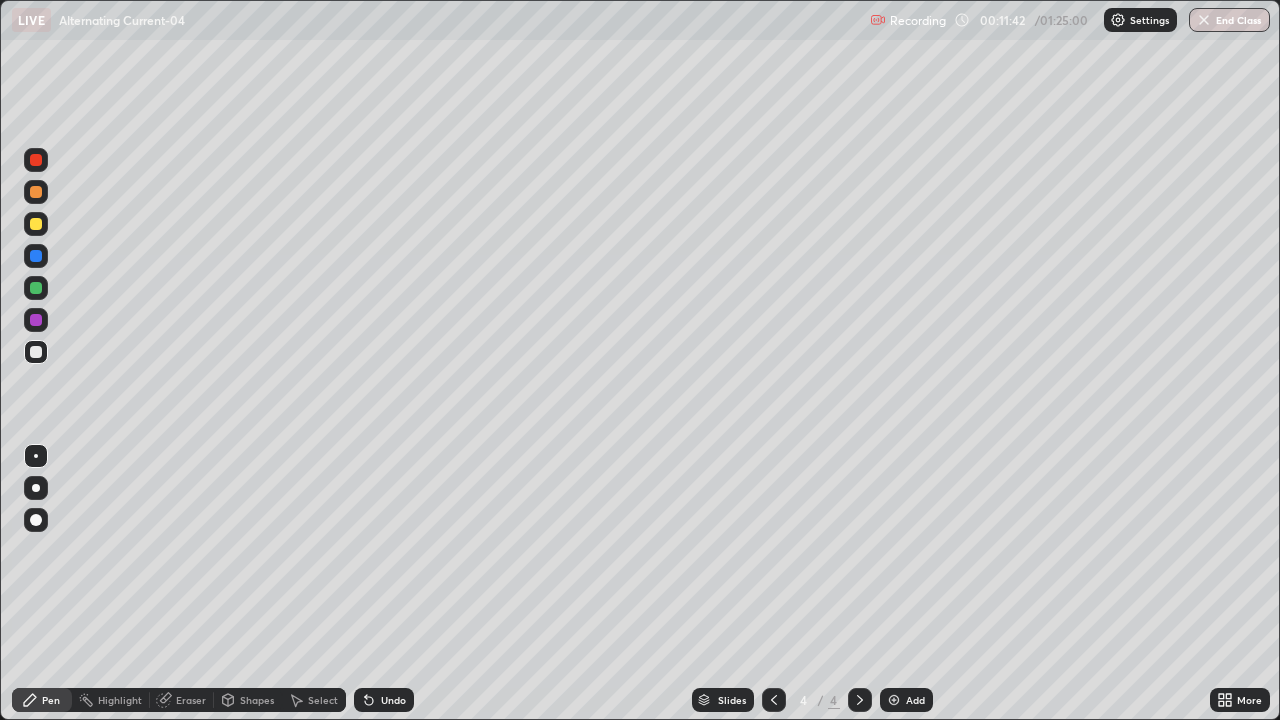 click at bounding box center [36, 288] 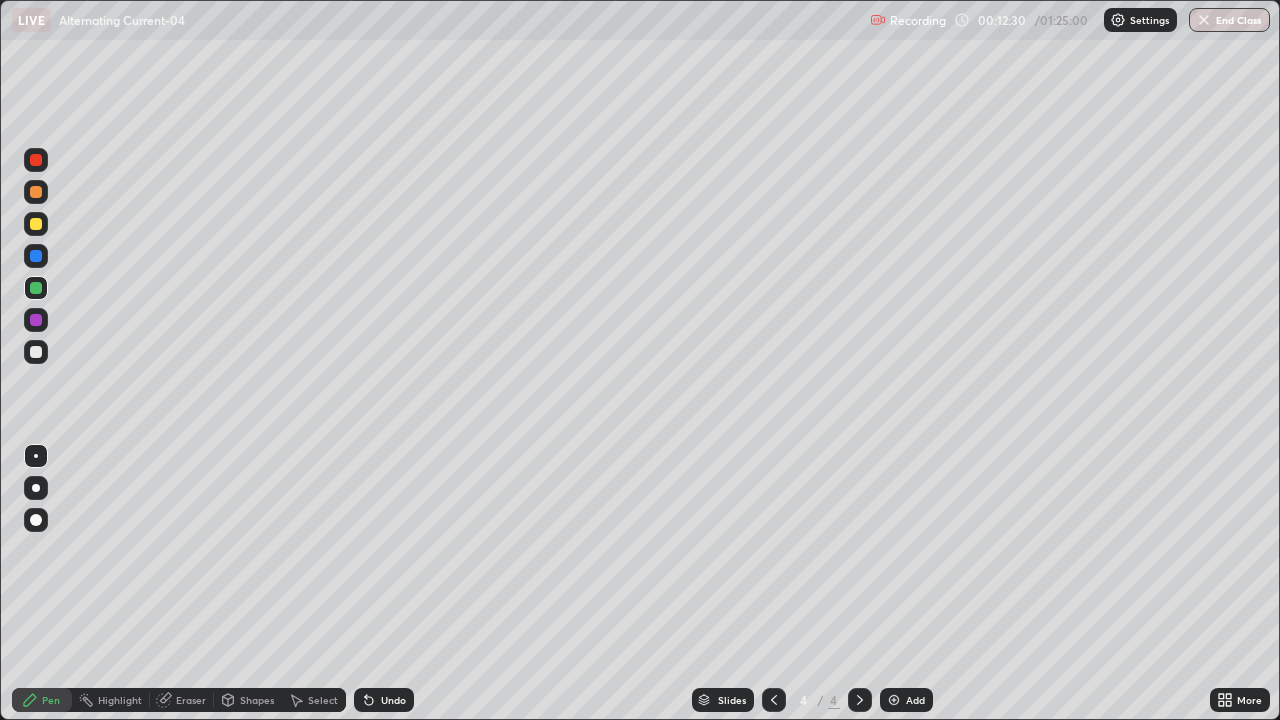 click at bounding box center (36, 352) 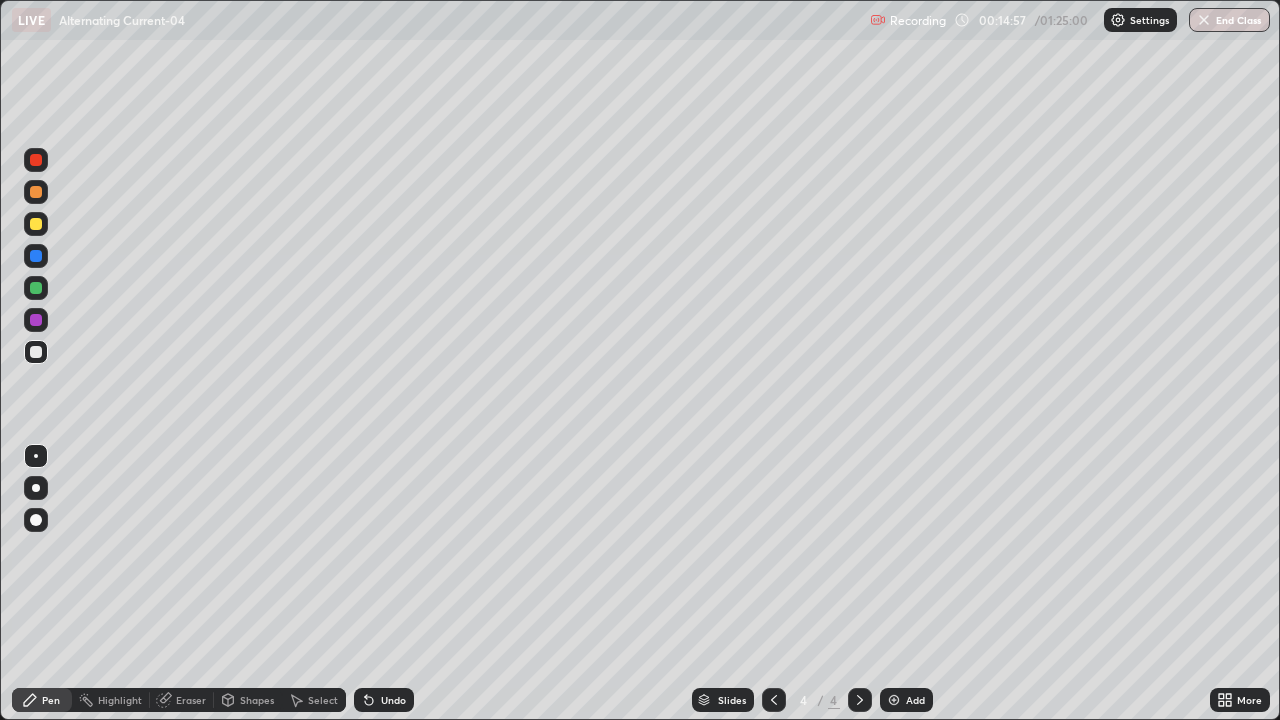 click at bounding box center [894, 700] 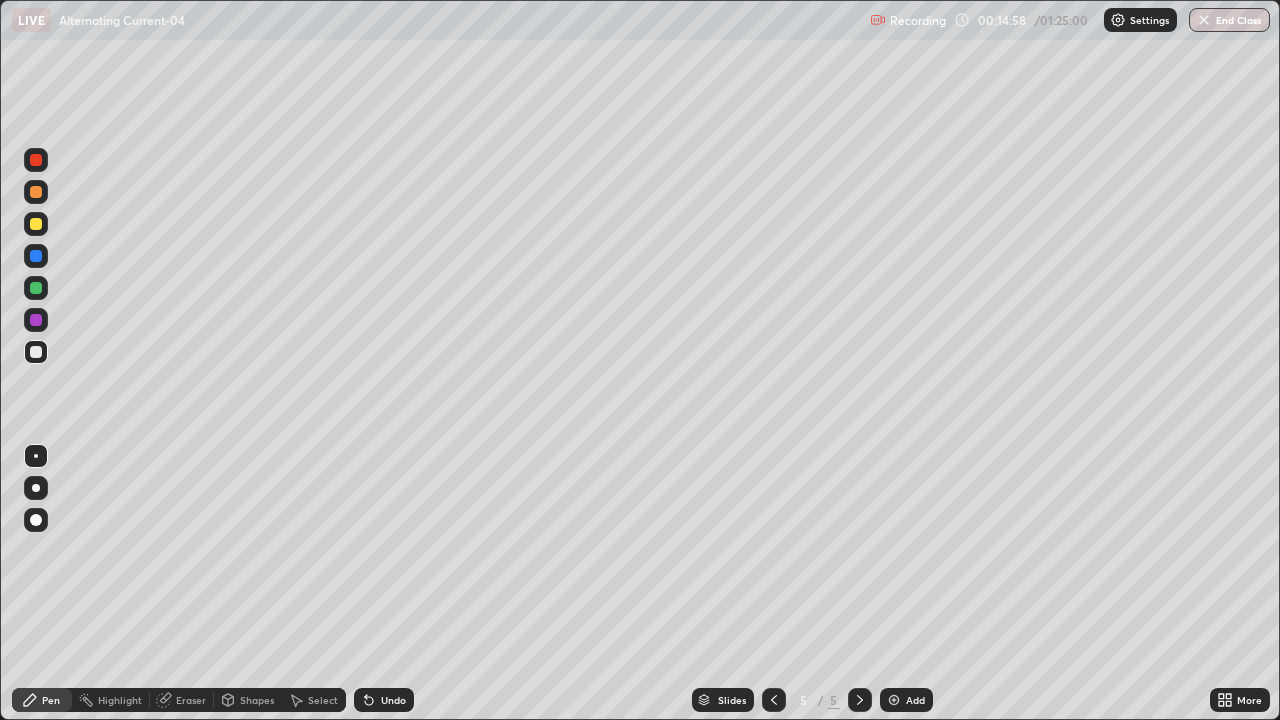 click at bounding box center (36, 352) 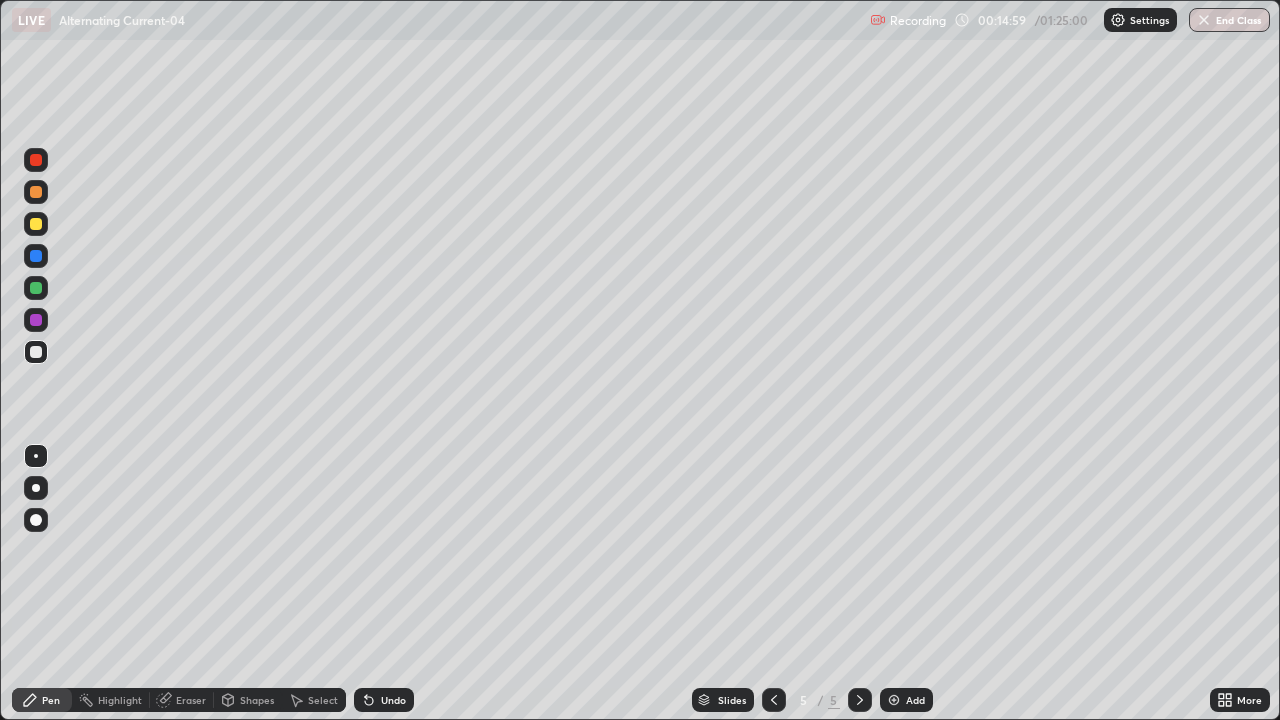 click at bounding box center (36, 288) 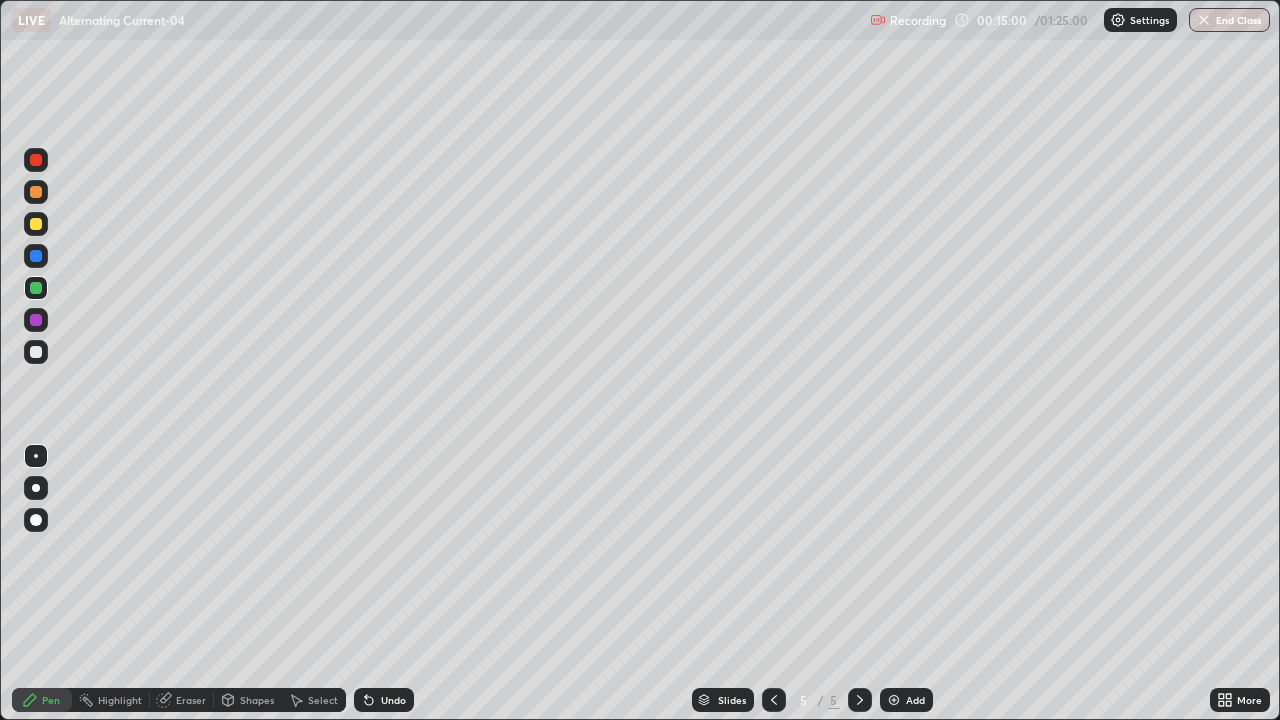 click at bounding box center [36, 352] 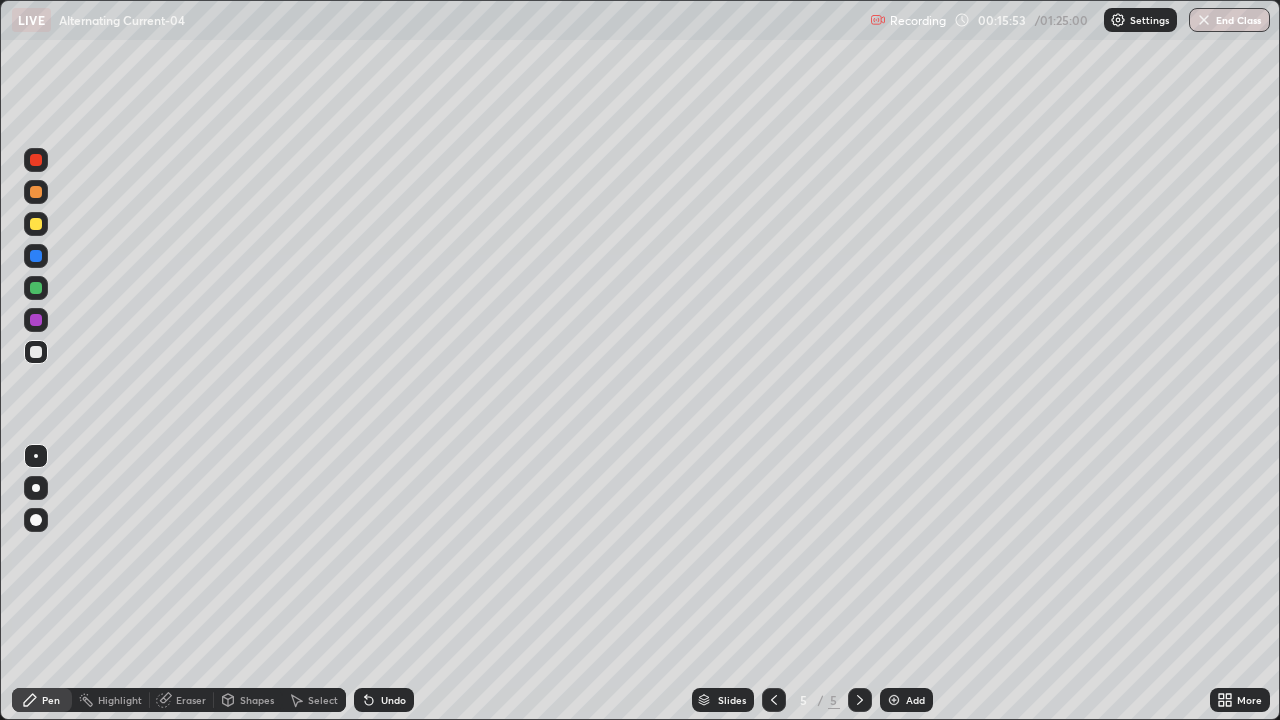click 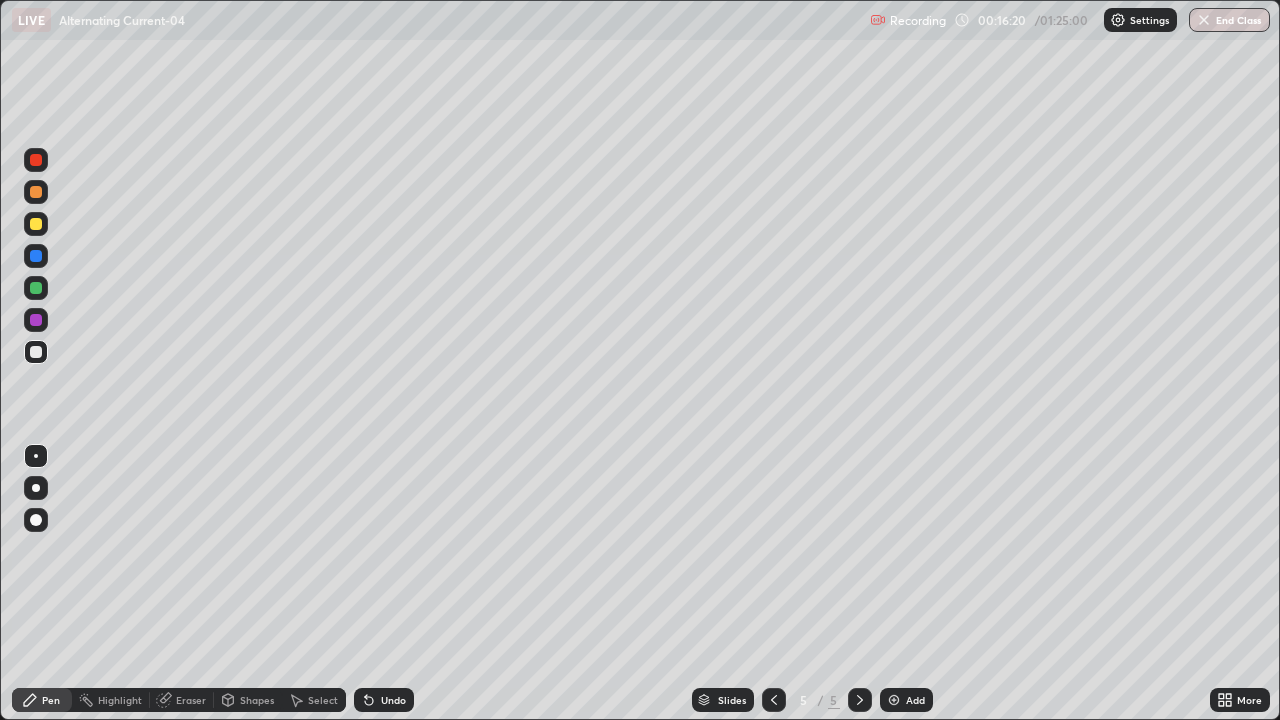 click on "Eraser" at bounding box center (182, 700) 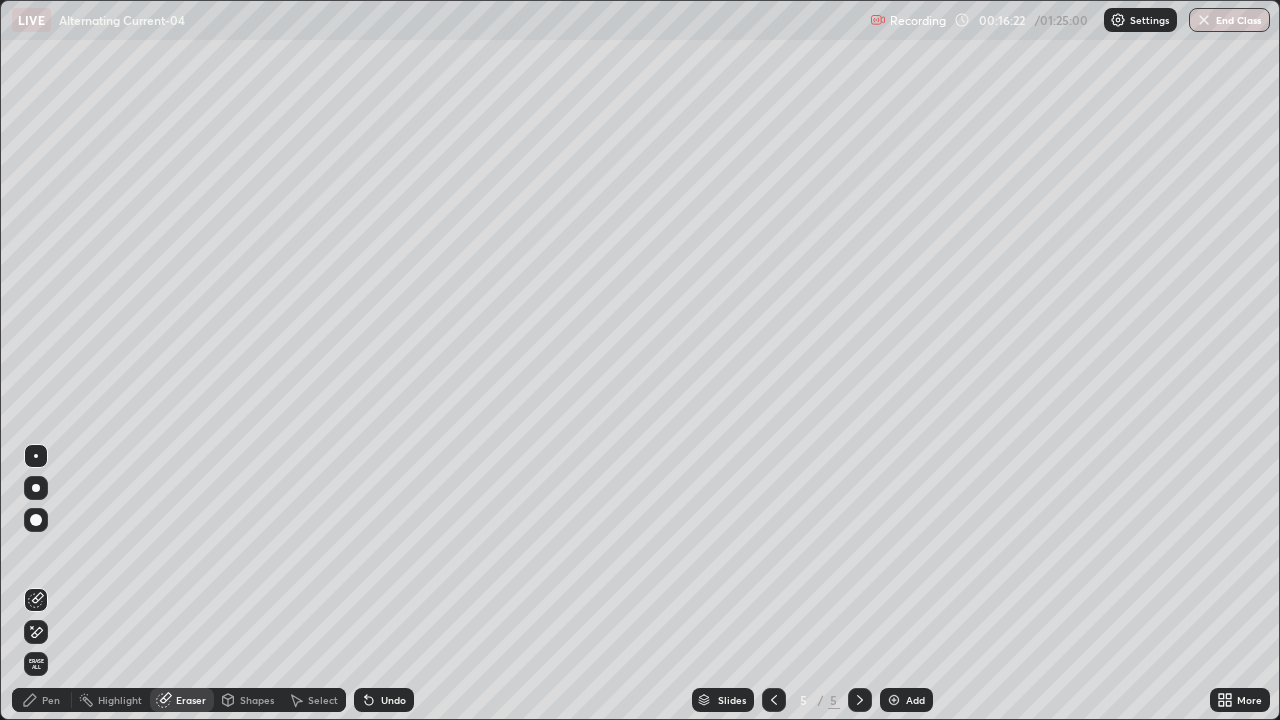 click on "Pen" at bounding box center (42, 700) 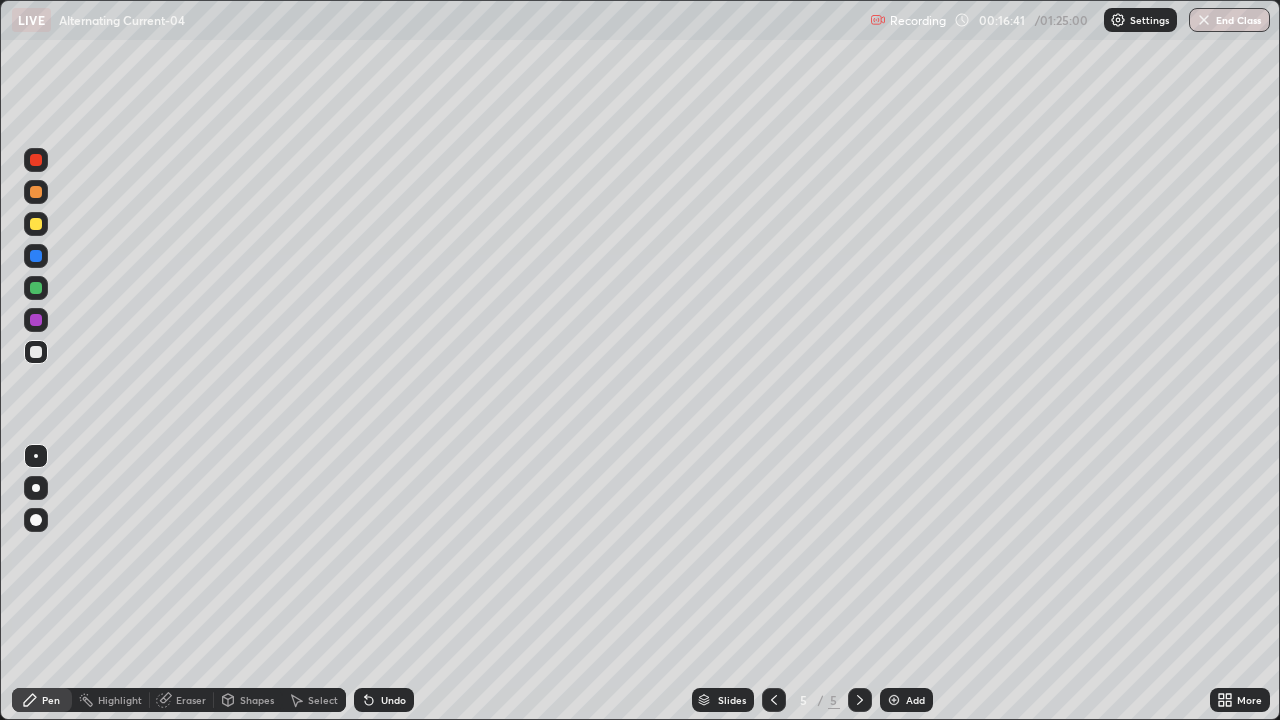 click 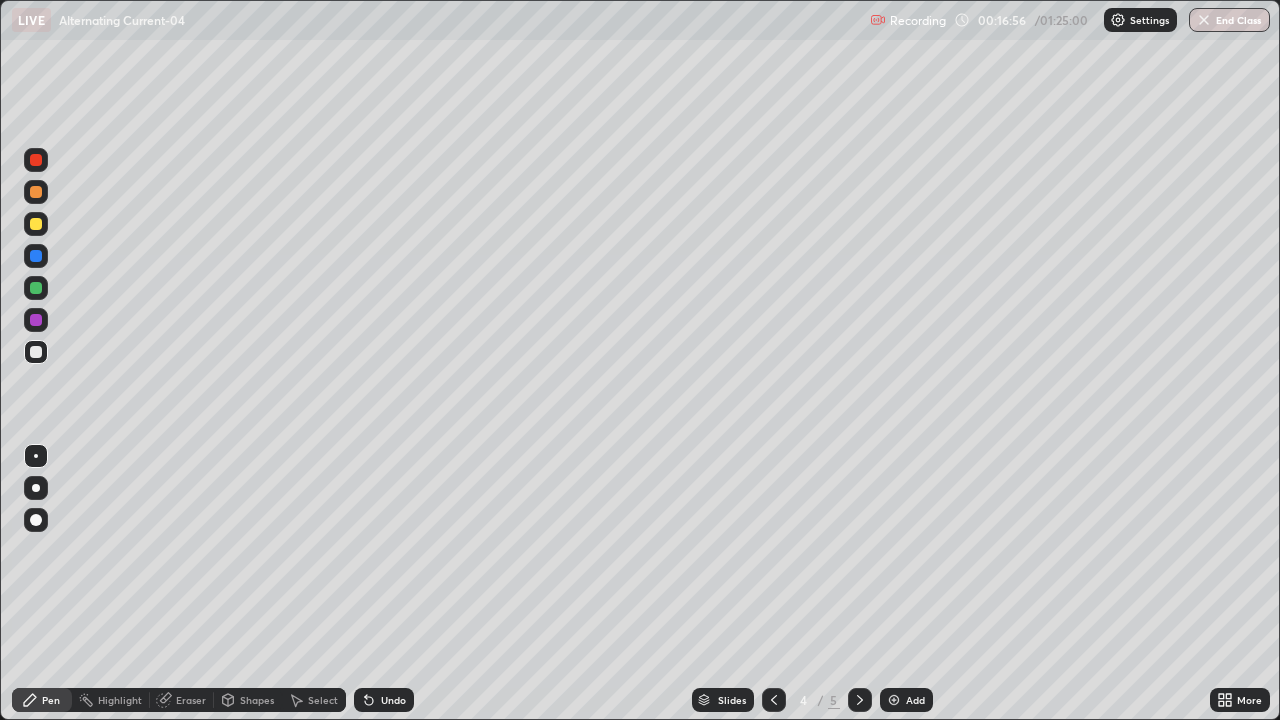 click 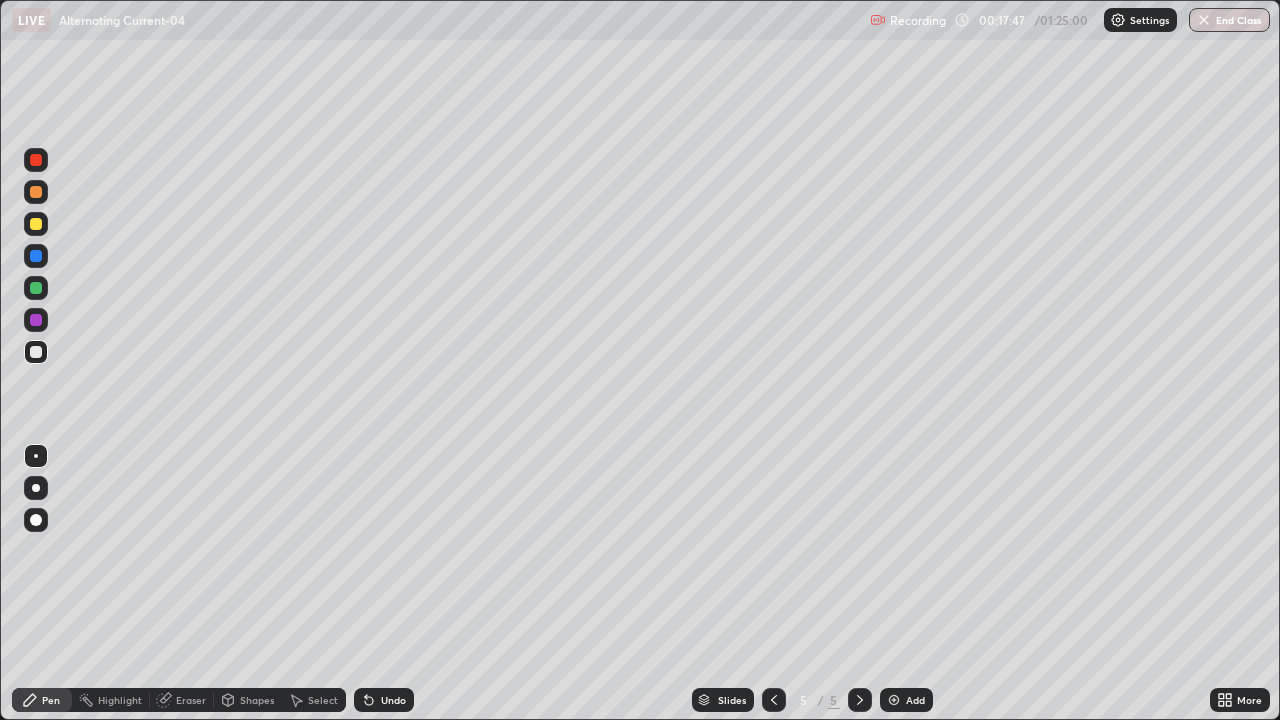 click on "Undo" at bounding box center [384, 700] 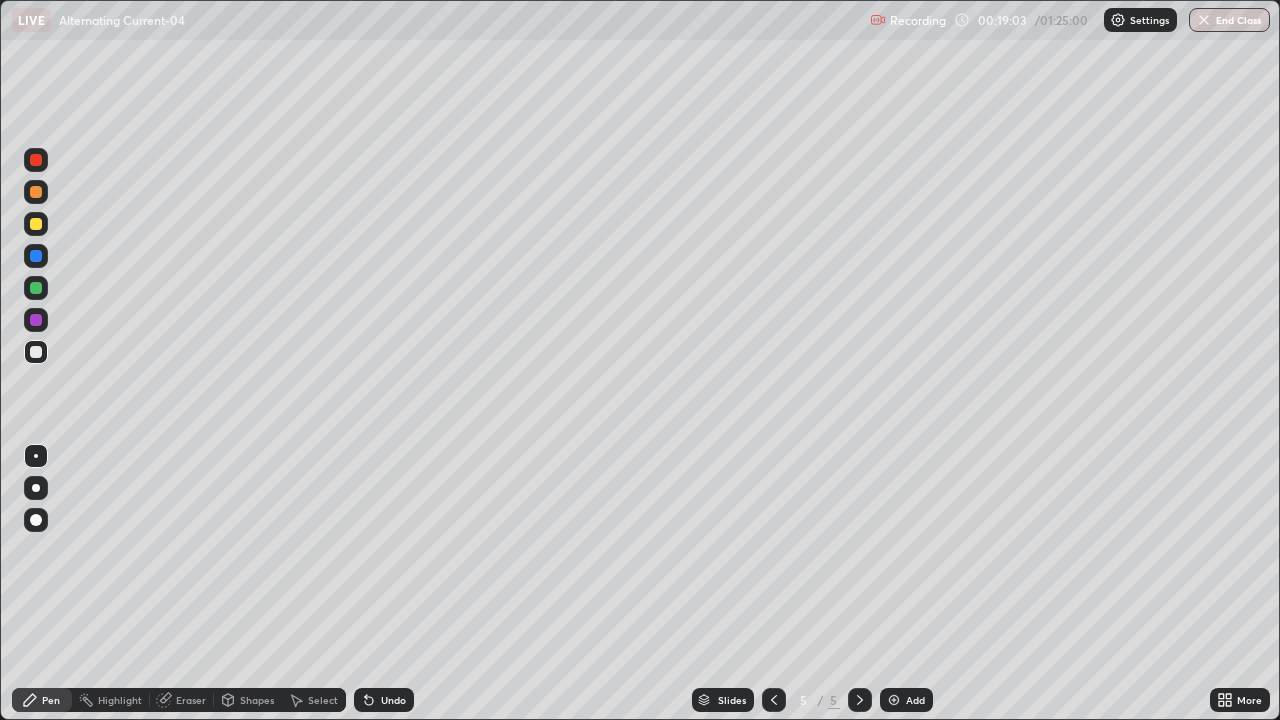 click on "Undo" at bounding box center (393, 700) 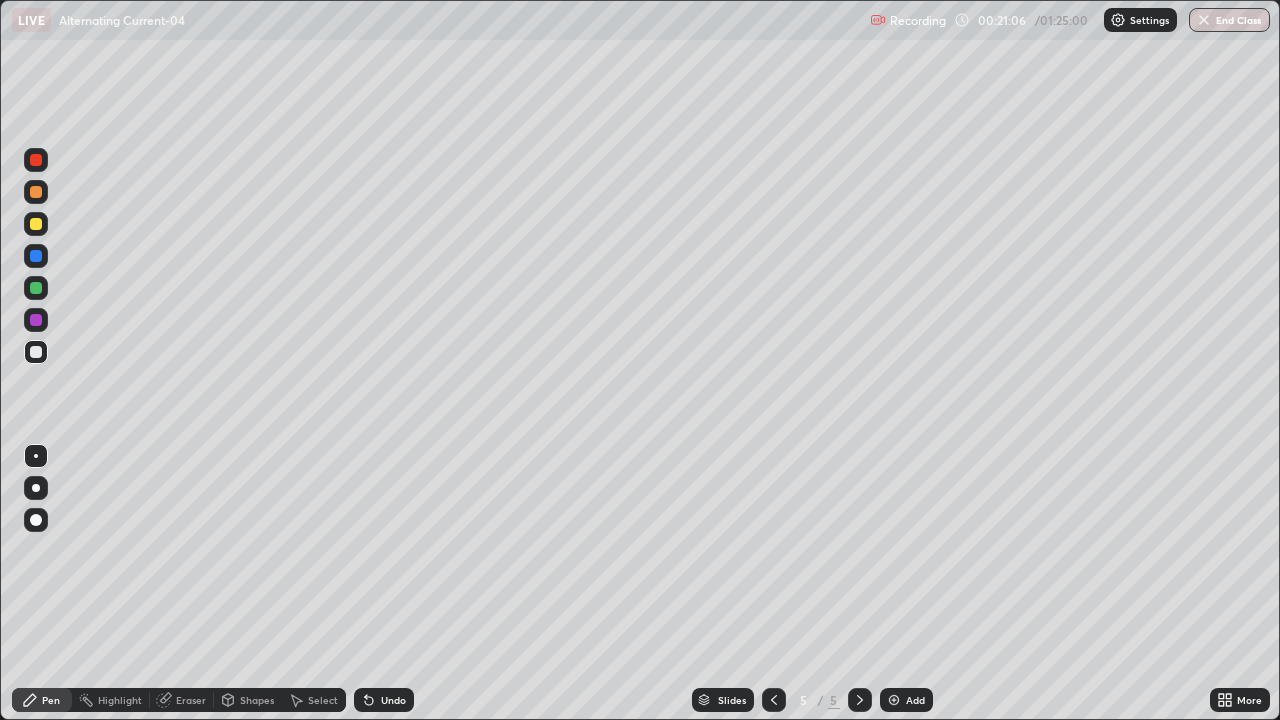 click at bounding box center [36, 224] 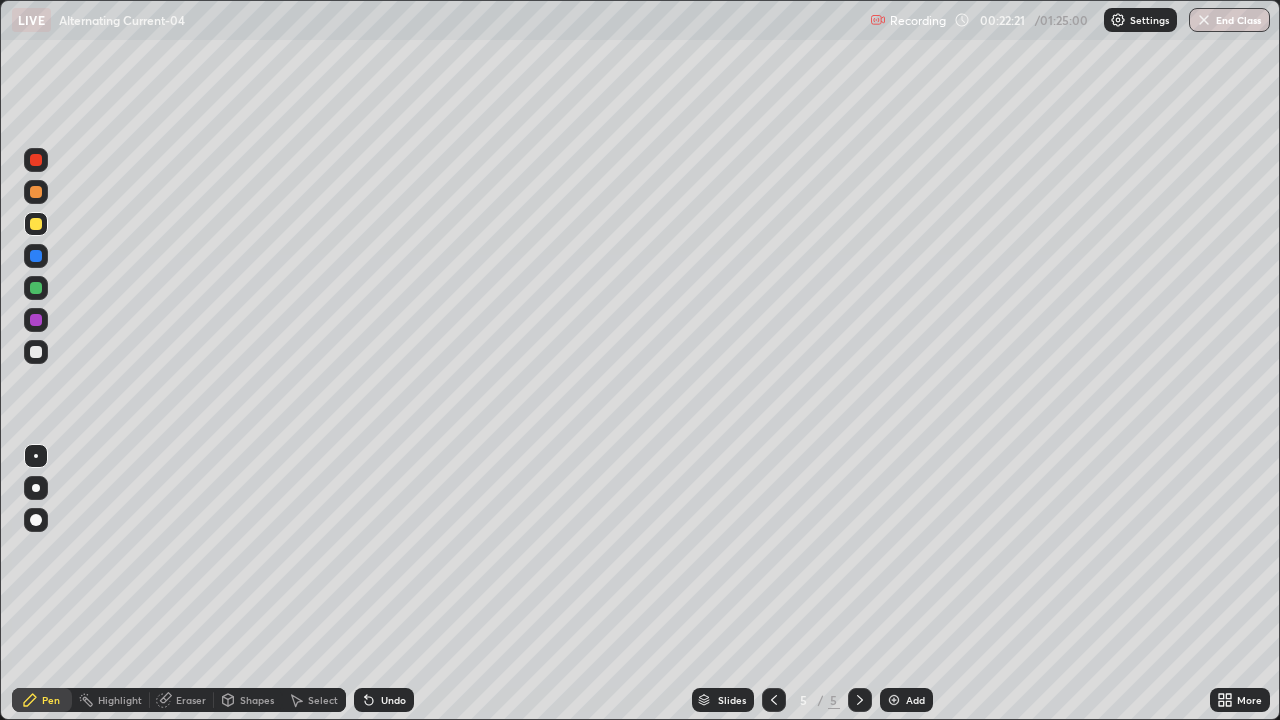 click on "Undo" at bounding box center (393, 700) 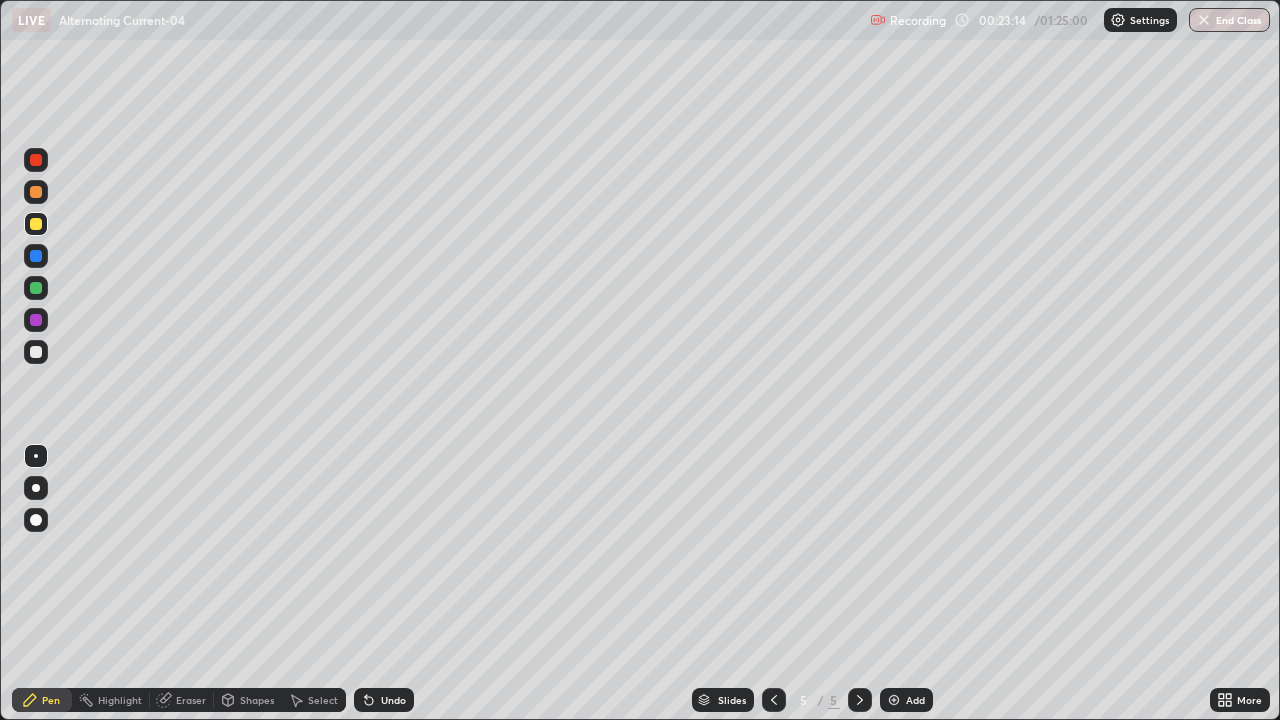 click 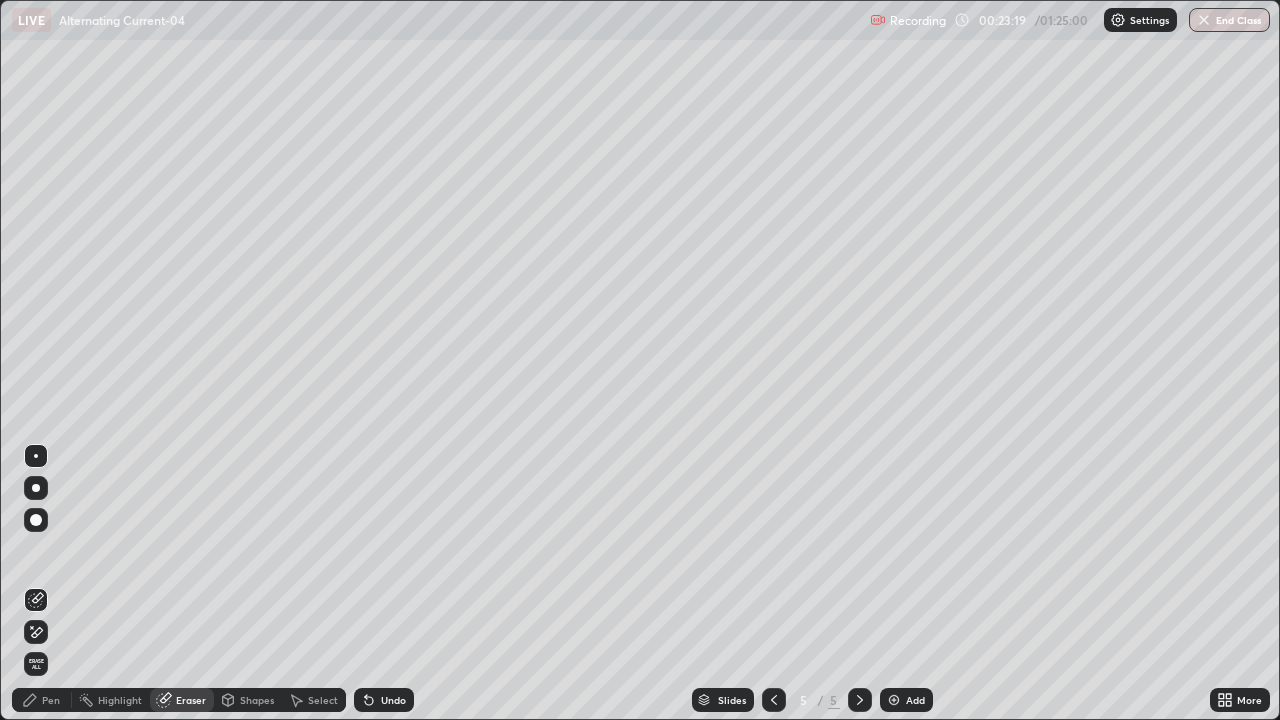 click on "Pen" at bounding box center [51, 700] 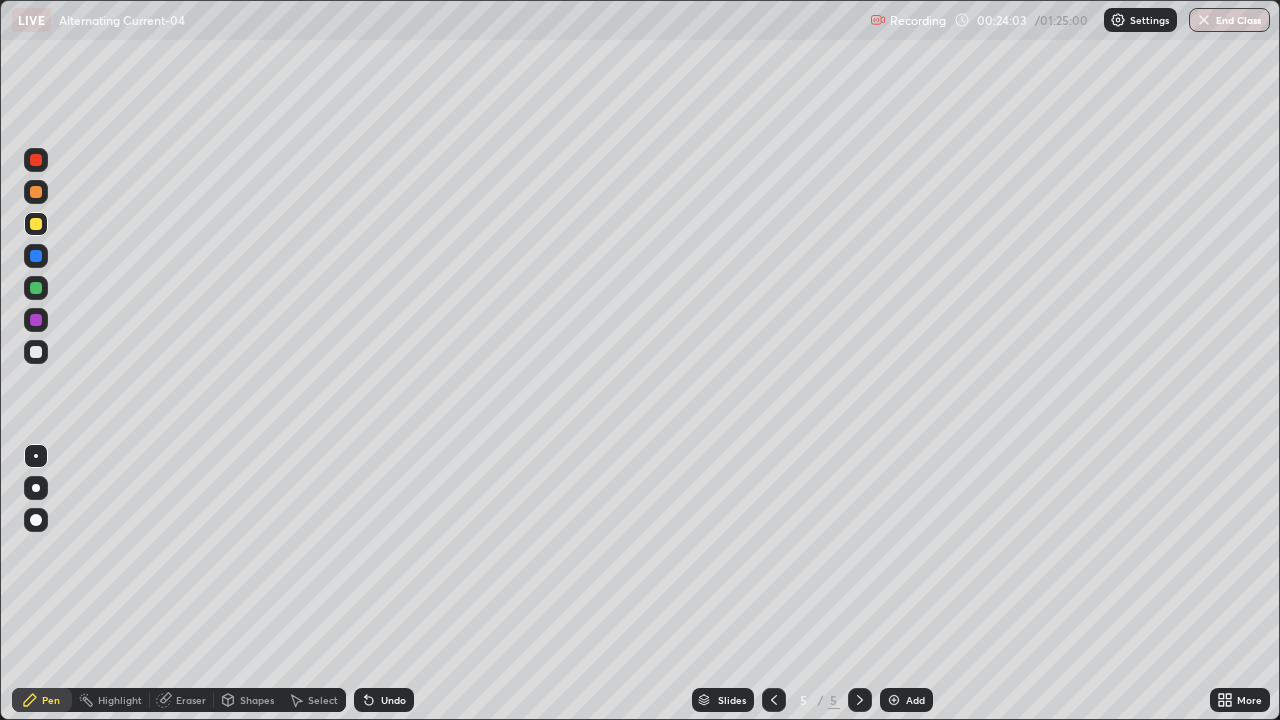 click on "Undo" at bounding box center (393, 700) 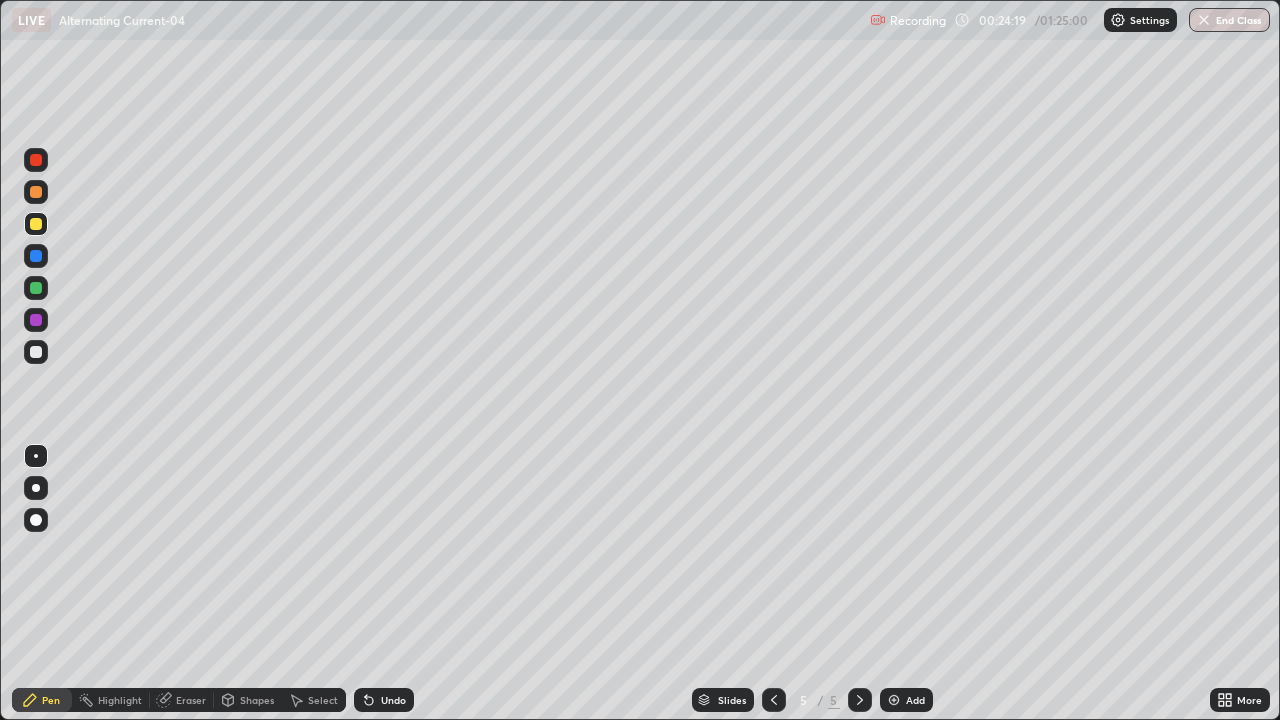 click 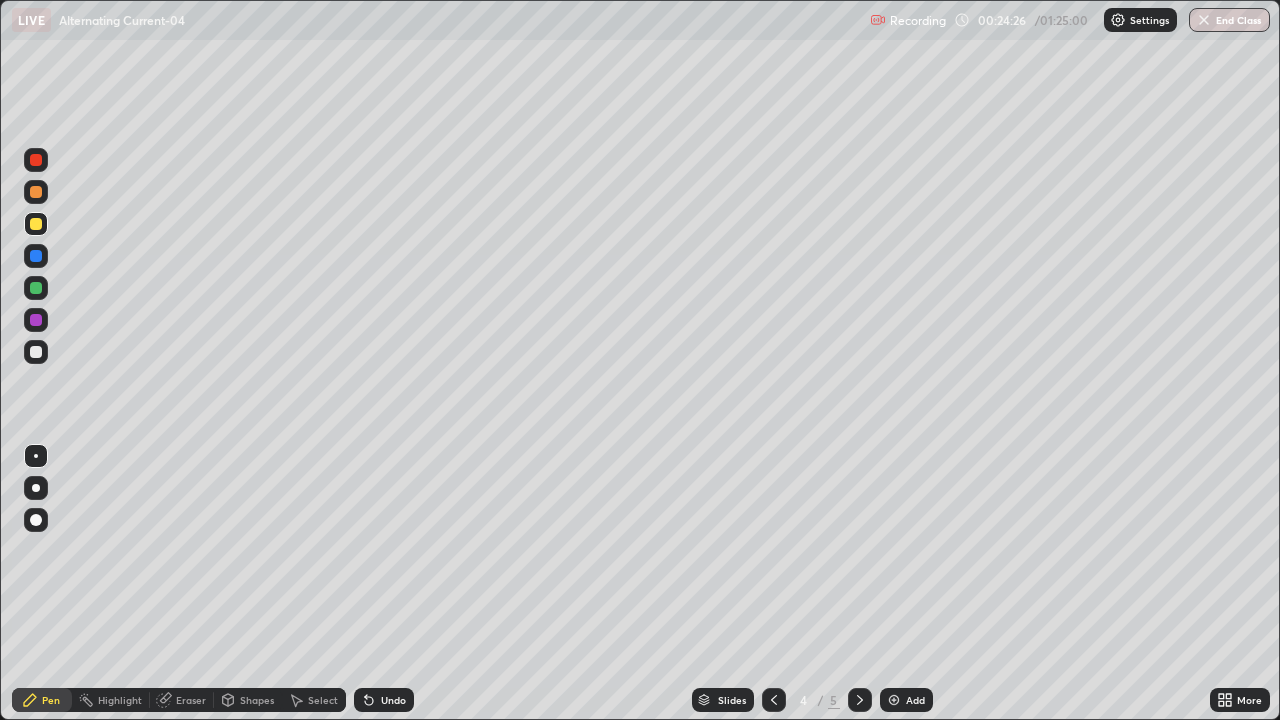 click at bounding box center [774, 700] 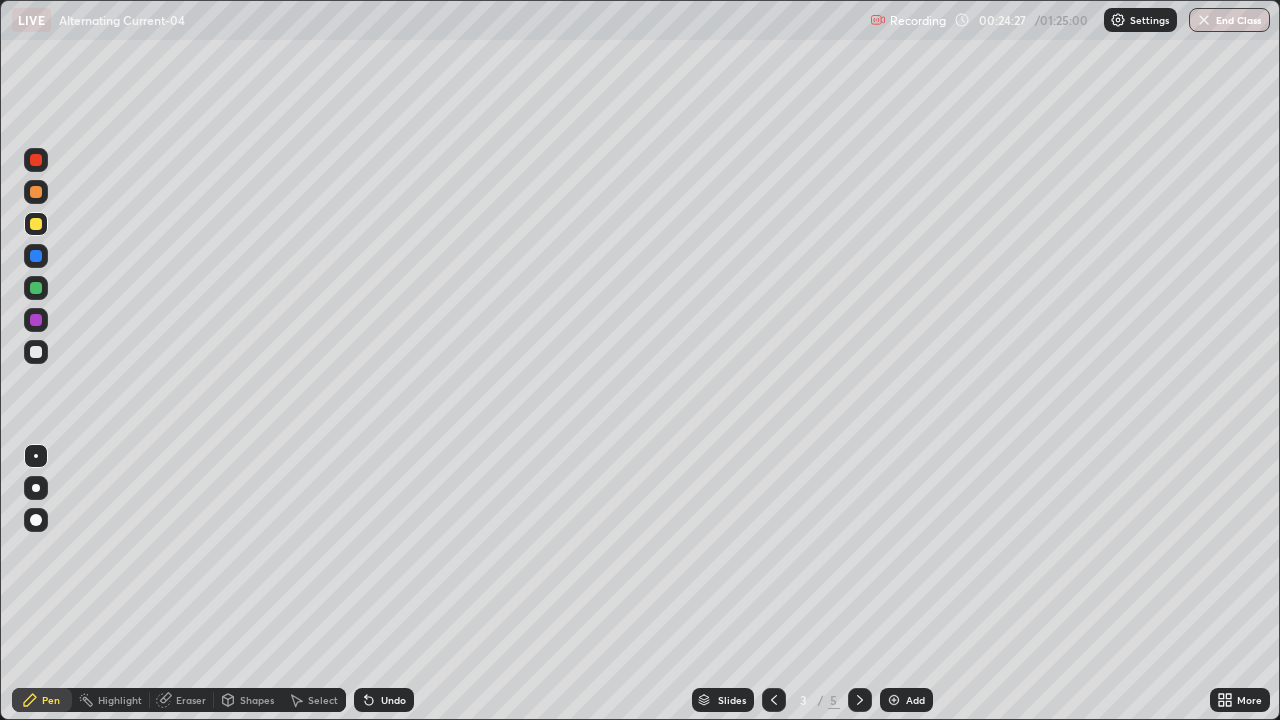 click 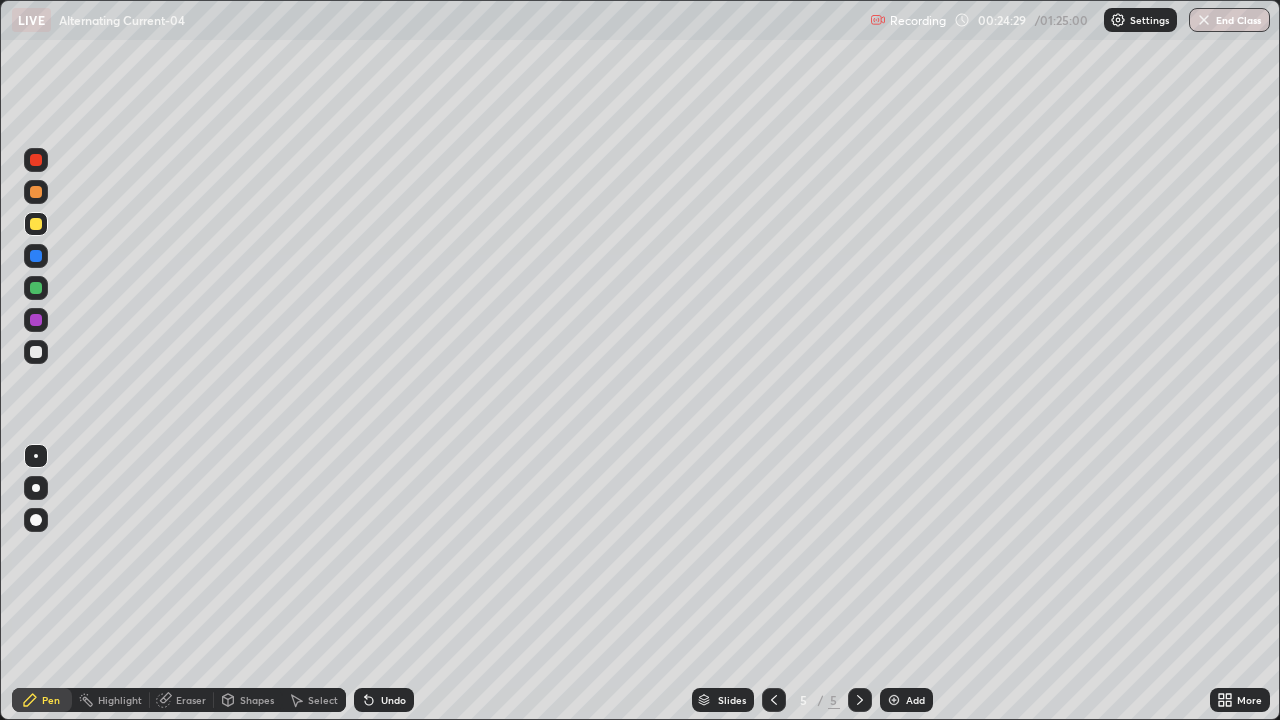 click on "Select" at bounding box center (323, 700) 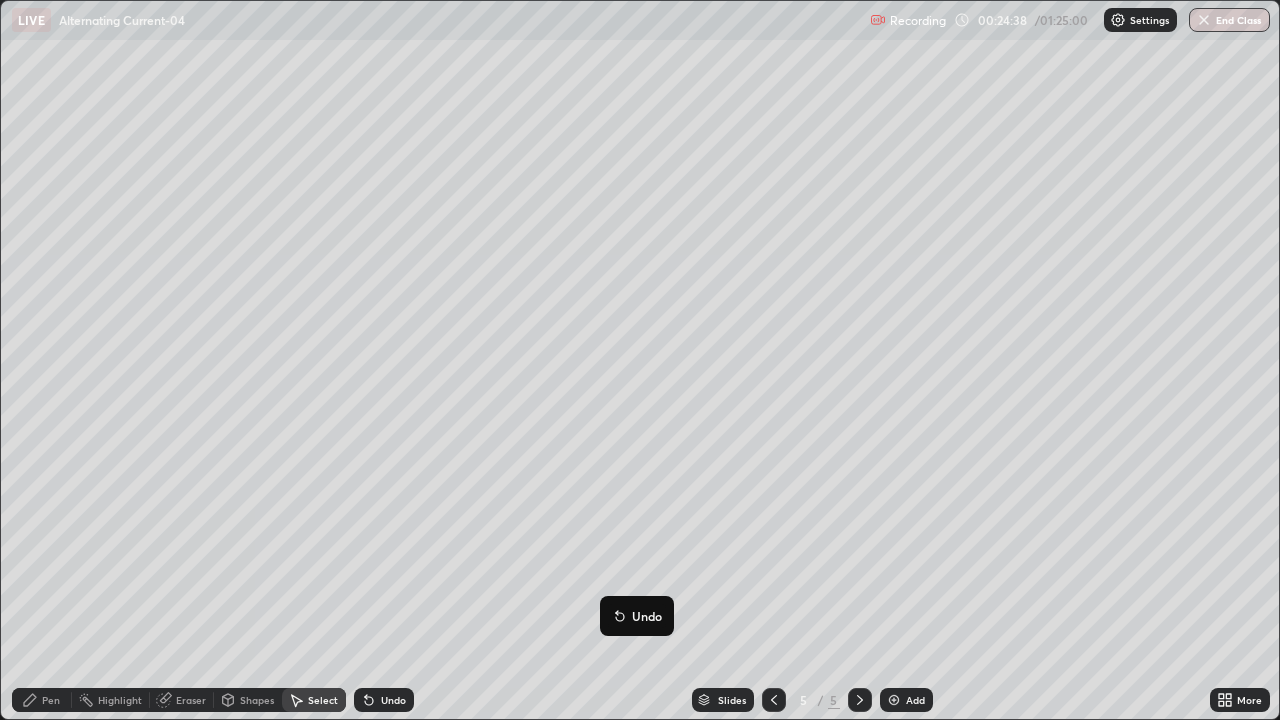 click on "Pen" at bounding box center (51, 700) 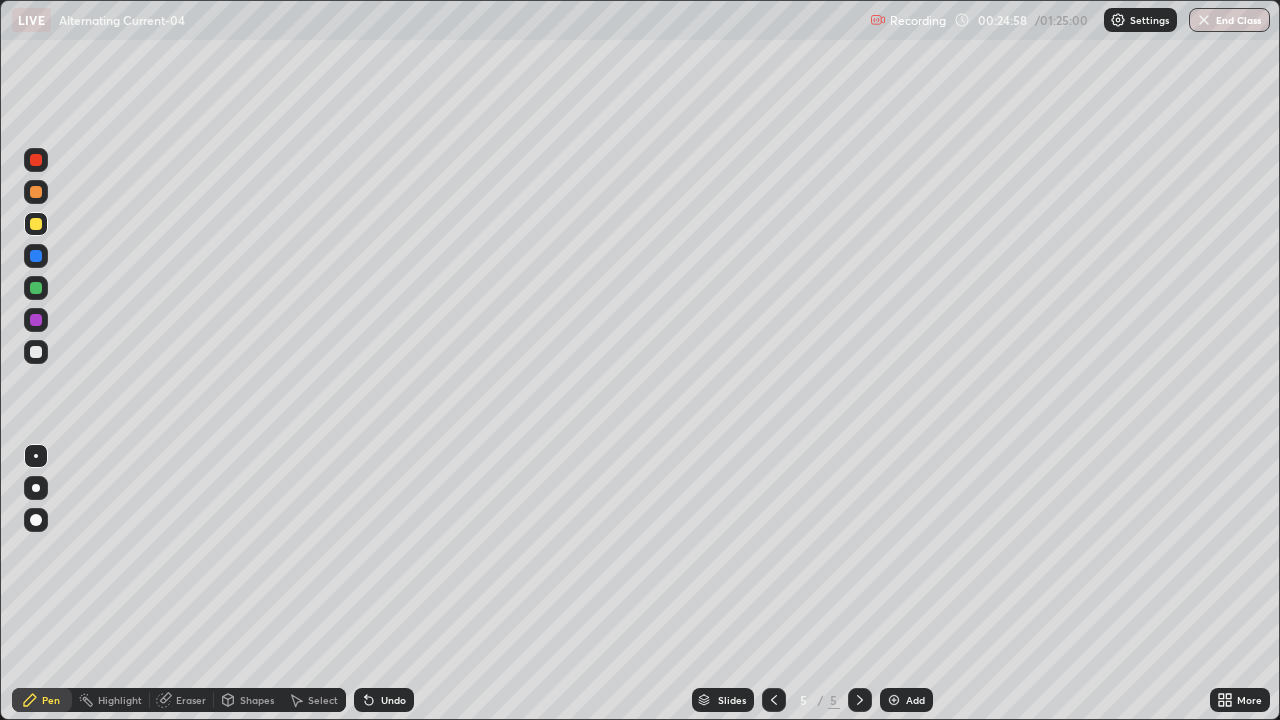 click at bounding box center (36, 256) 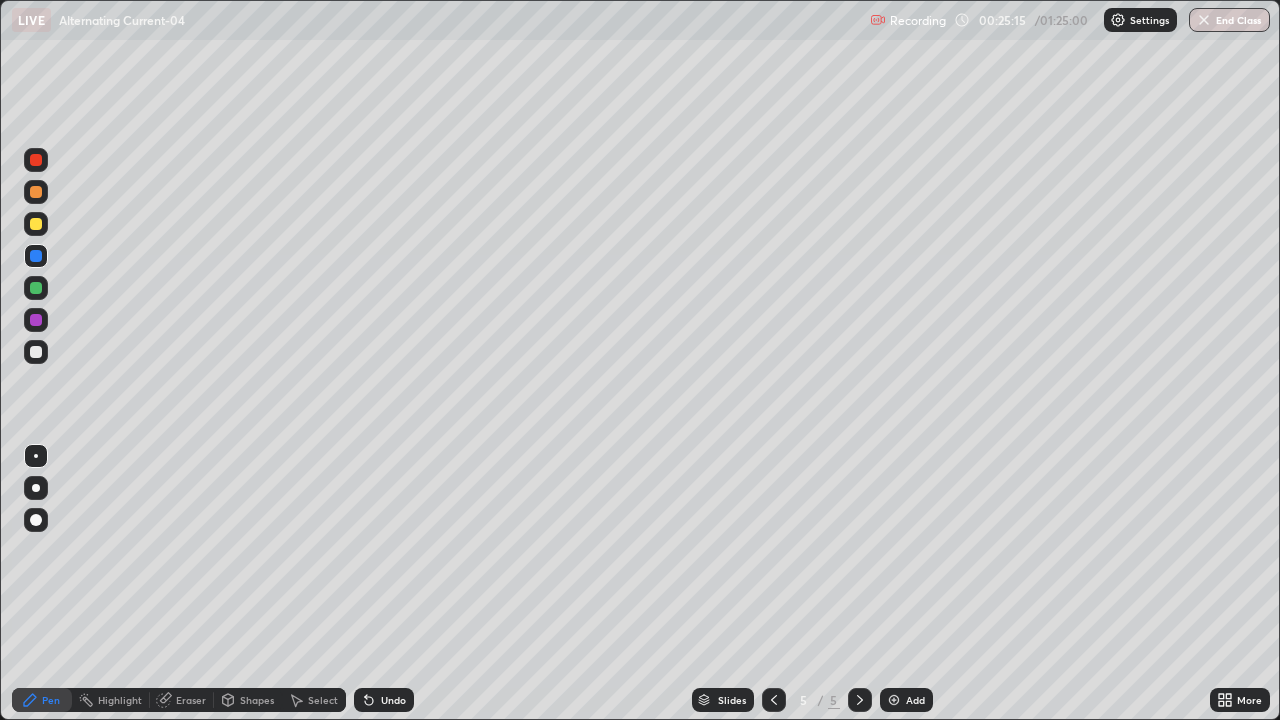 click on "Add" at bounding box center [906, 700] 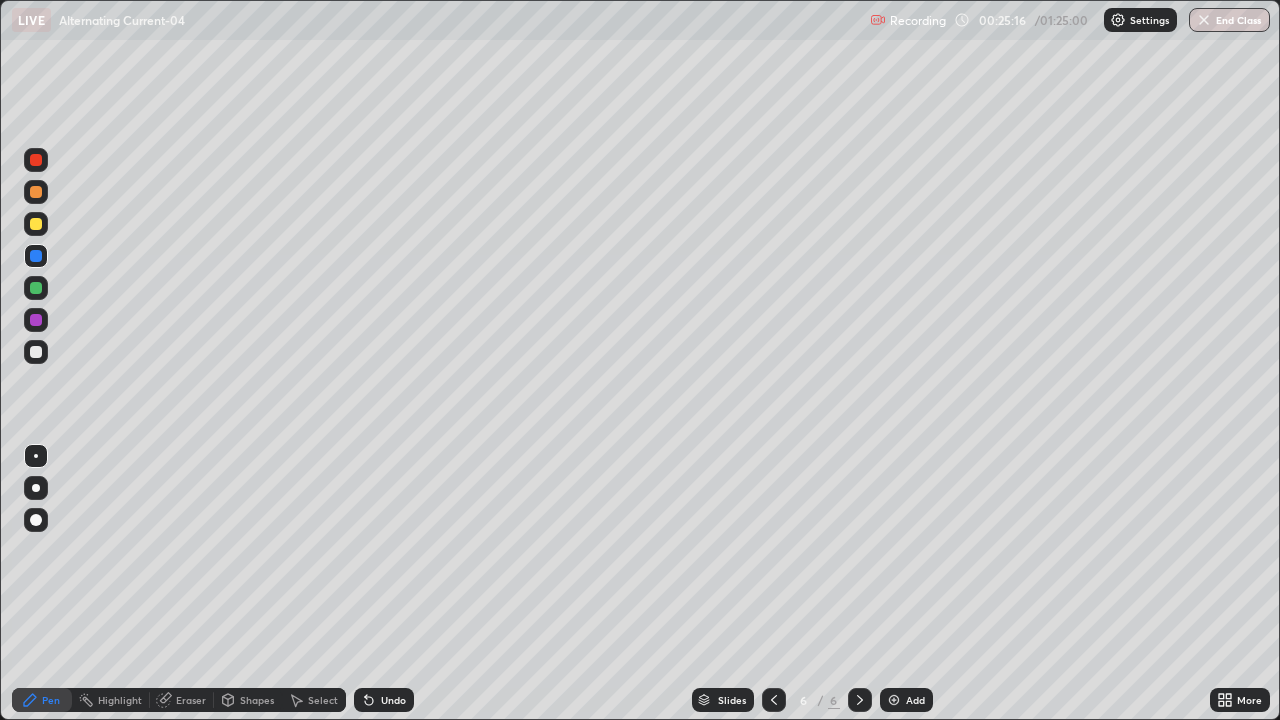 click at bounding box center [36, 352] 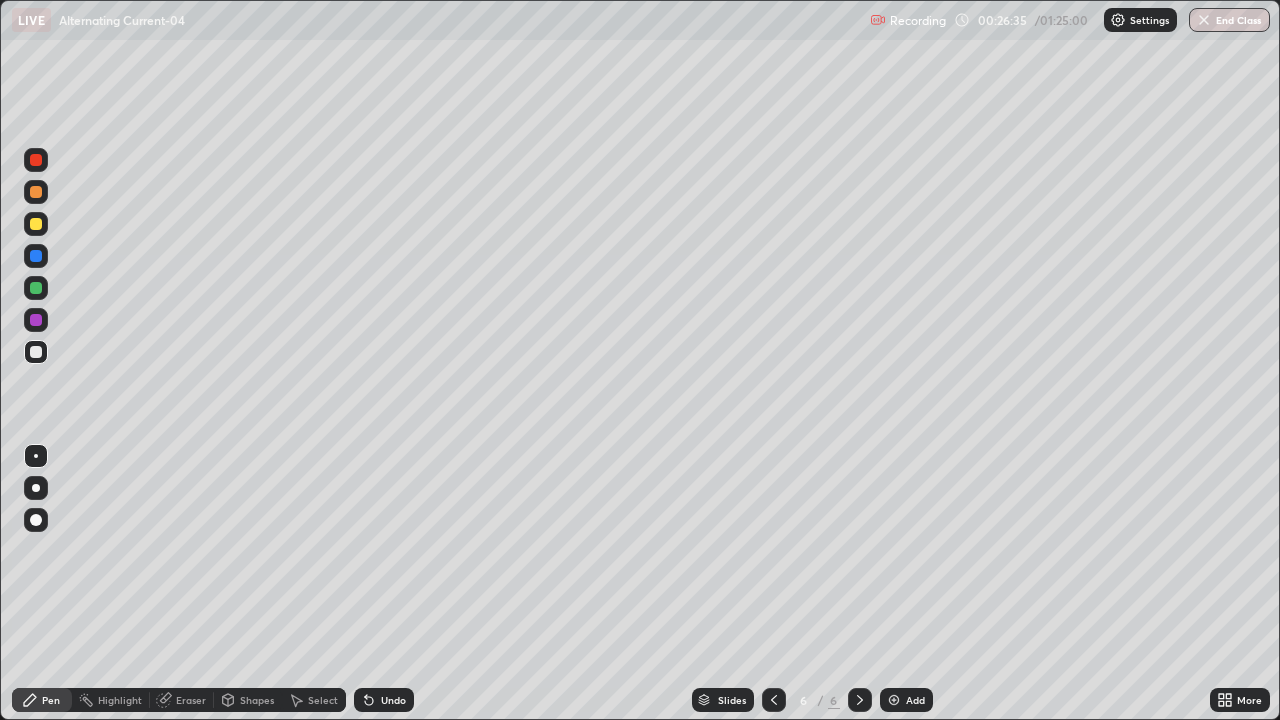 click at bounding box center [774, 700] 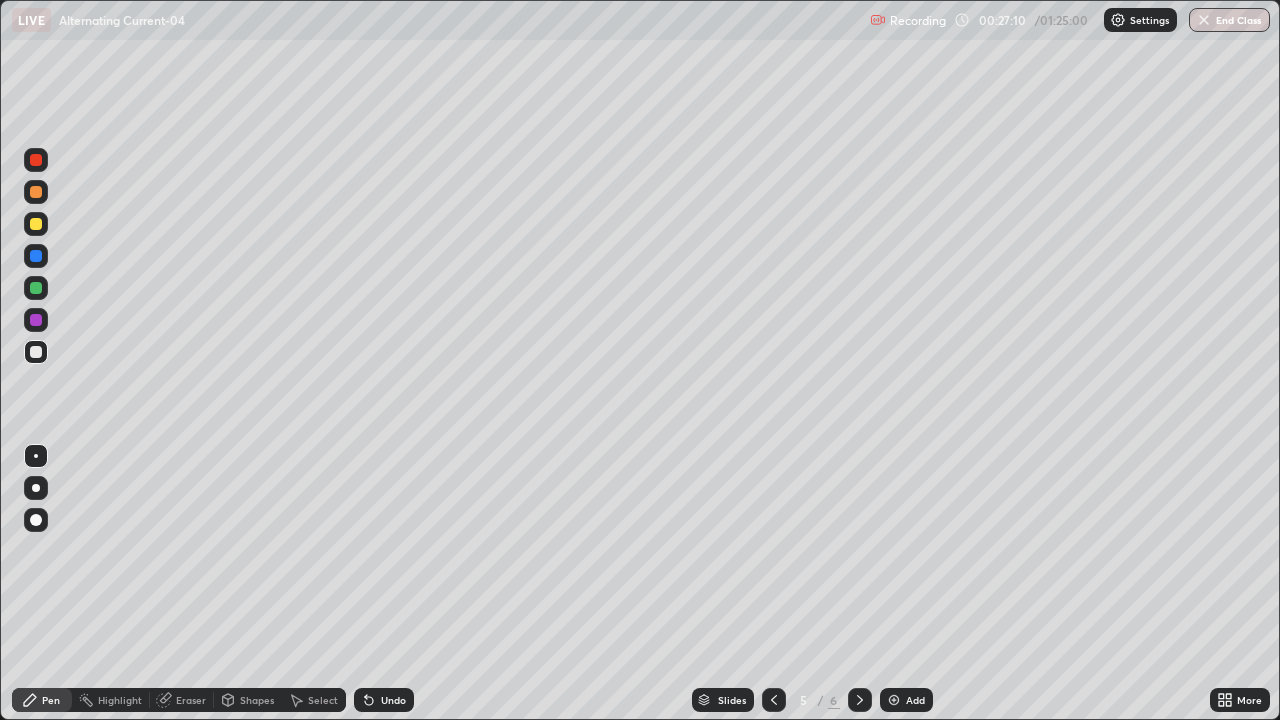 click on "Undo" at bounding box center (384, 700) 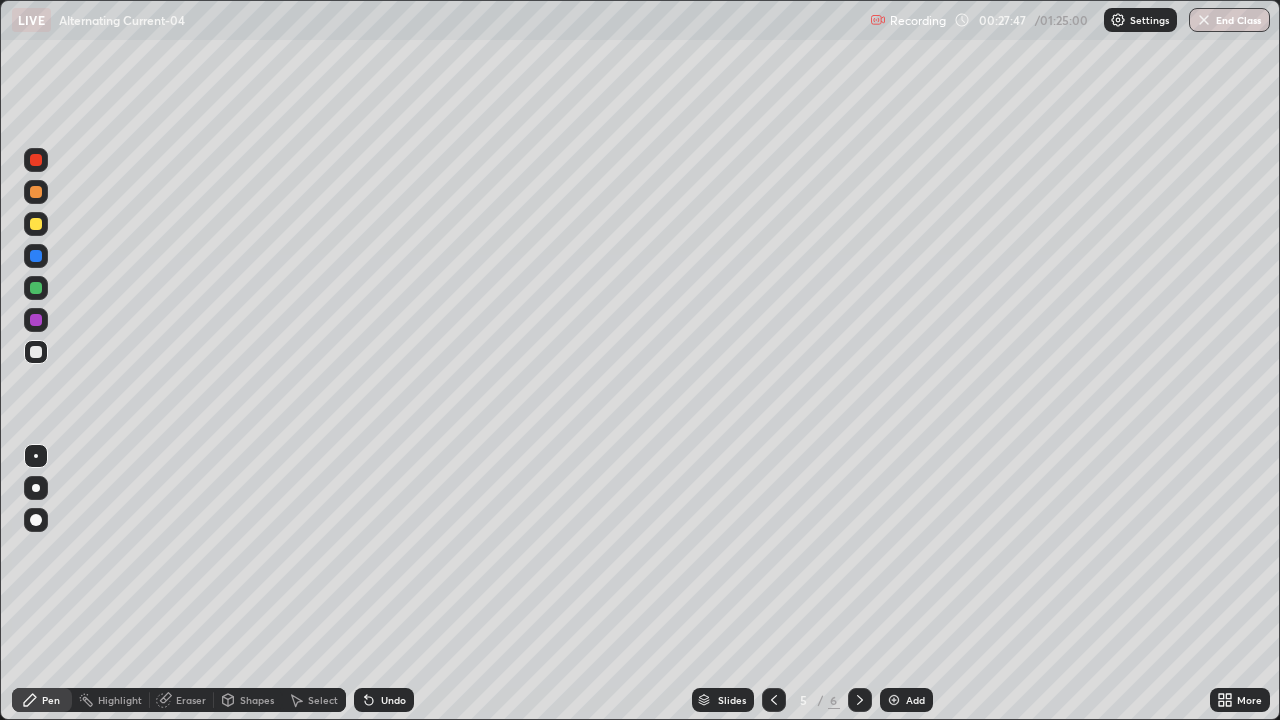 click at bounding box center [36, 192] 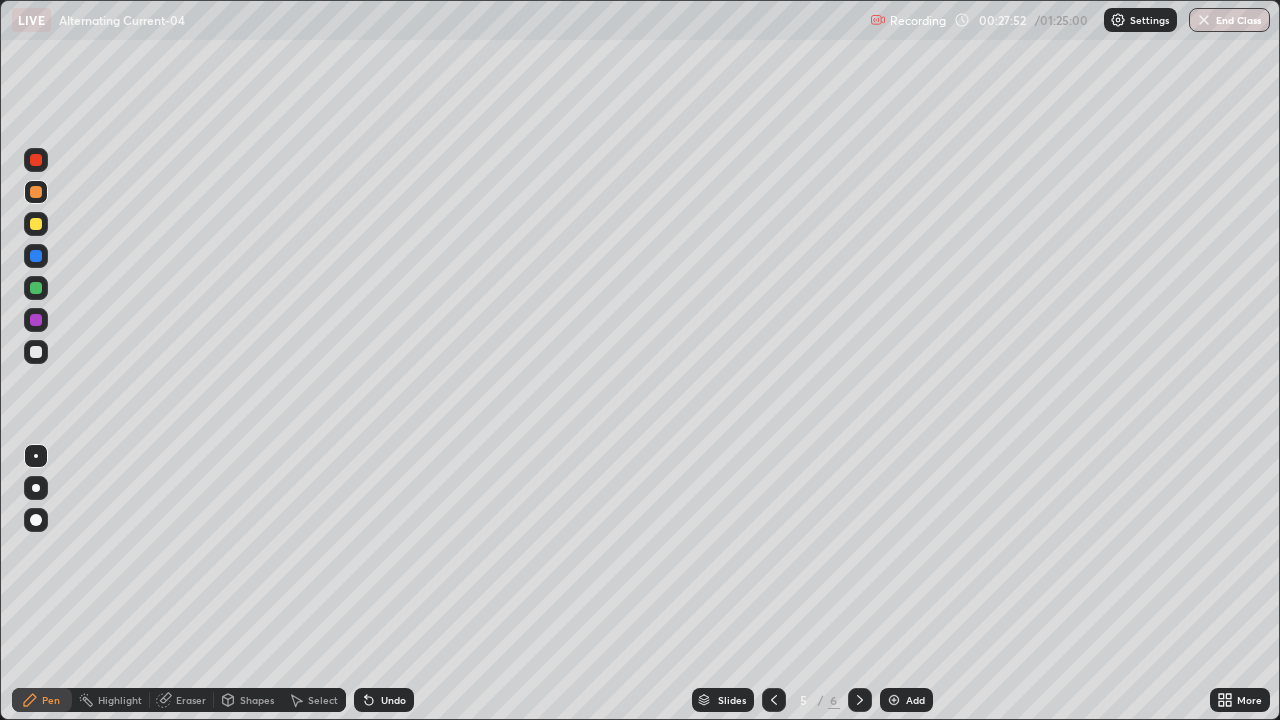 click 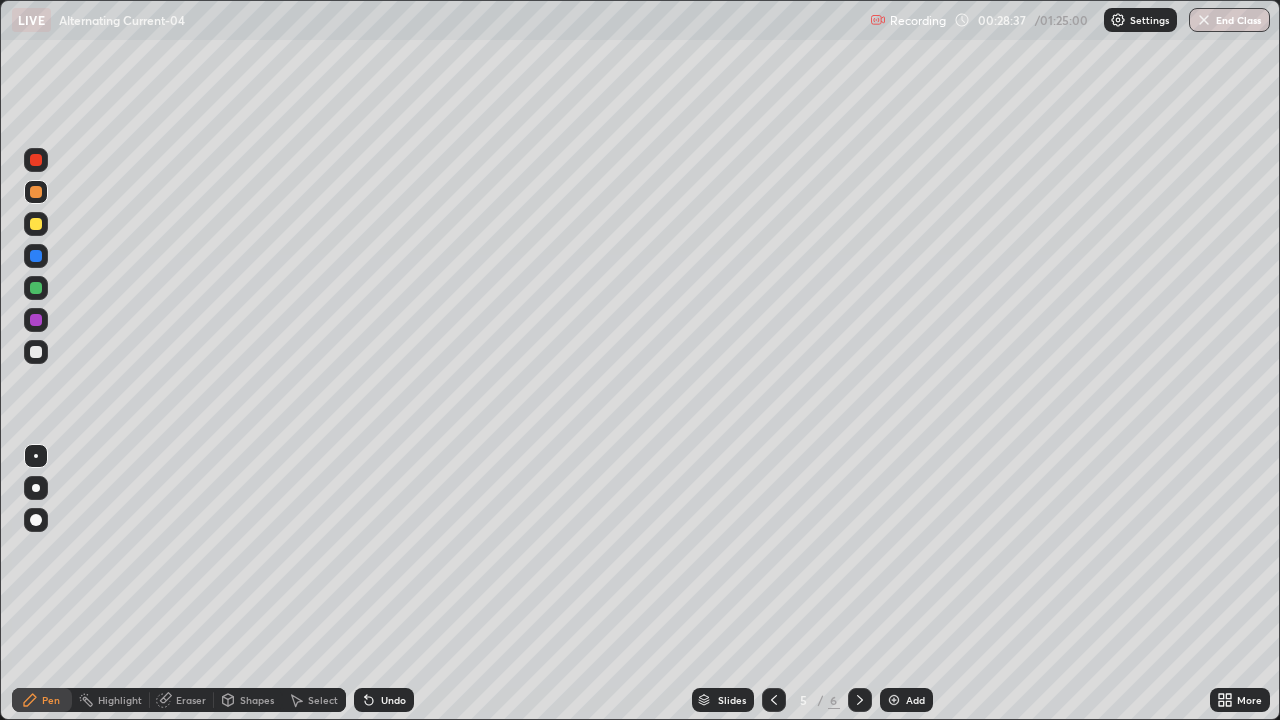 click 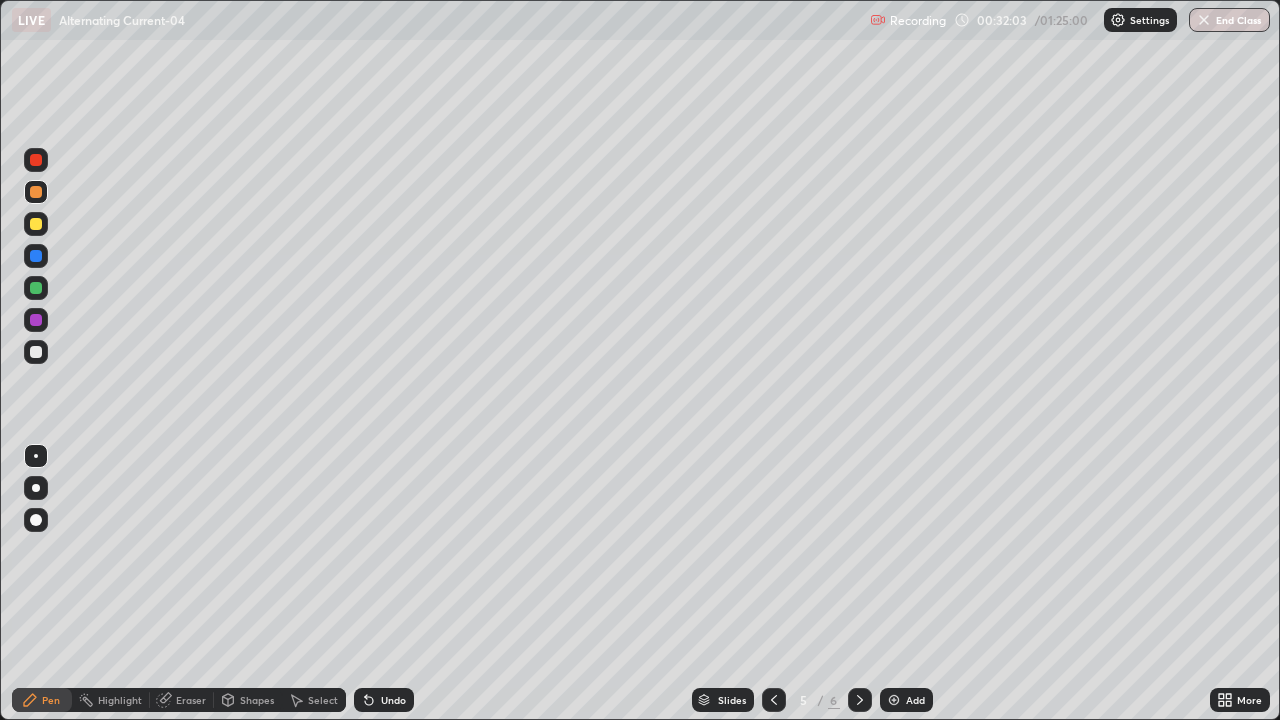 click on "Undo" at bounding box center [393, 700] 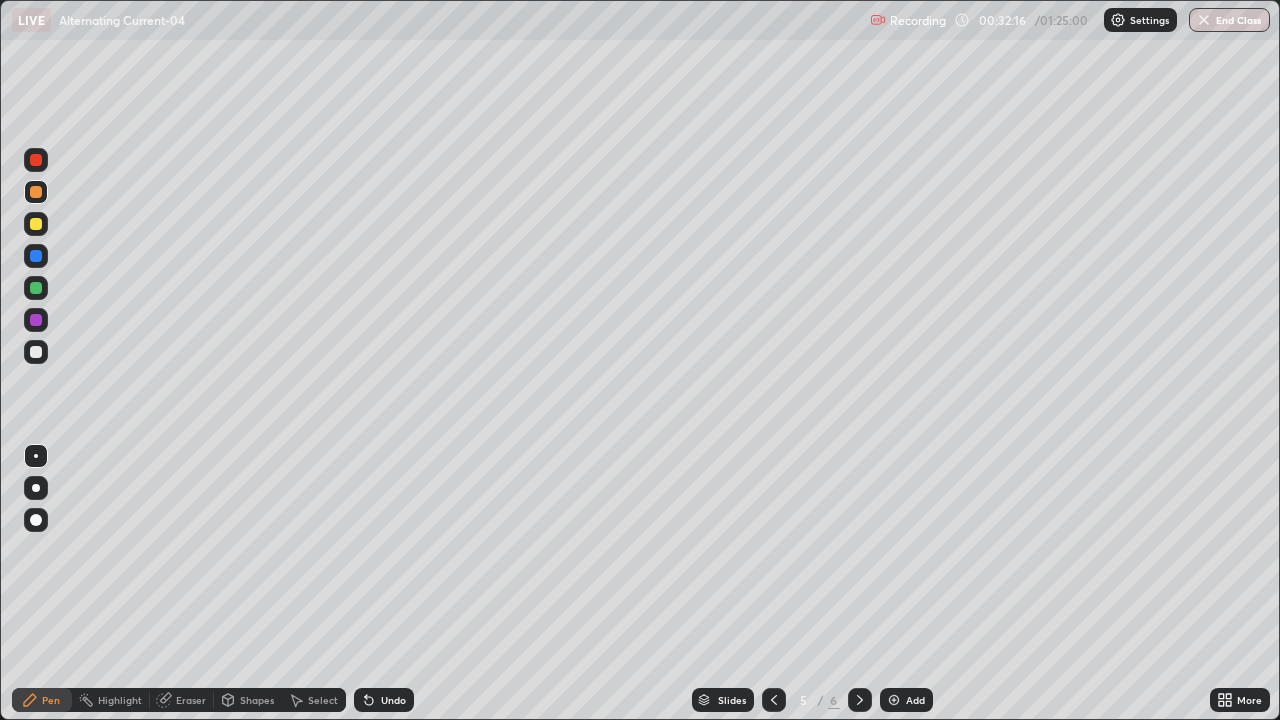 click on "Add" at bounding box center [915, 700] 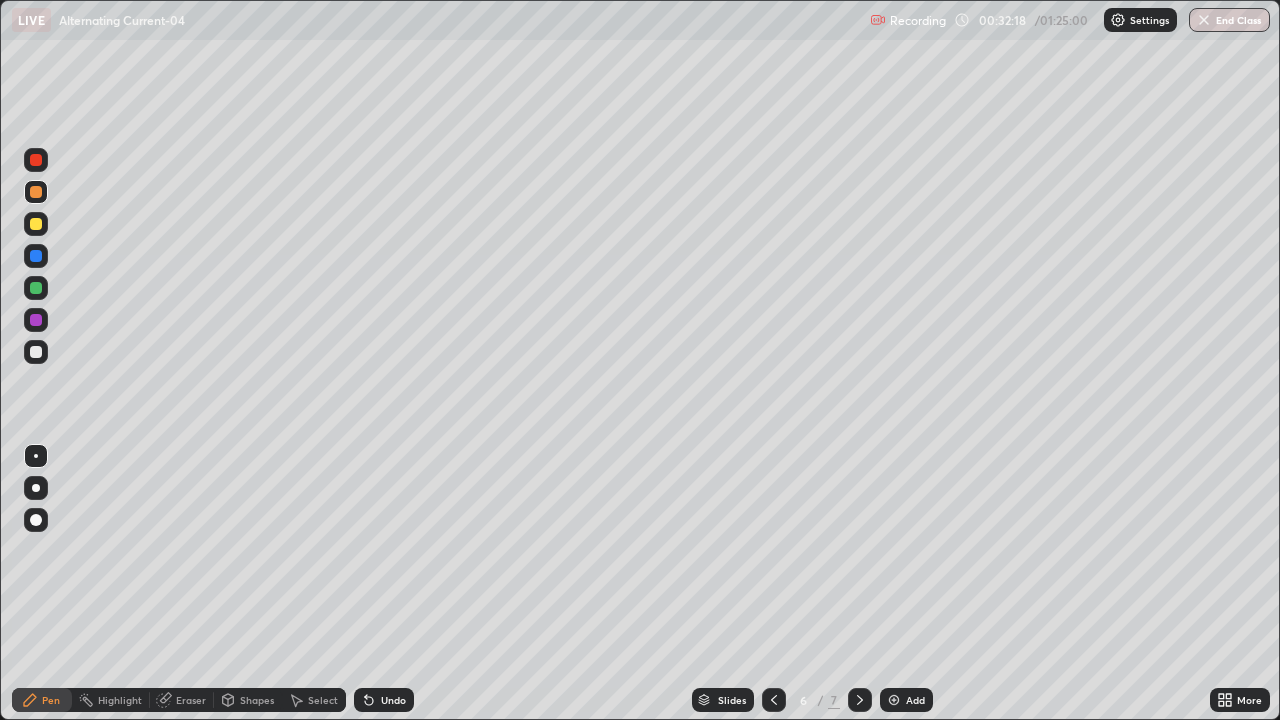 click at bounding box center (36, 352) 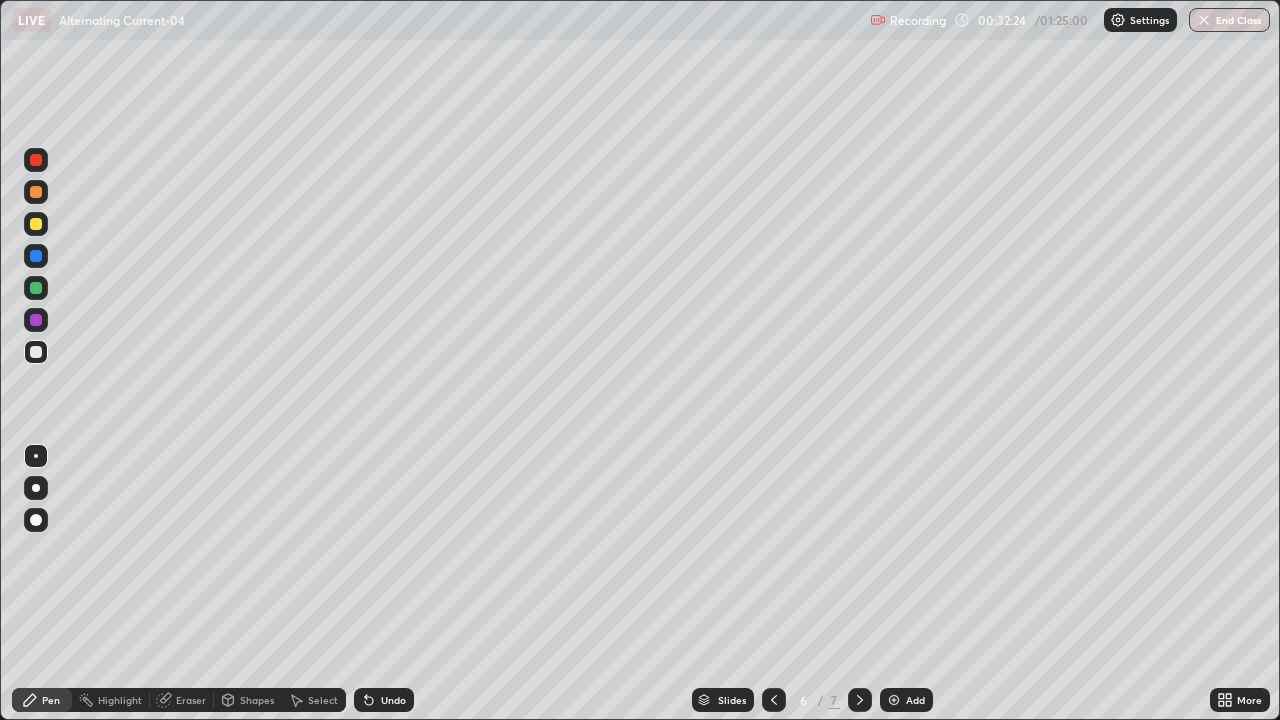 click at bounding box center [36, 224] 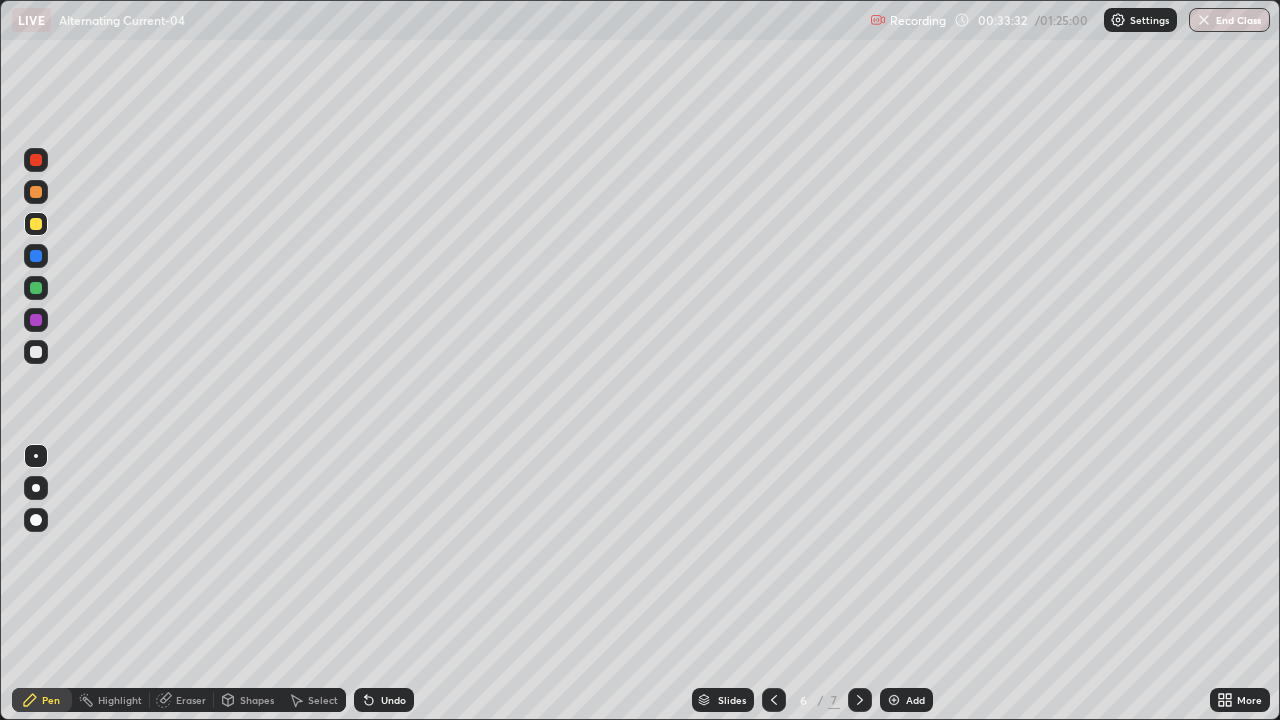 click on "Undo" at bounding box center (393, 700) 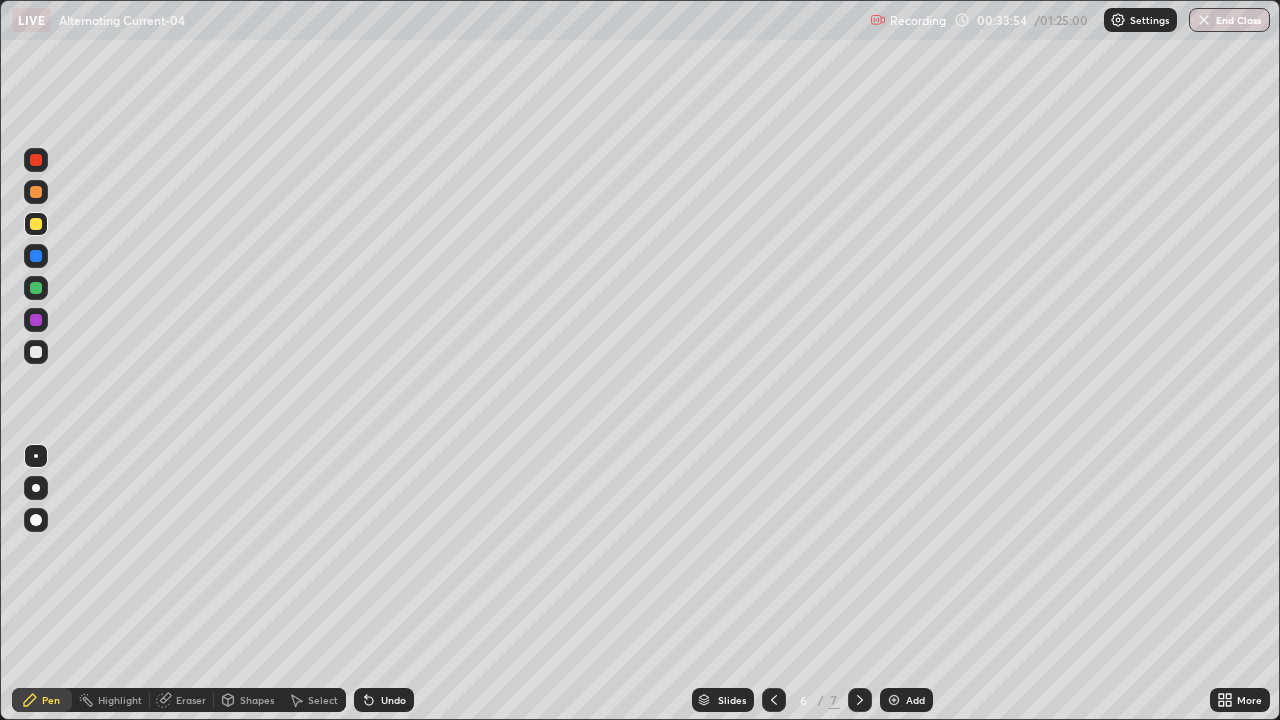 click at bounding box center (860, 700) 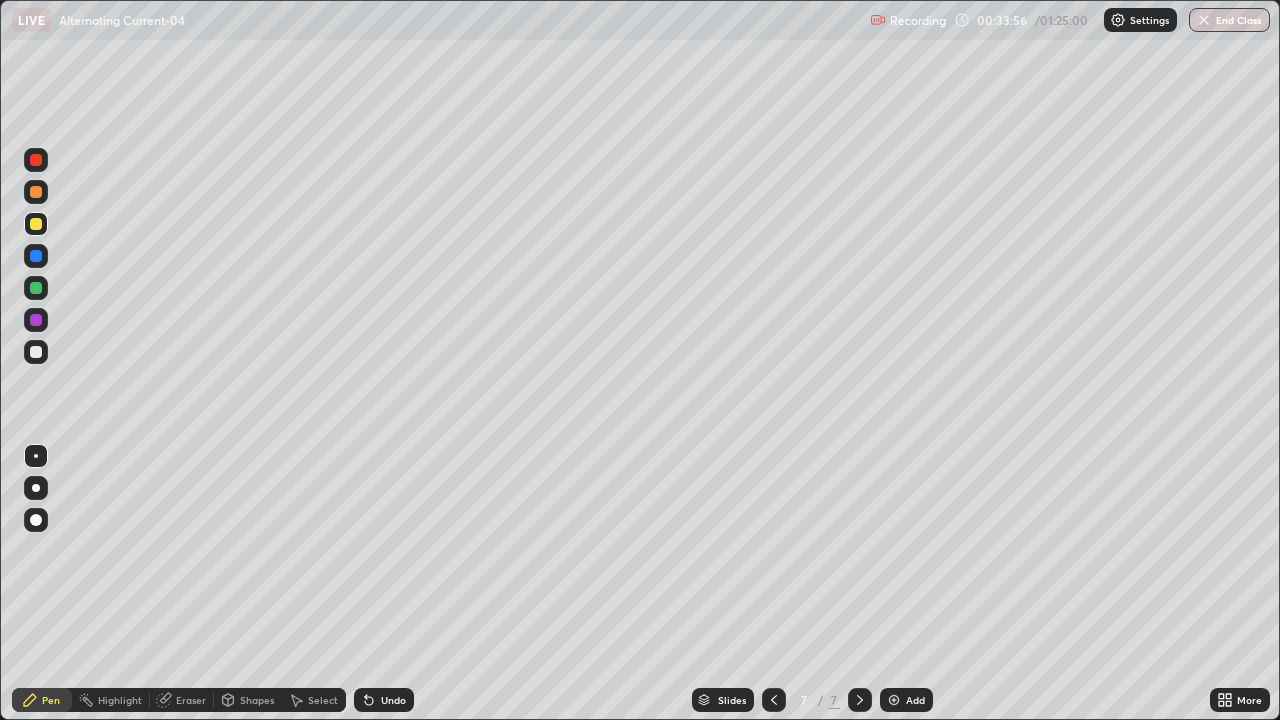 click on "Add" at bounding box center (906, 700) 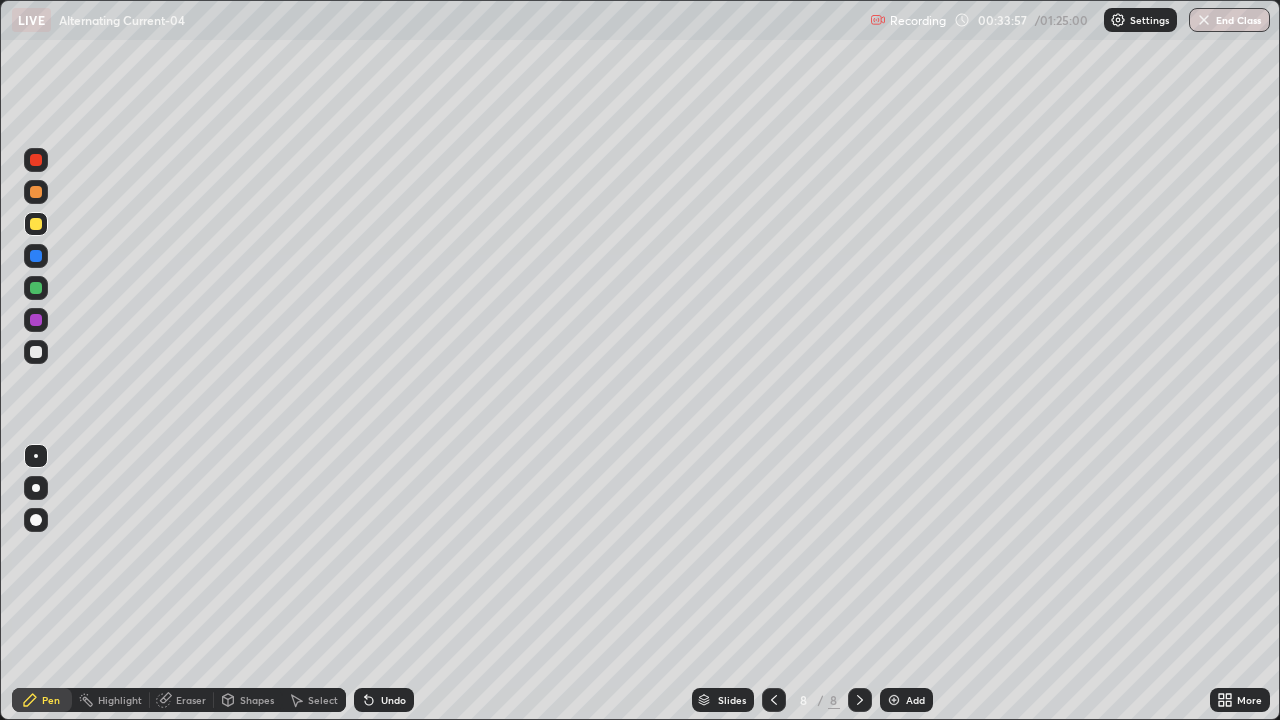 click at bounding box center (36, 352) 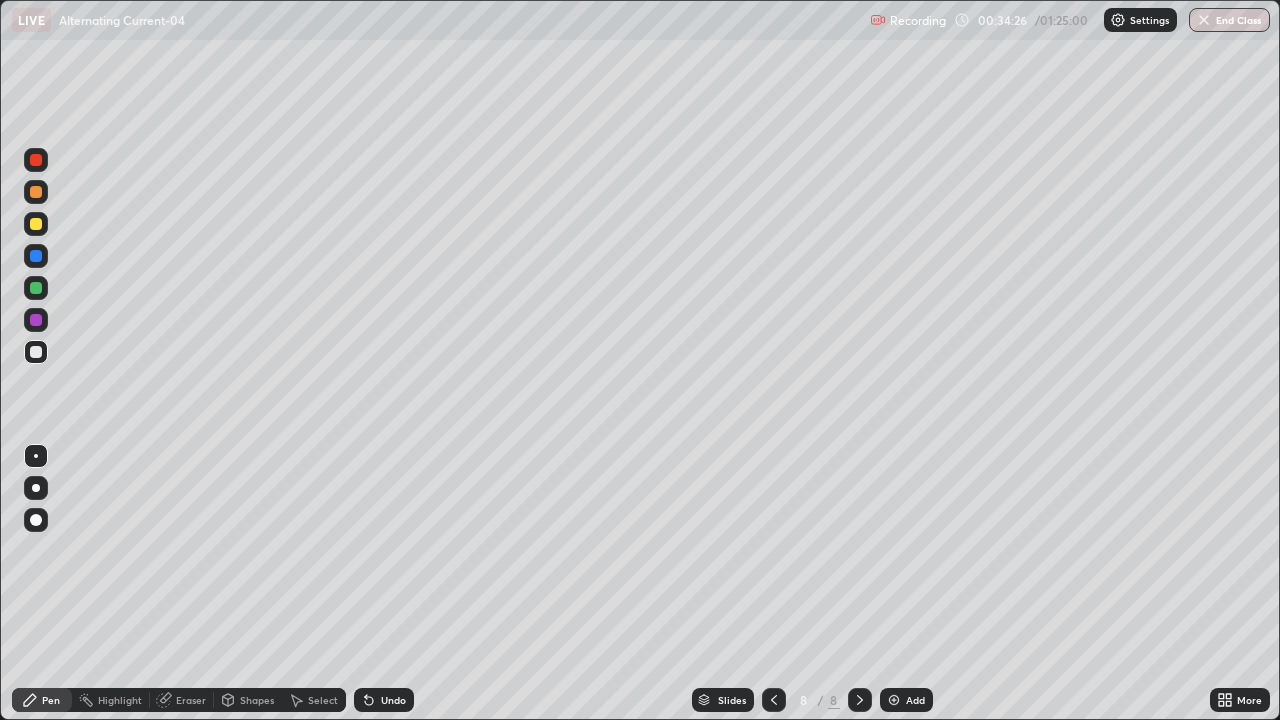 click at bounding box center (36, 160) 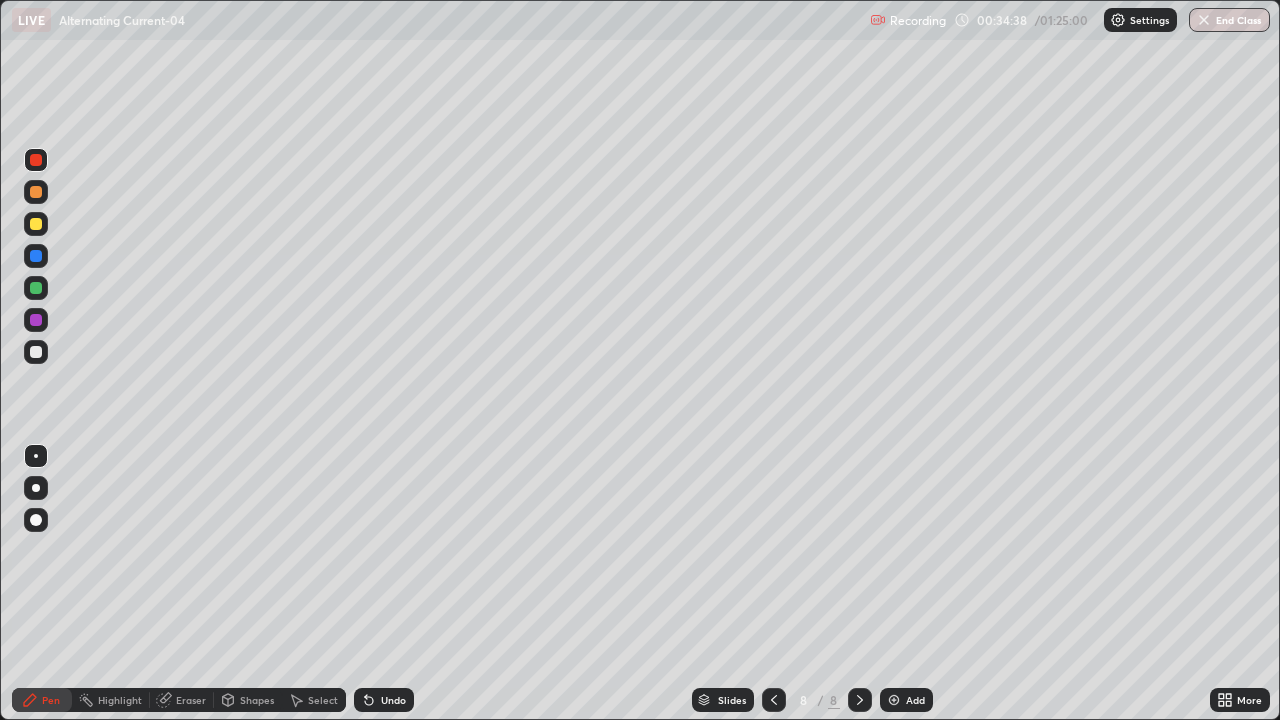 click at bounding box center (36, 352) 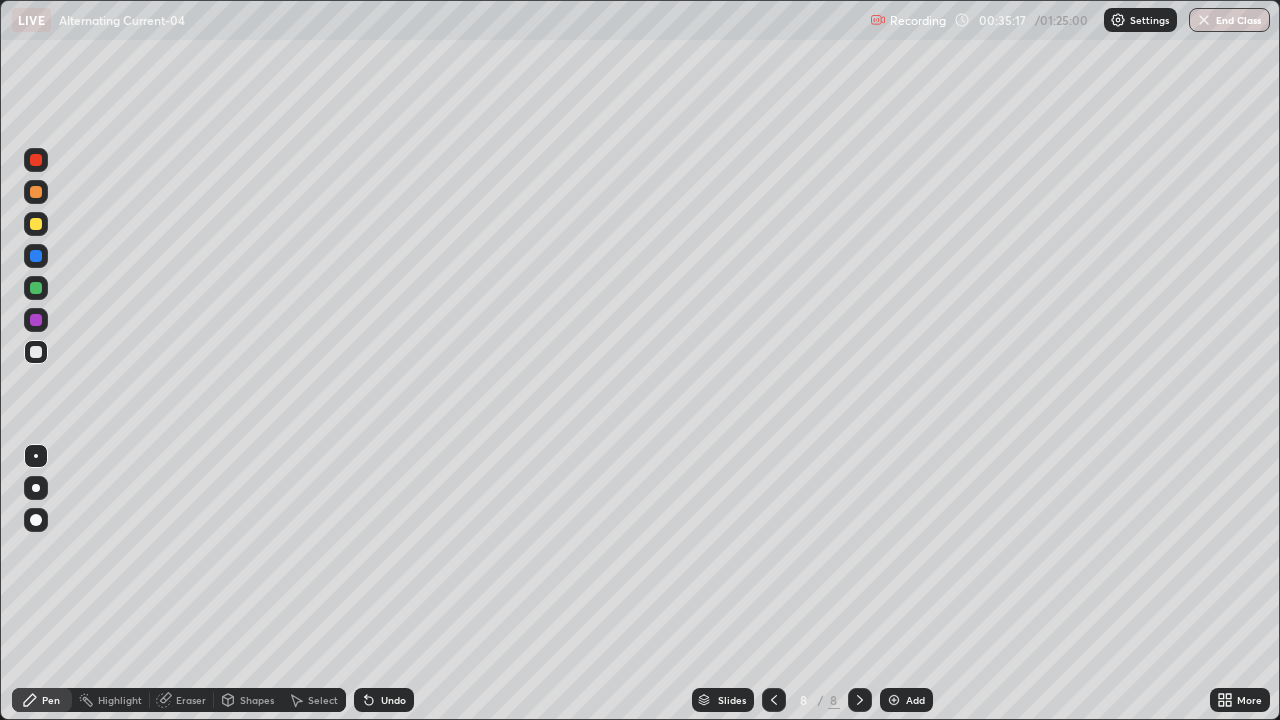 click on "Undo" at bounding box center [384, 700] 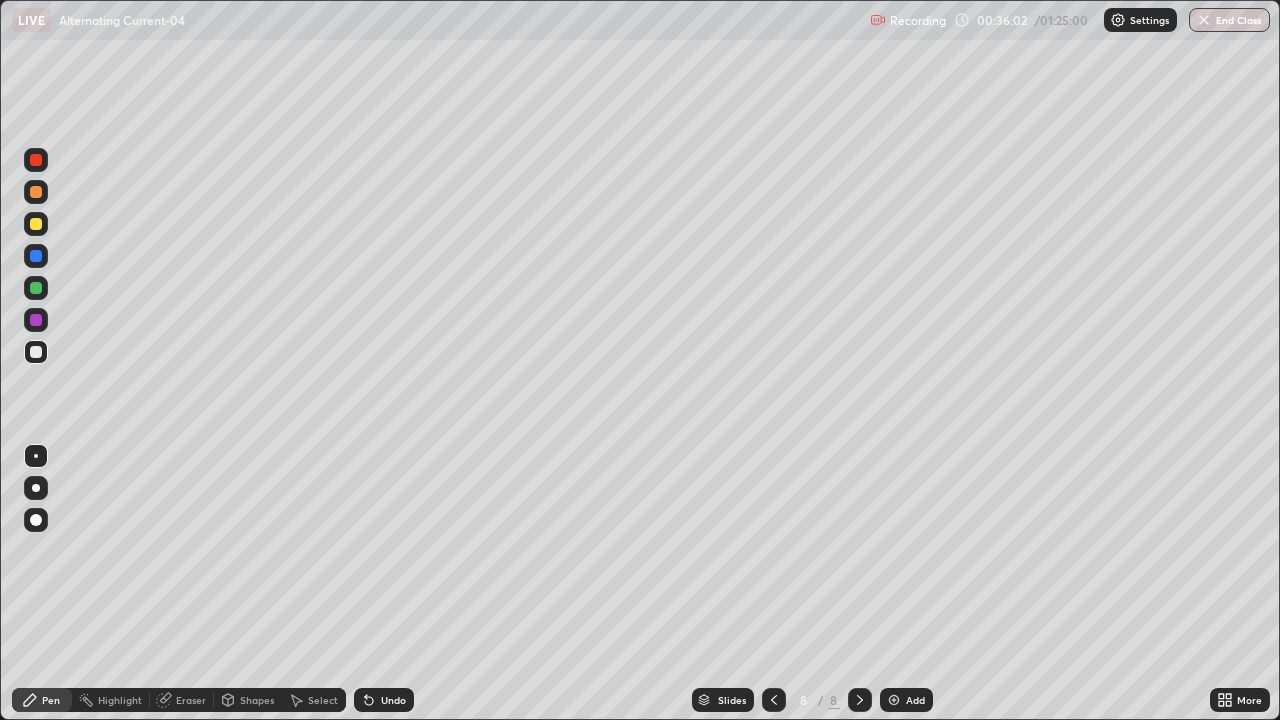 click on "Undo" at bounding box center (393, 700) 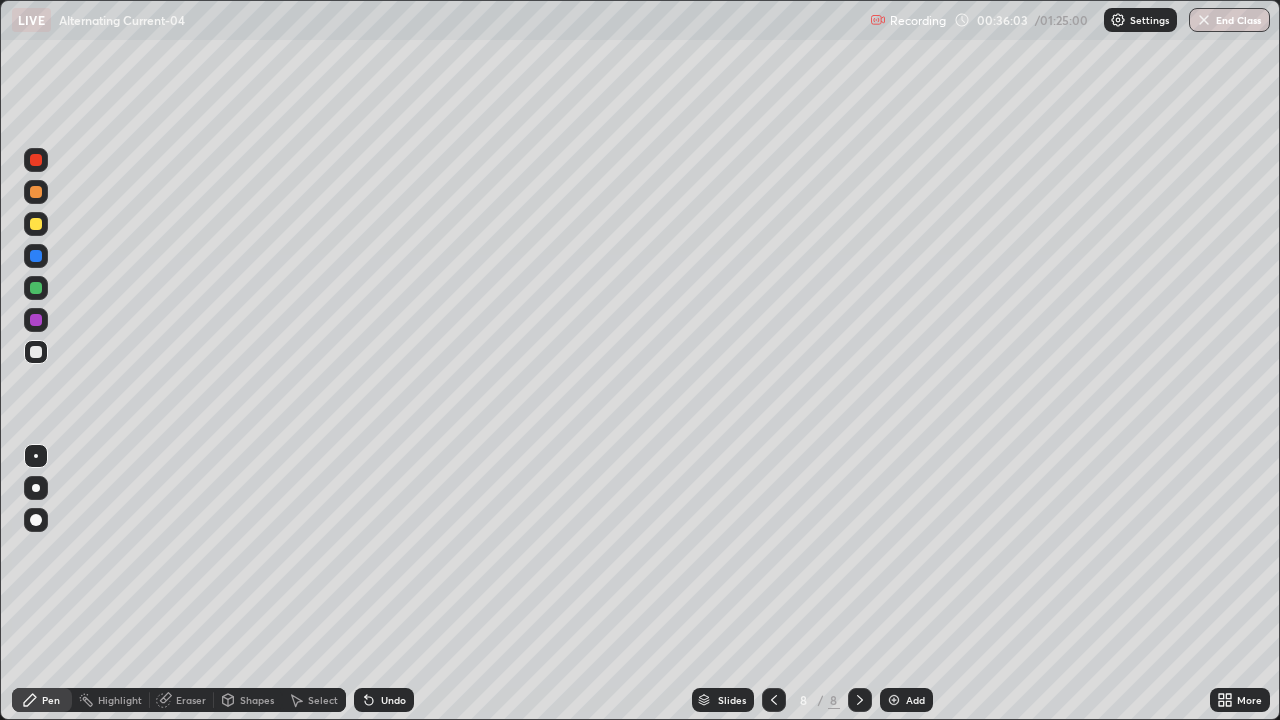 click on "Undo" at bounding box center [384, 700] 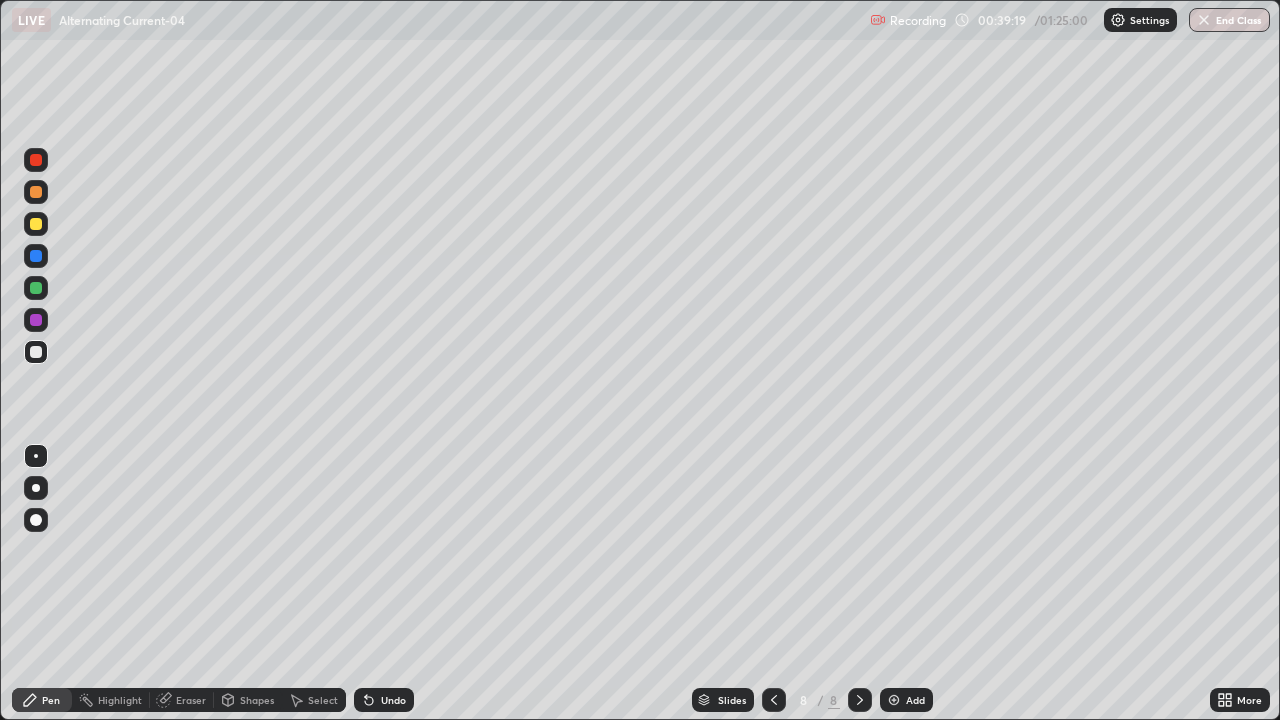 click on "Add" at bounding box center (915, 700) 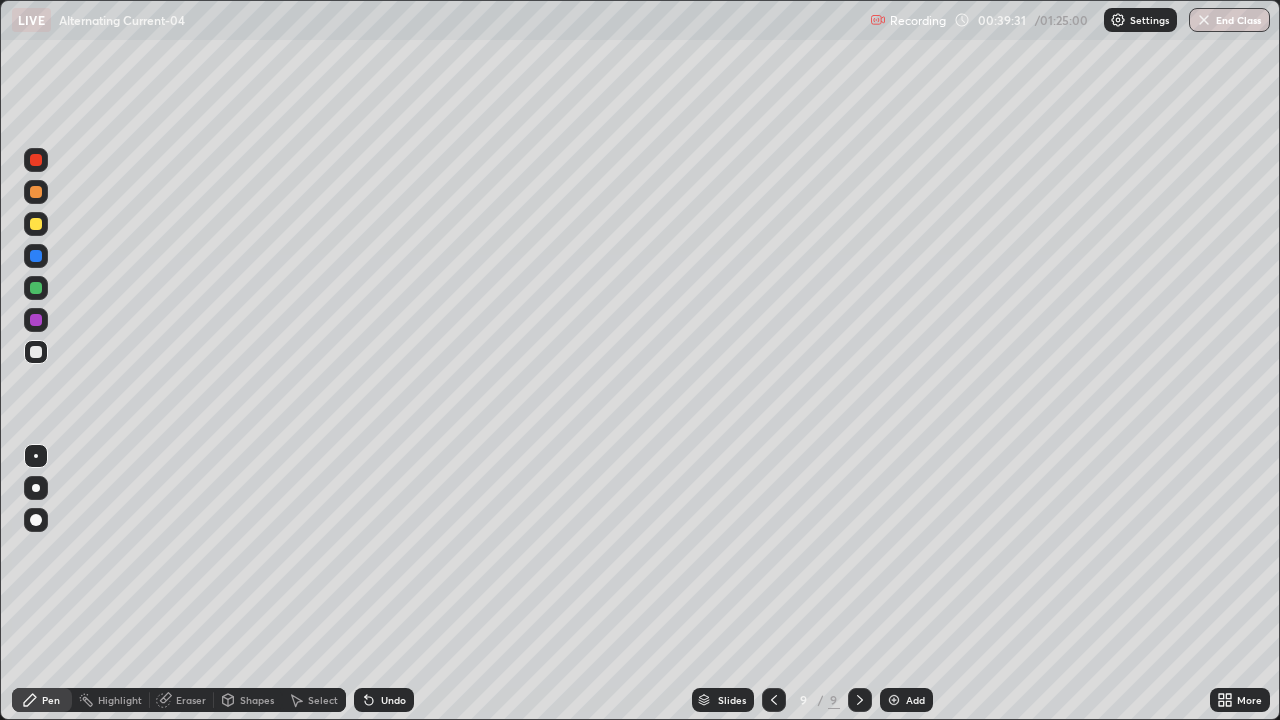 click at bounding box center (36, 352) 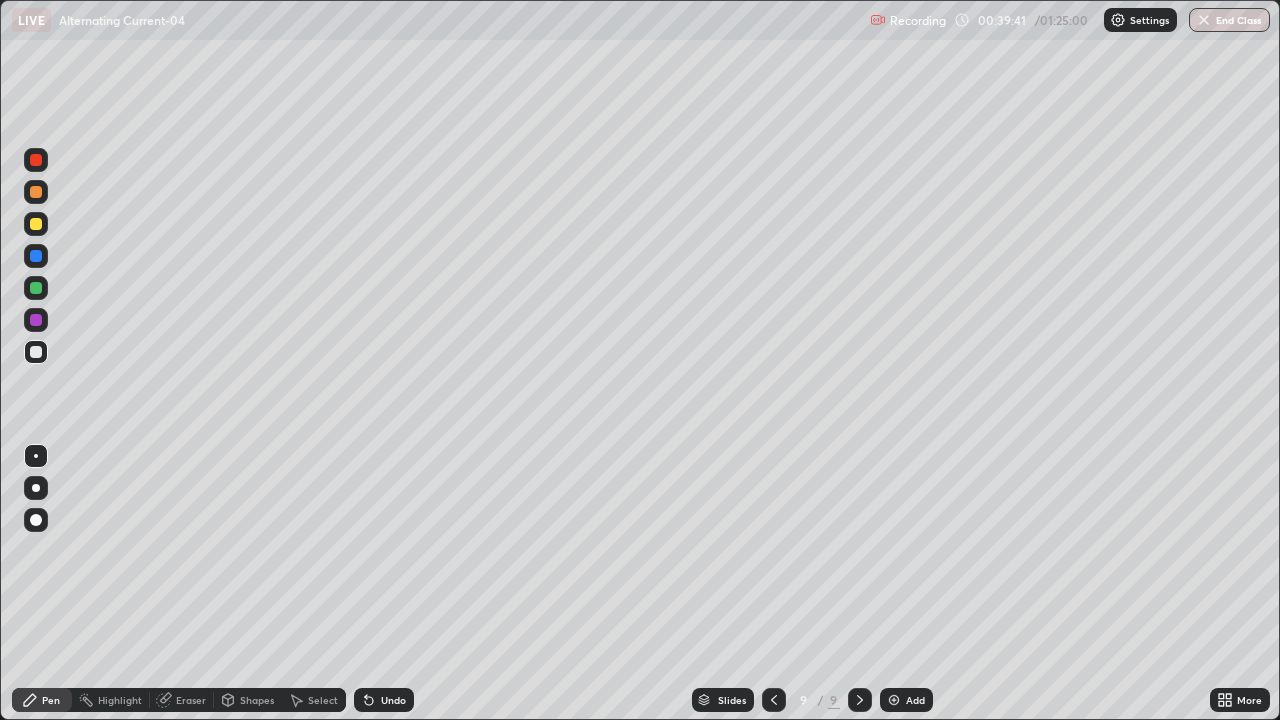 click at bounding box center (36, 160) 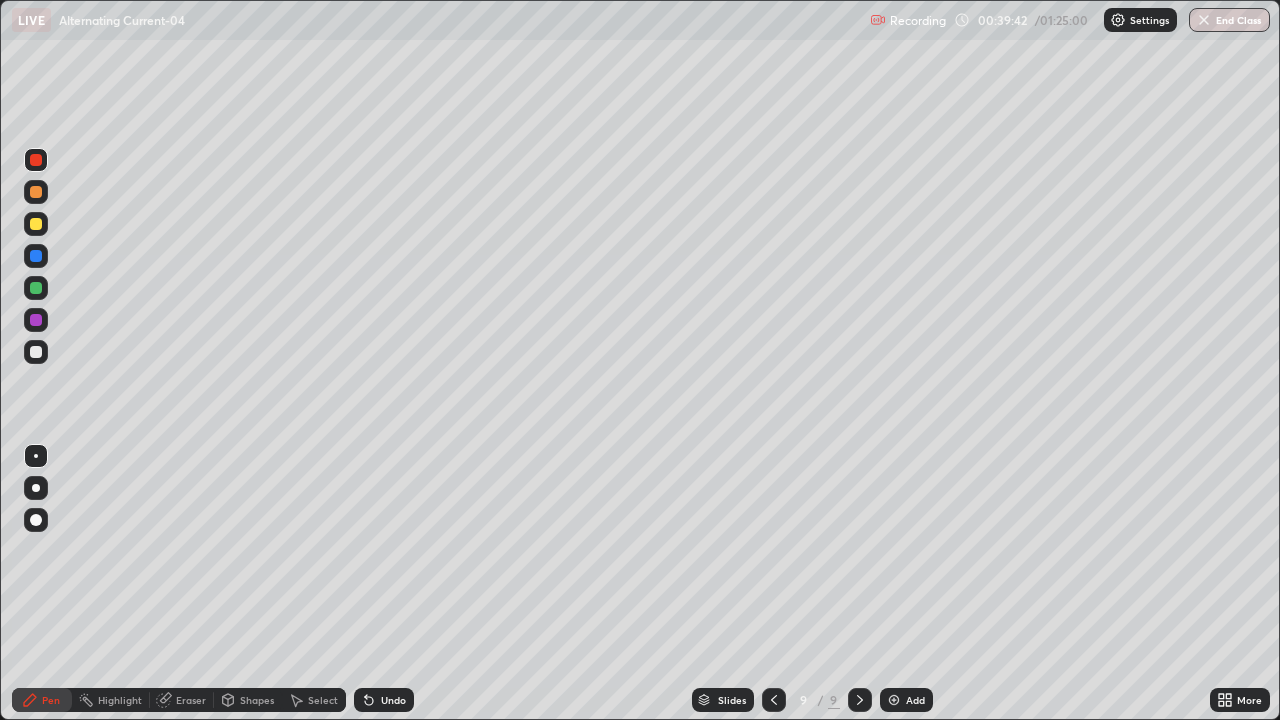 click on "Undo" at bounding box center [384, 700] 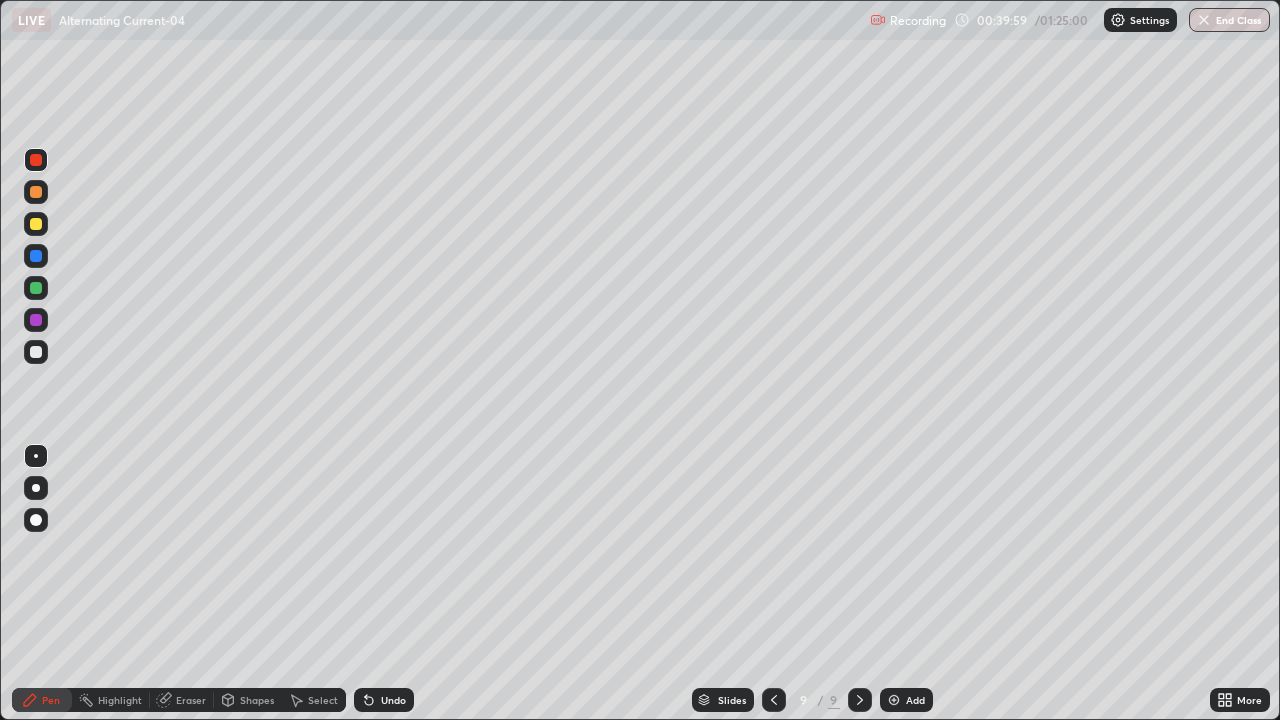 click 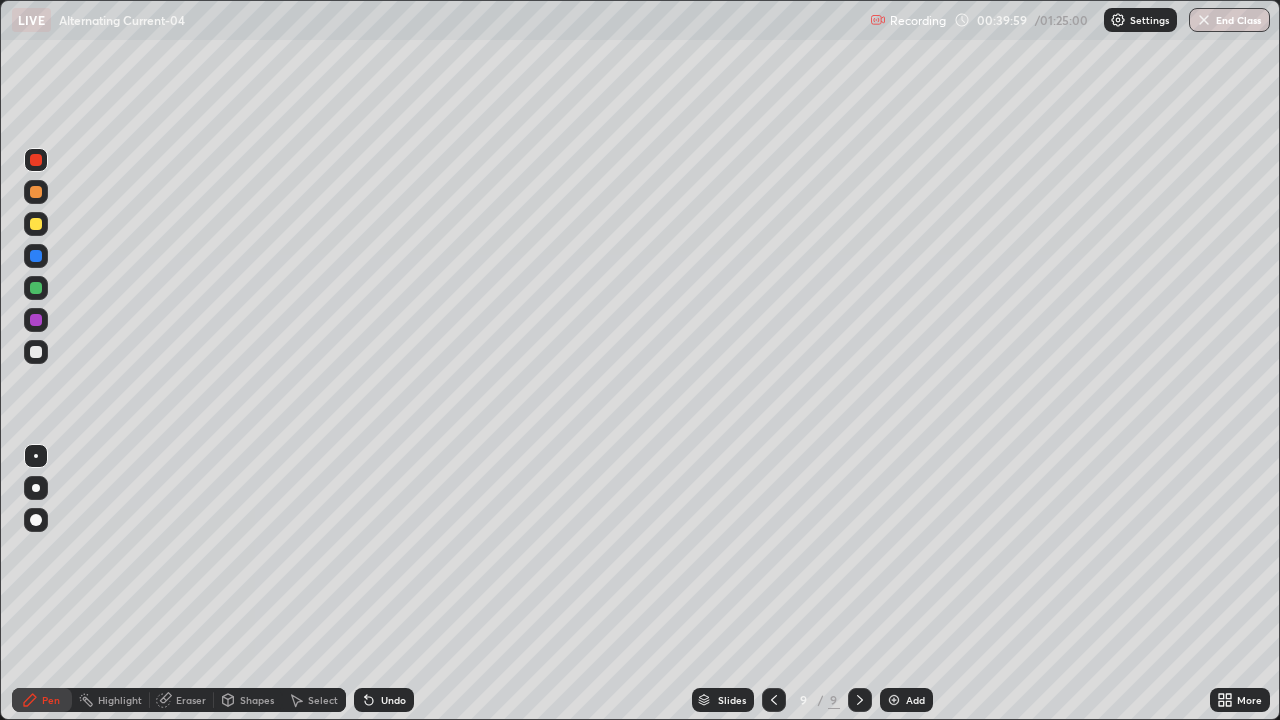 click 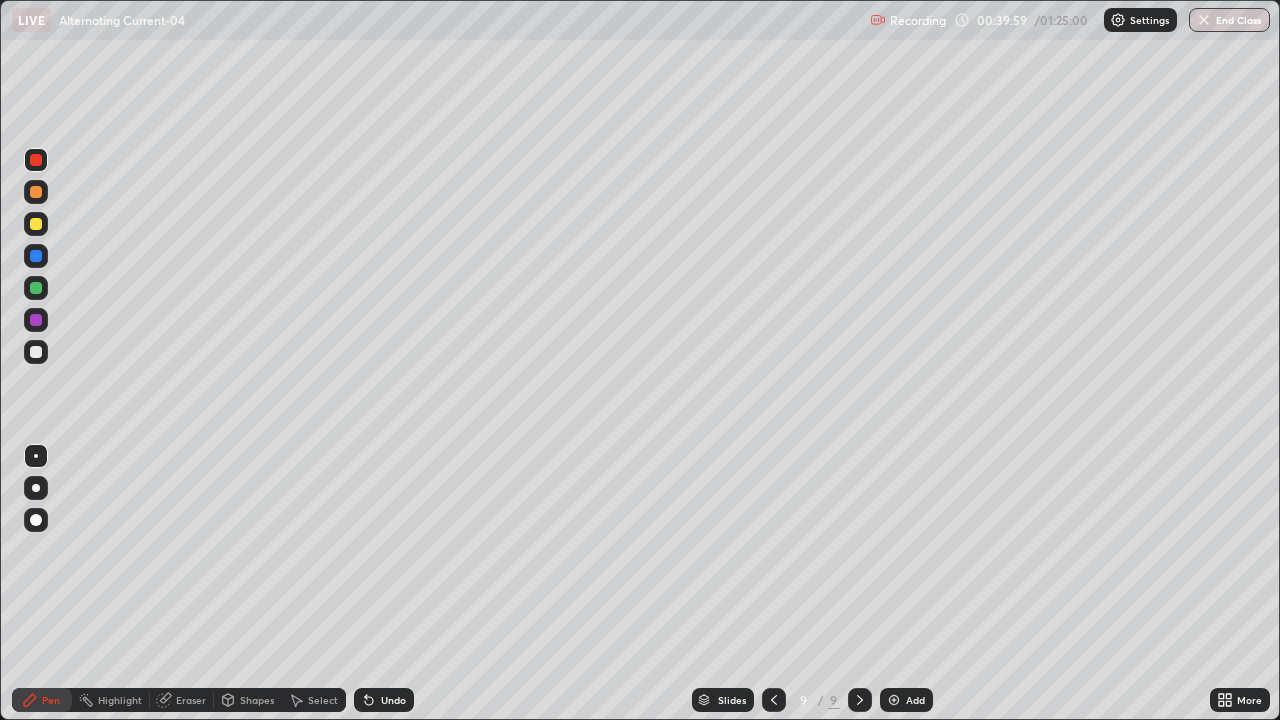 click 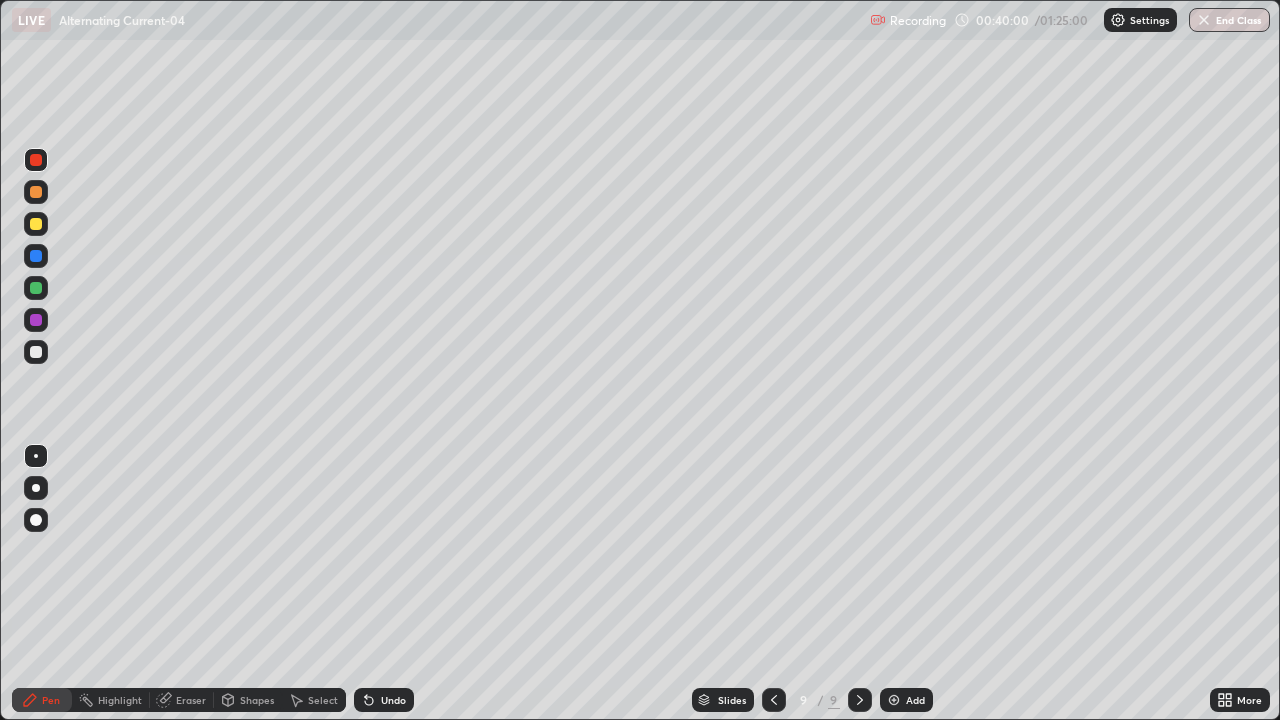 click on "Undo" at bounding box center (384, 700) 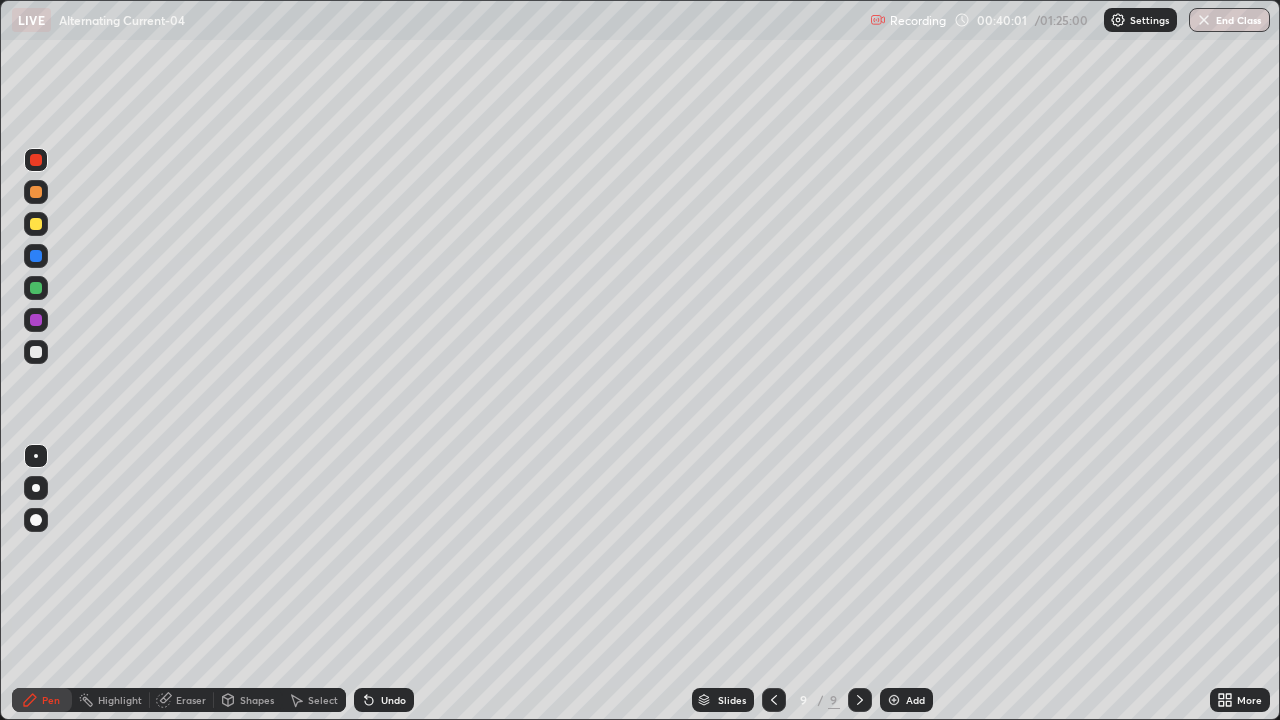 click 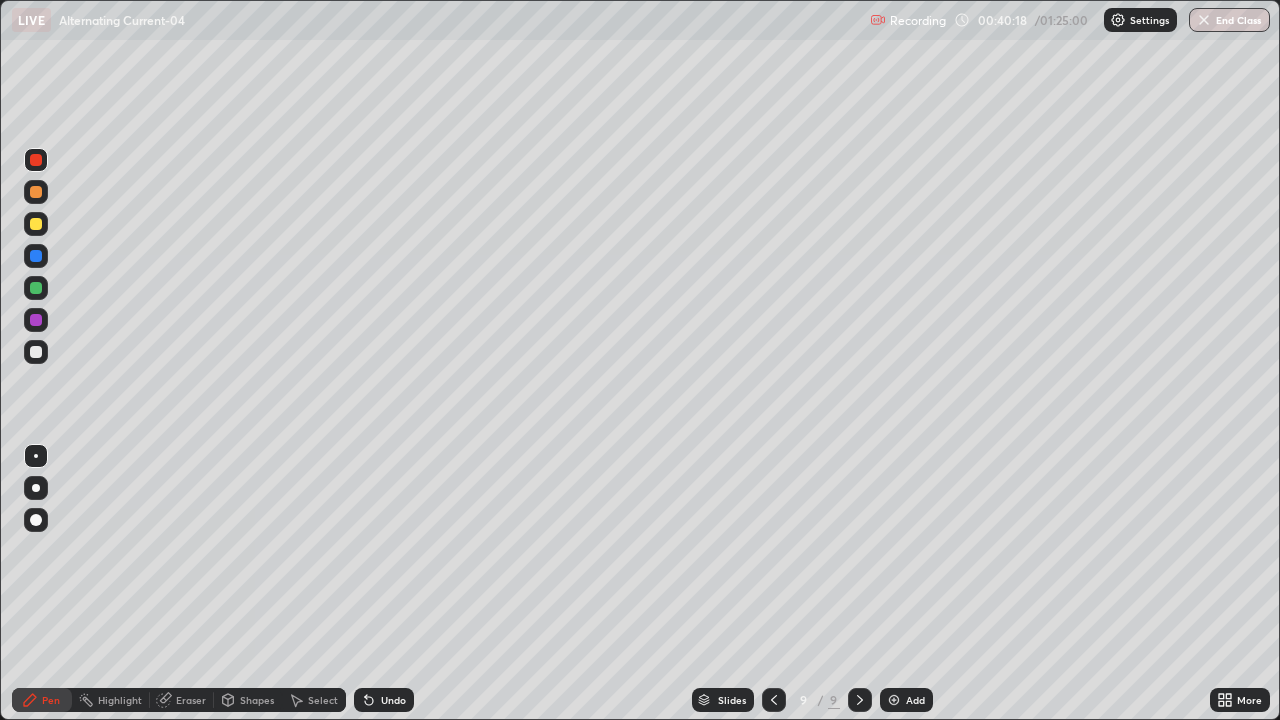 click at bounding box center (36, 192) 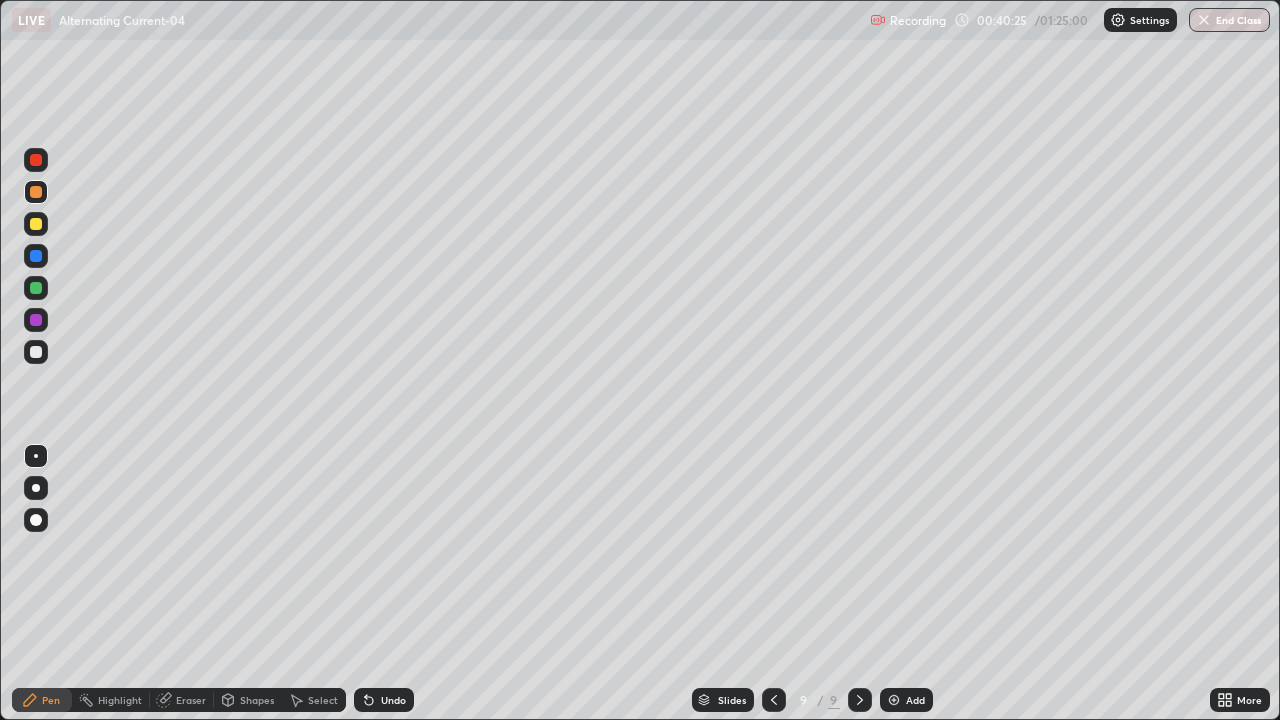 click on "Undo" at bounding box center (393, 700) 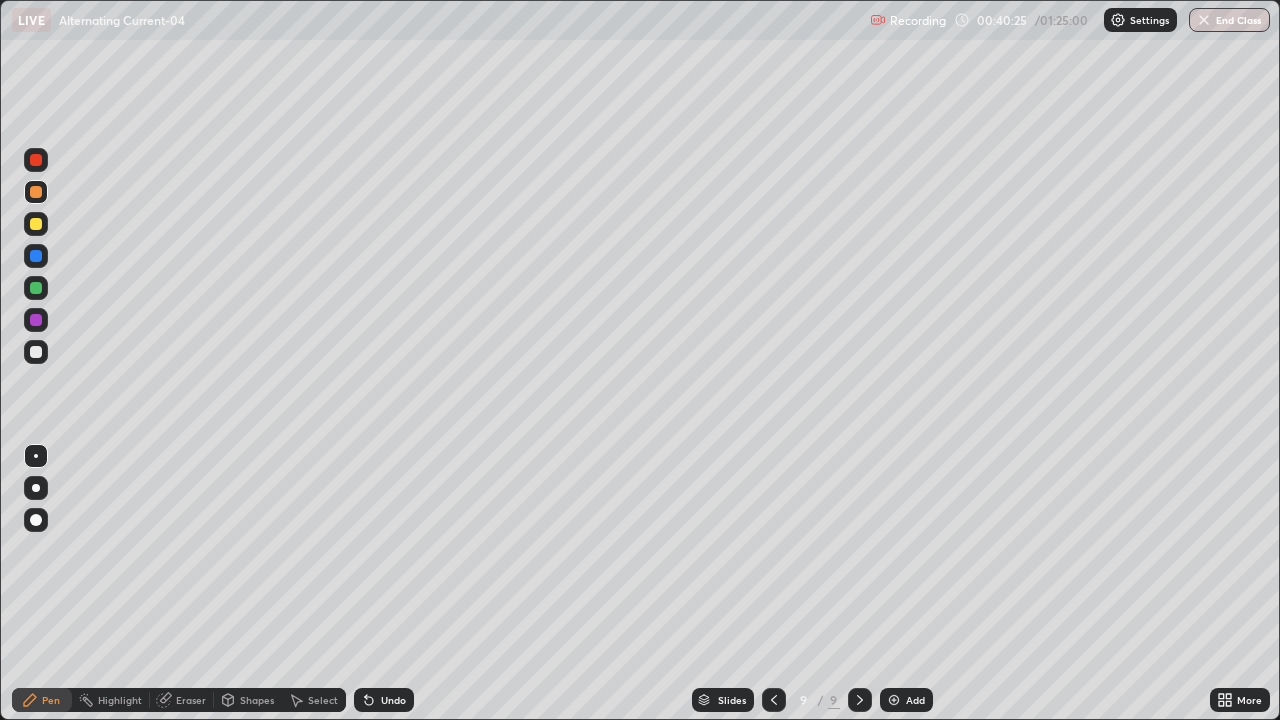 click on "Undo" at bounding box center [384, 700] 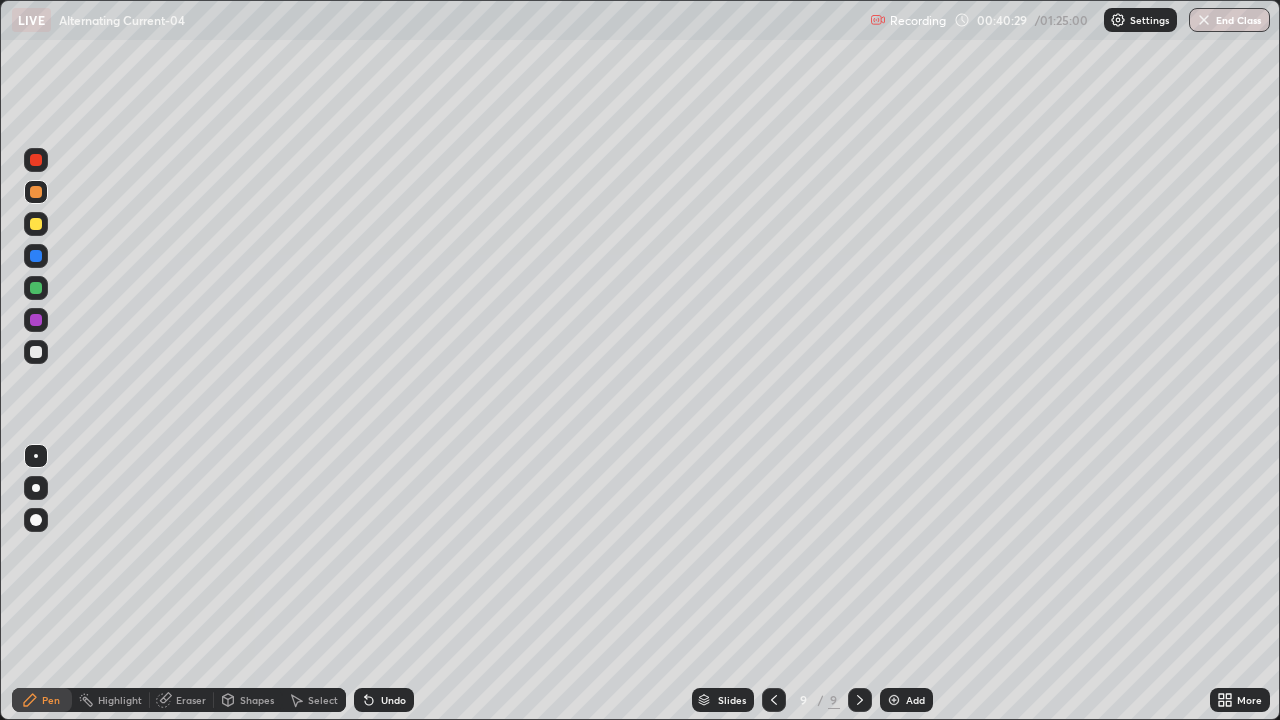 click on "Undo" at bounding box center [393, 700] 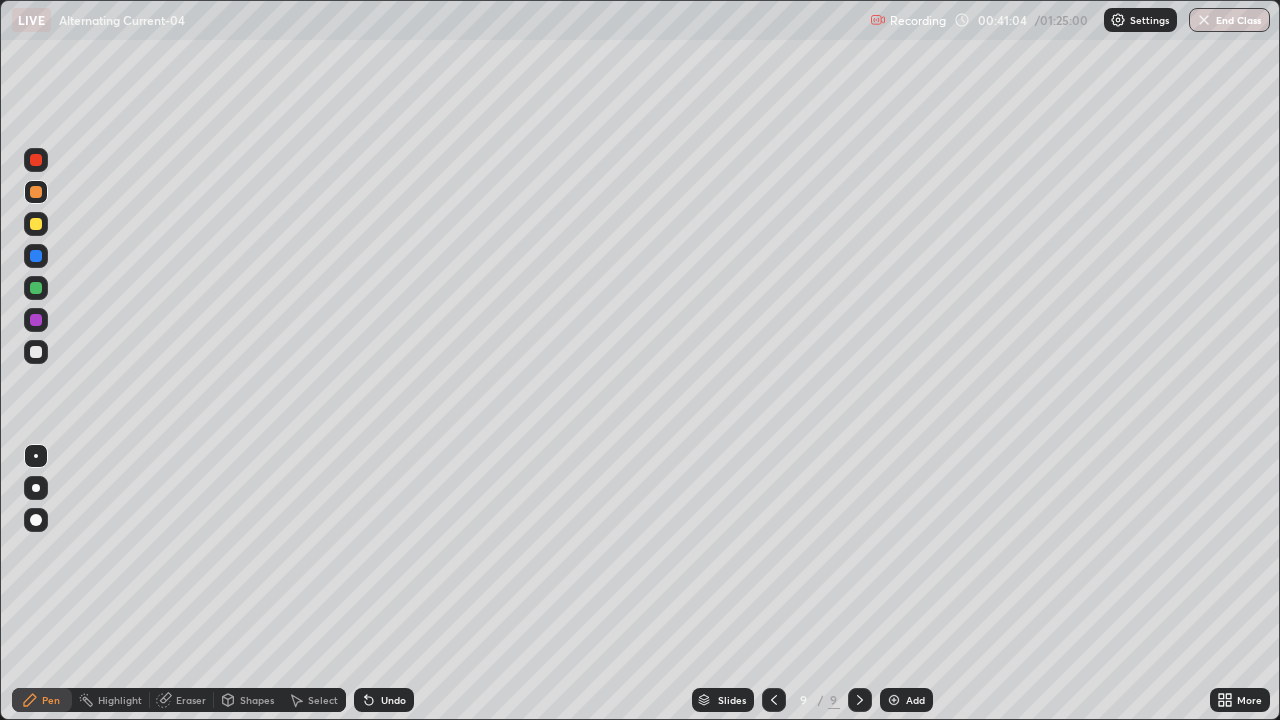 click on "Undo" at bounding box center (393, 700) 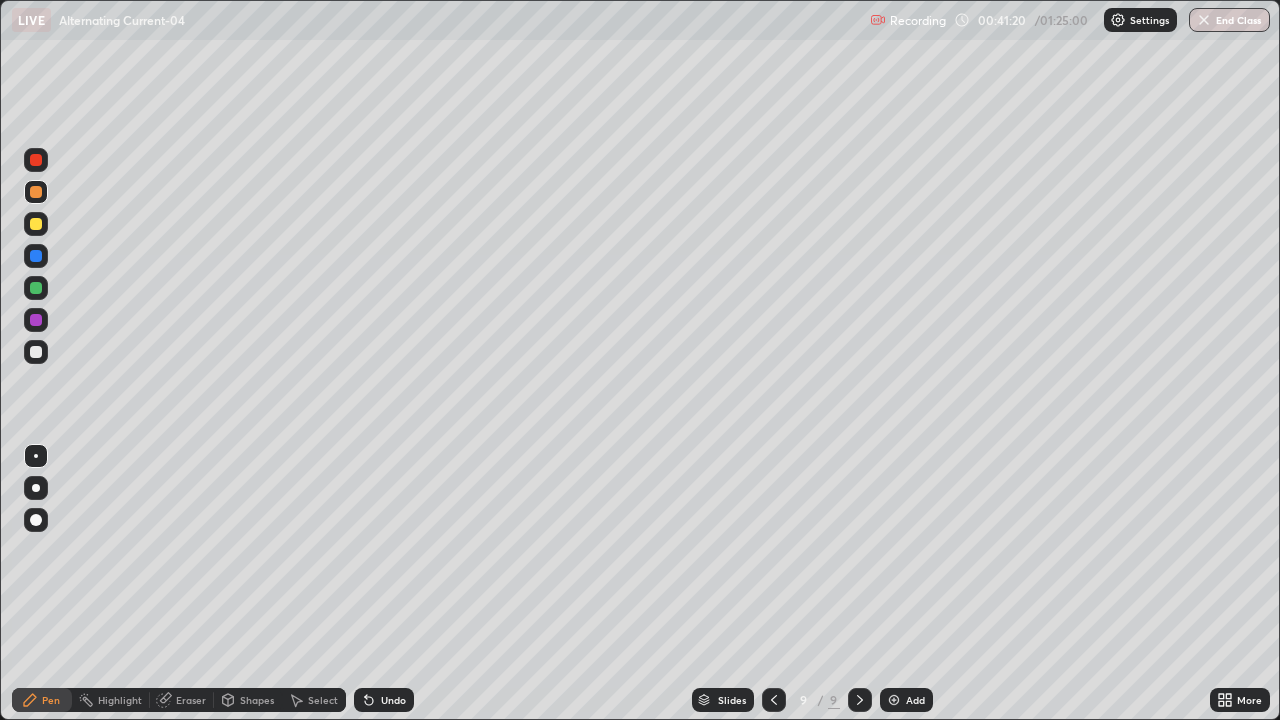 click at bounding box center [36, 352] 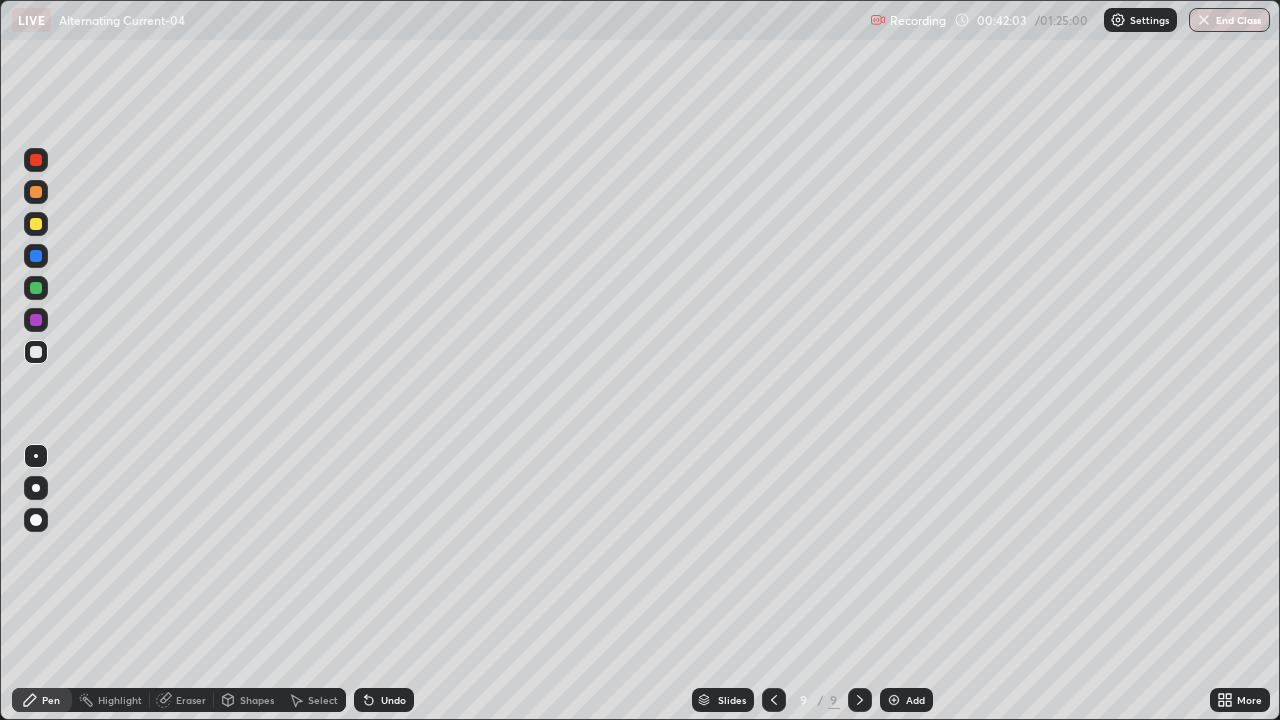 click on "Undo" at bounding box center (393, 700) 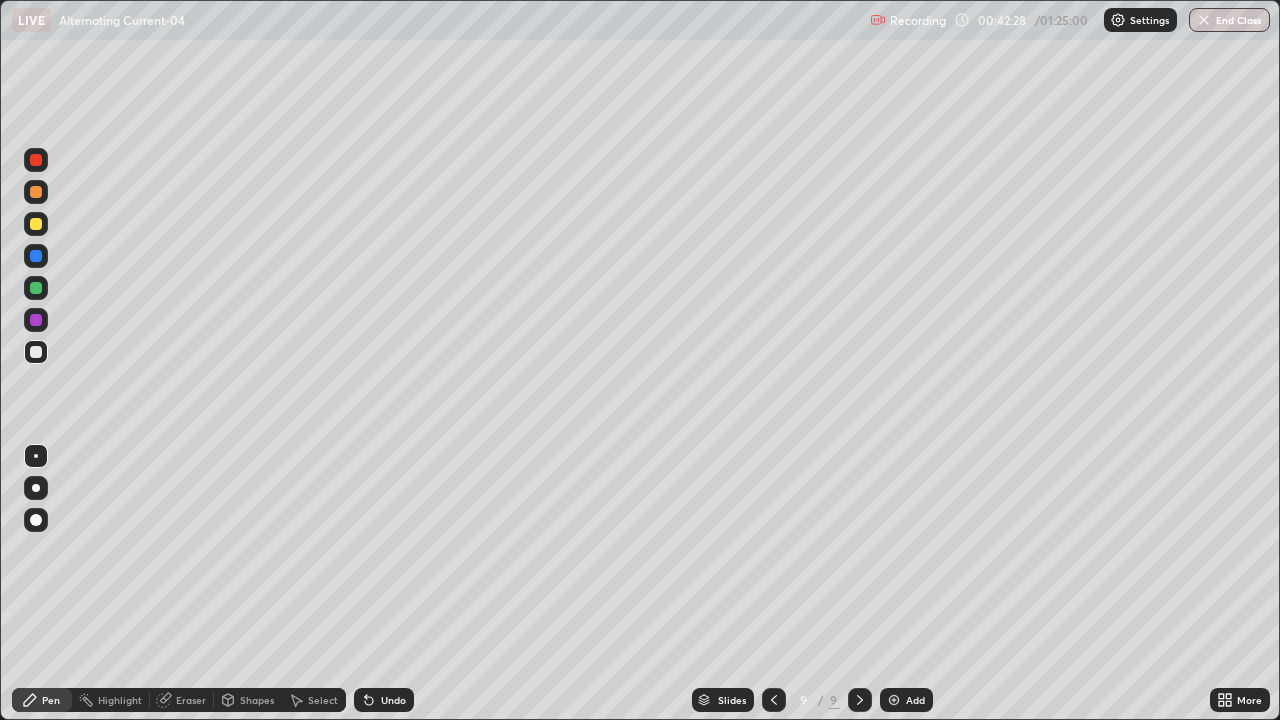 click on "Undo" at bounding box center [393, 700] 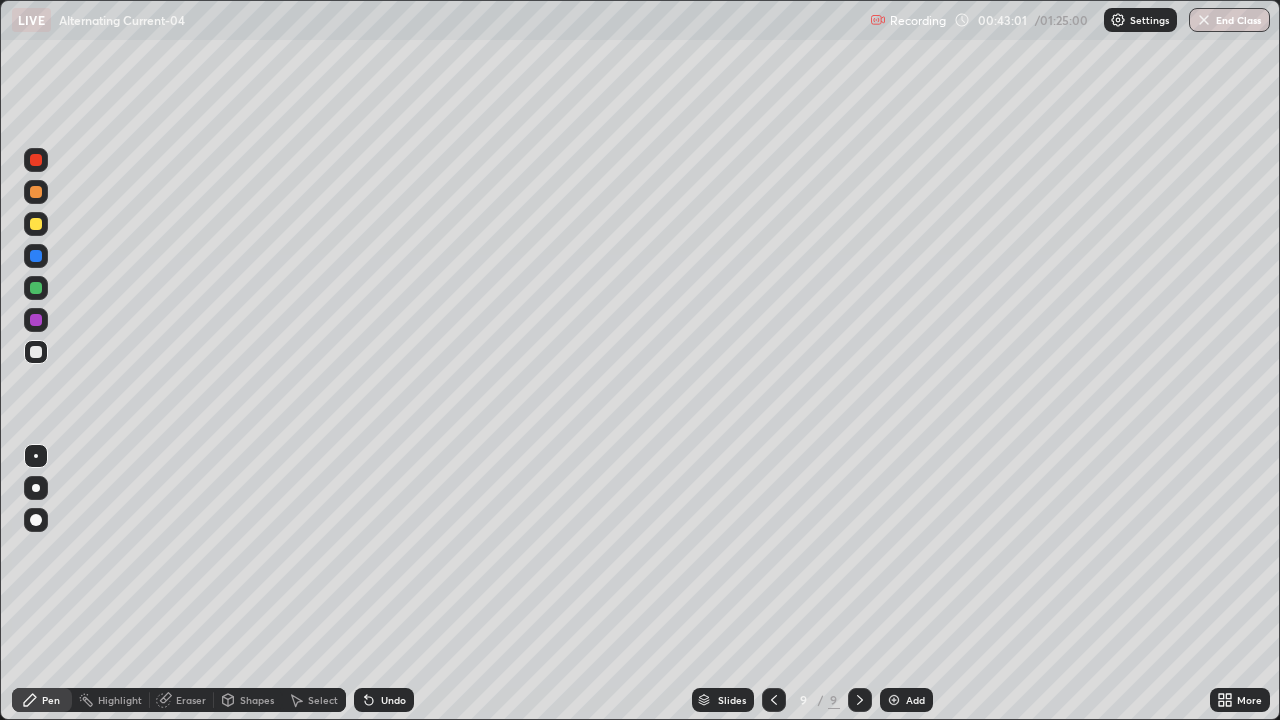 click on "Eraser" at bounding box center [191, 700] 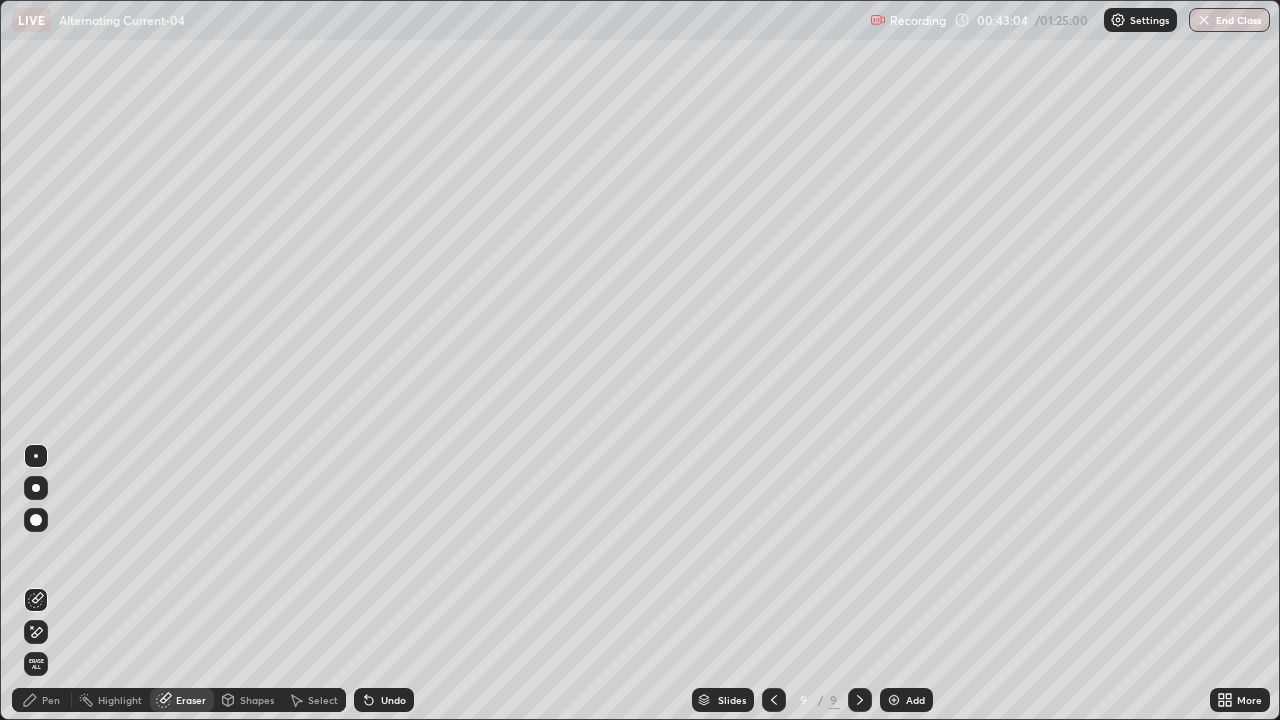 click 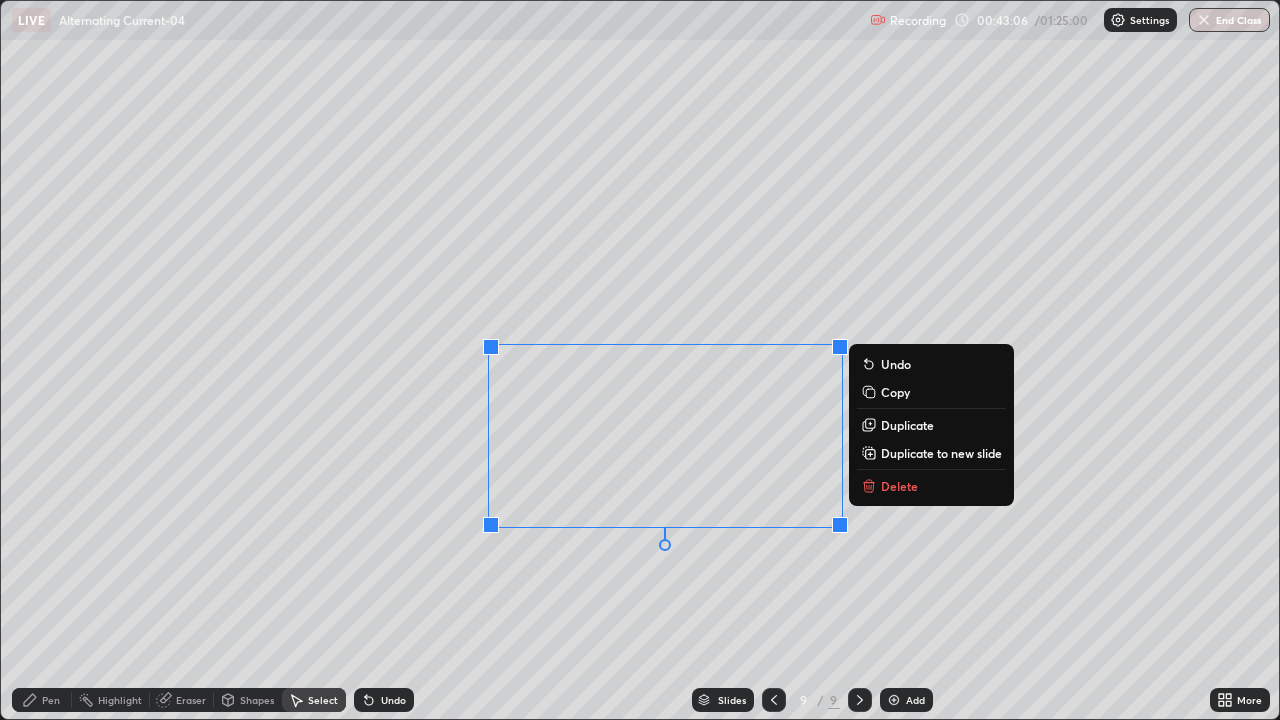 click on "Delete" at bounding box center (899, 486) 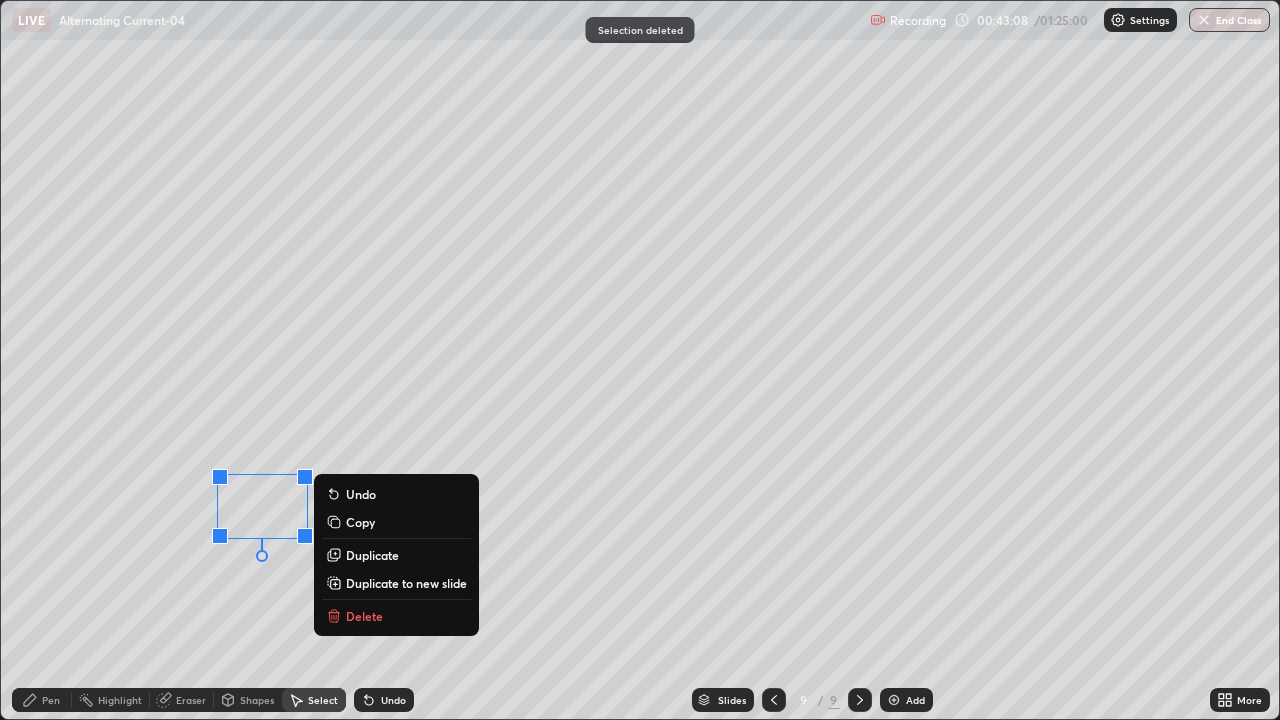 click on "Delete" at bounding box center [364, 616] 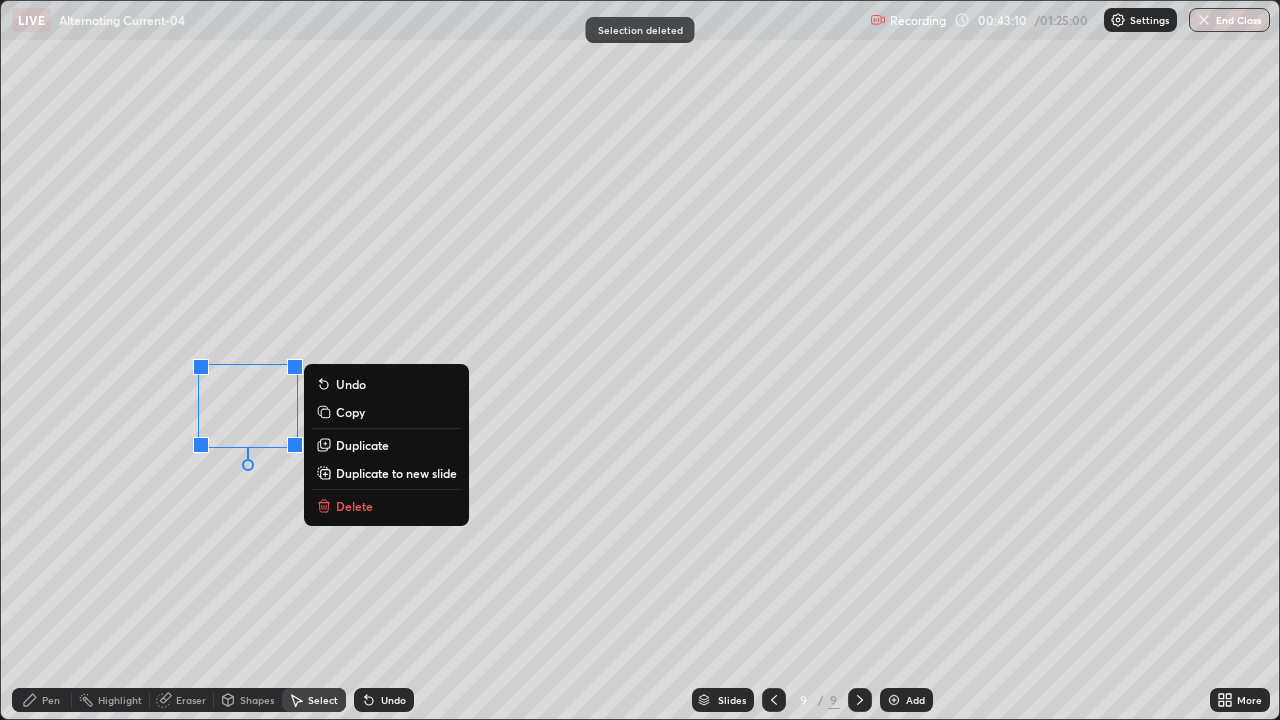 click on "Delete" at bounding box center (354, 506) 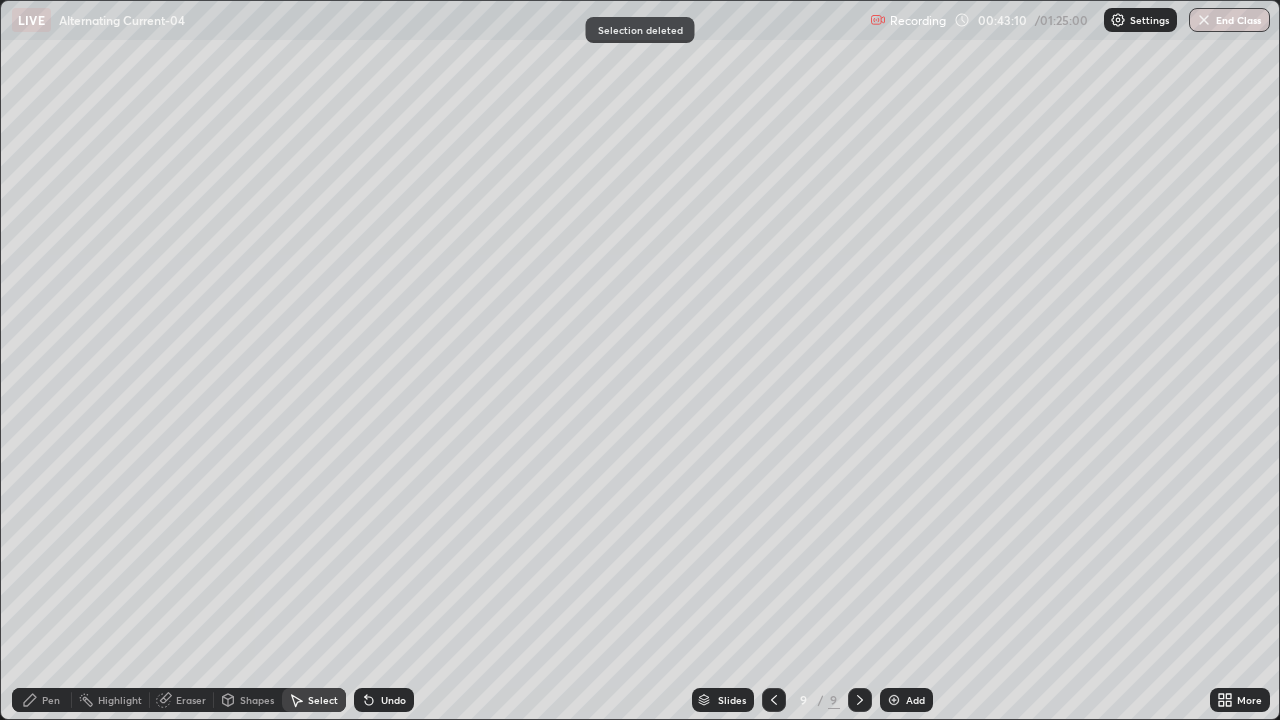 click on "Pen" at bounding box center (42, 700) 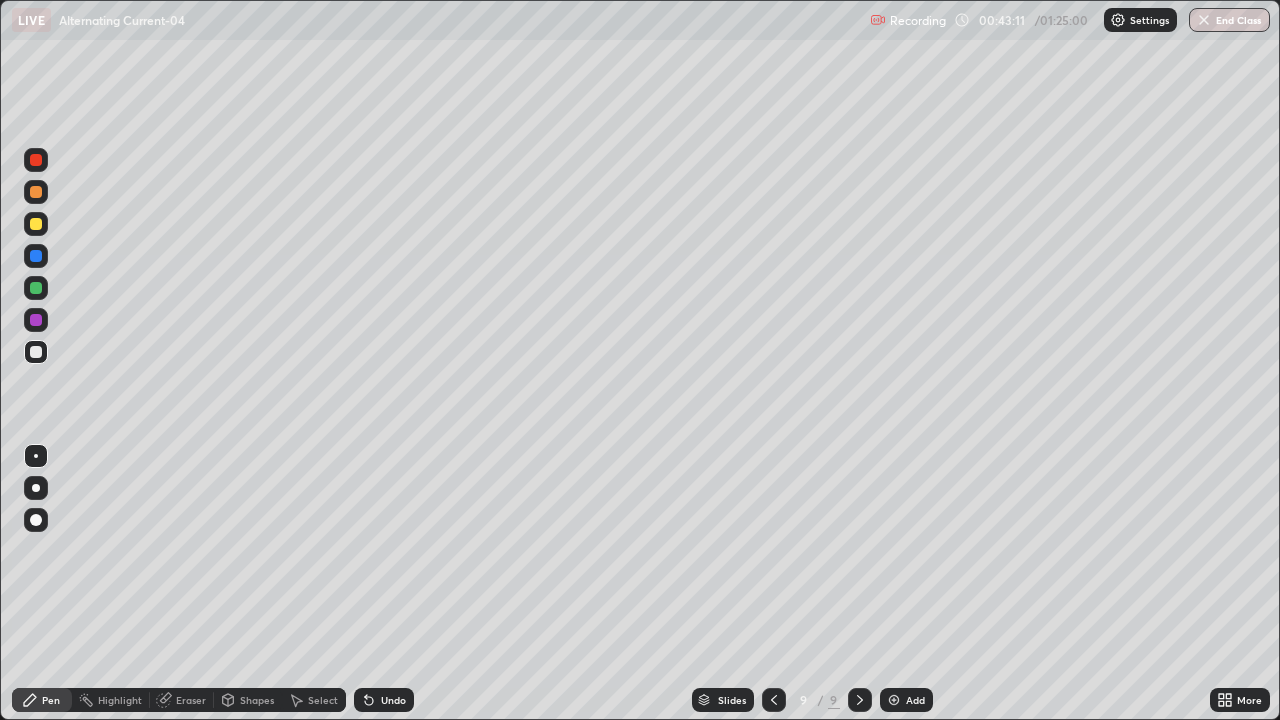 click at bounding box center [36, 352] 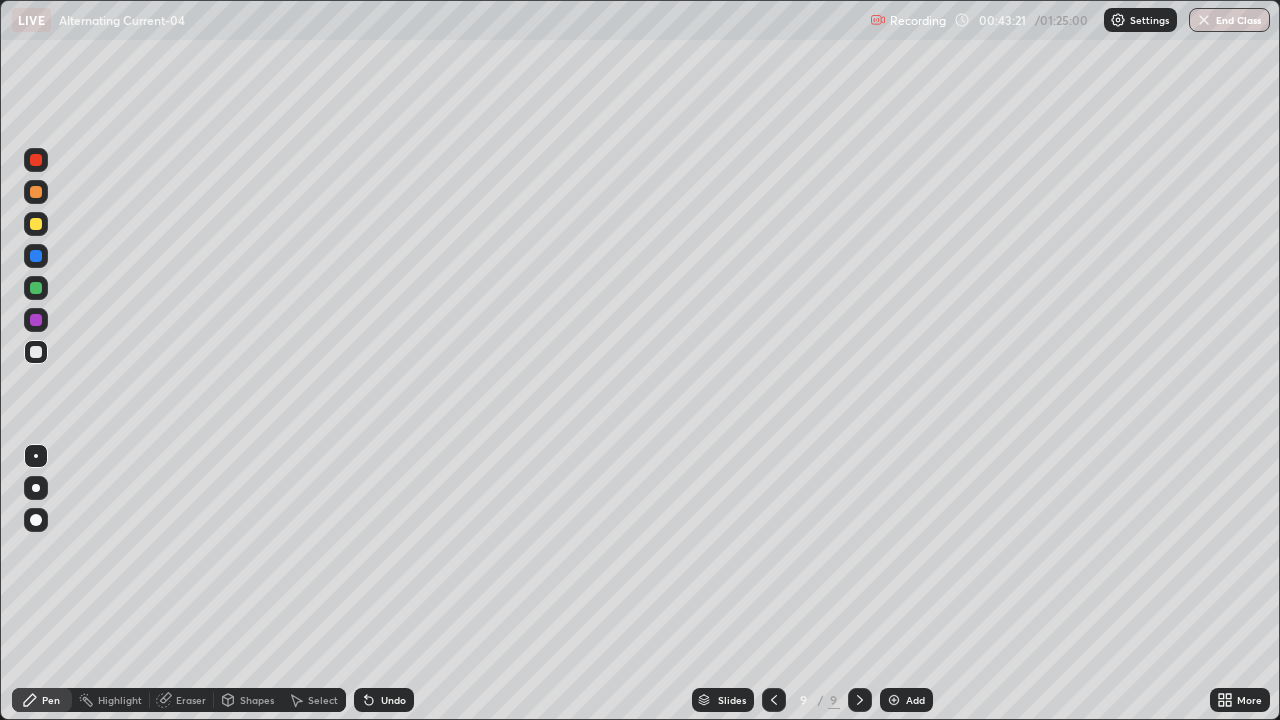click on "Undo" at bounding box center [384, 700] 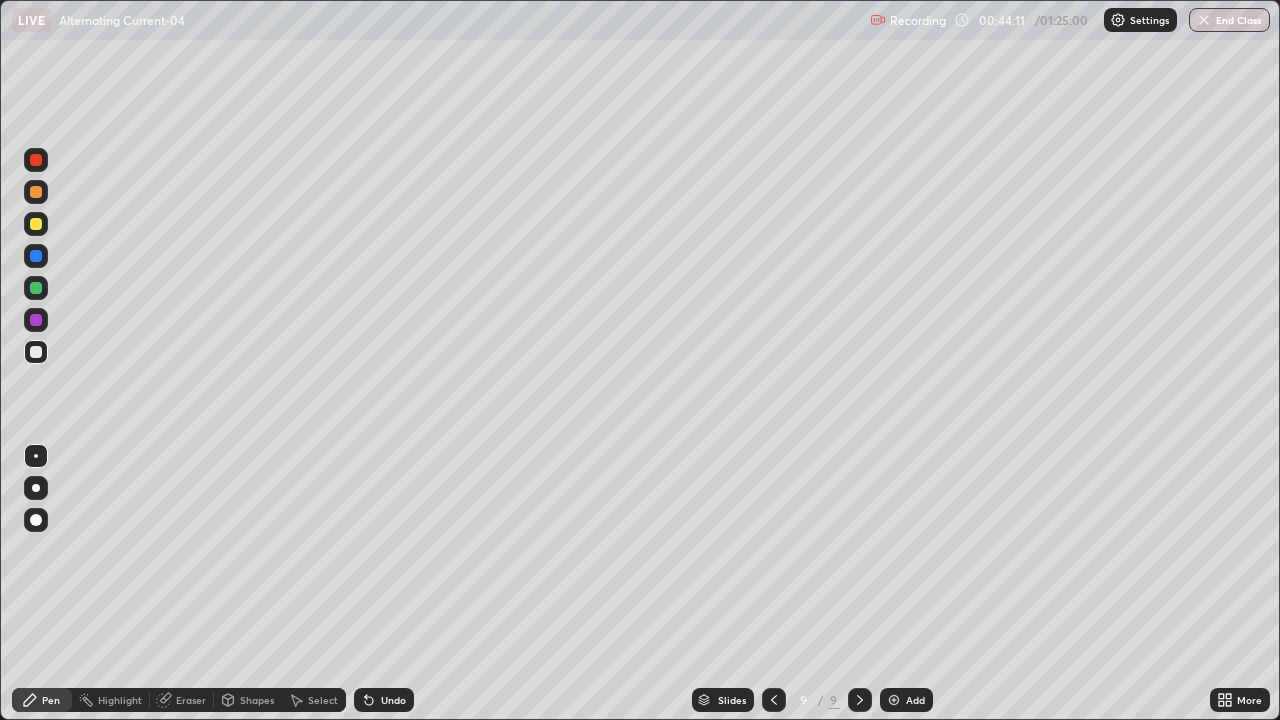 click on "Undo" at bounding box center (393, 700) 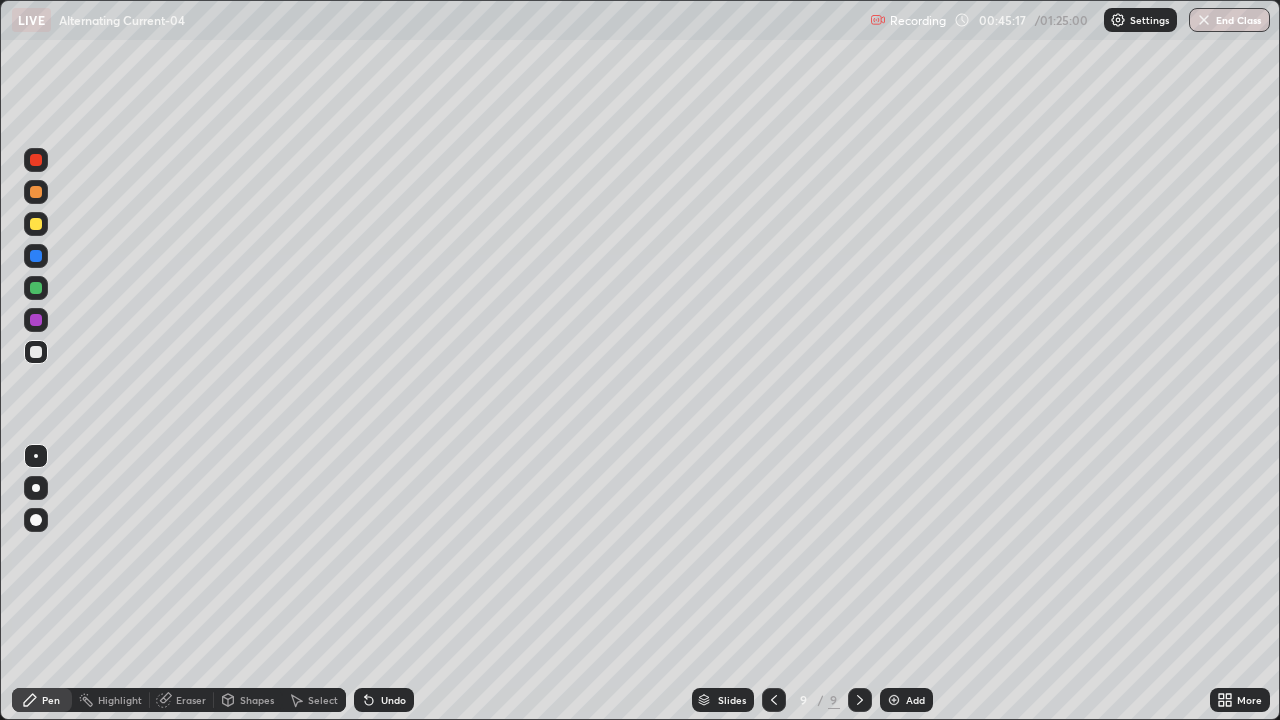 click at bounding box center [774, 700] 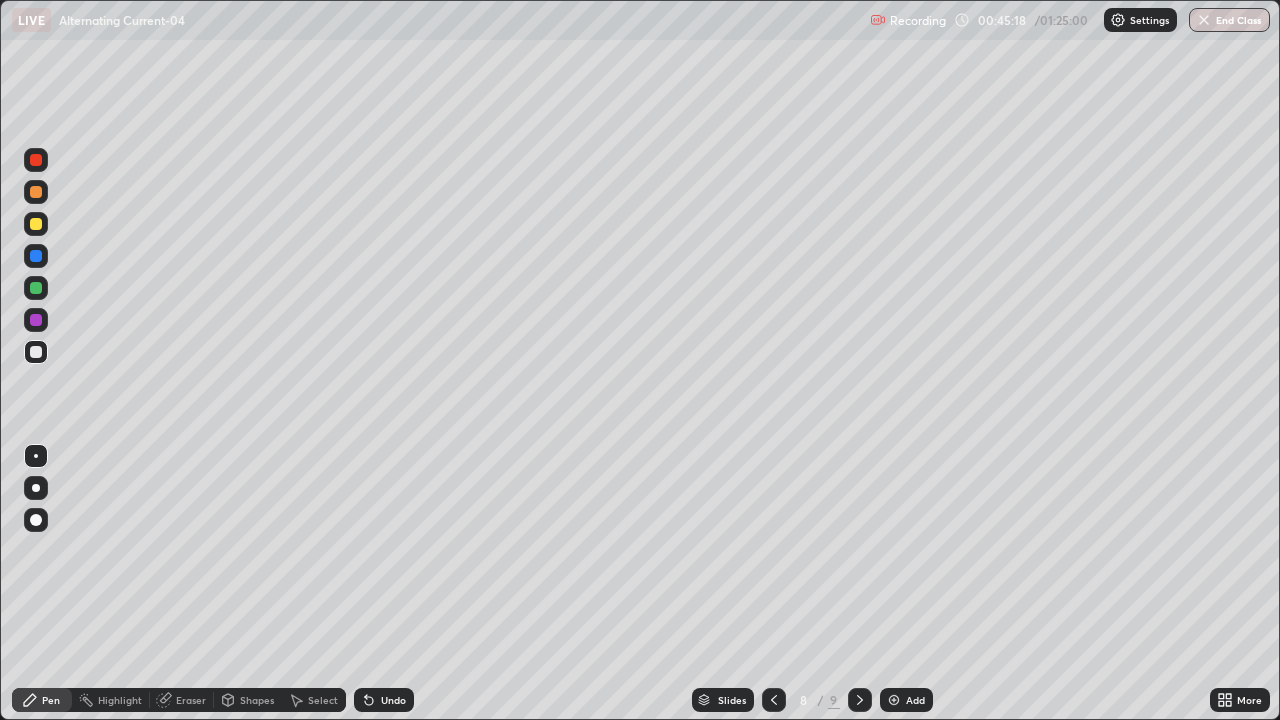 click 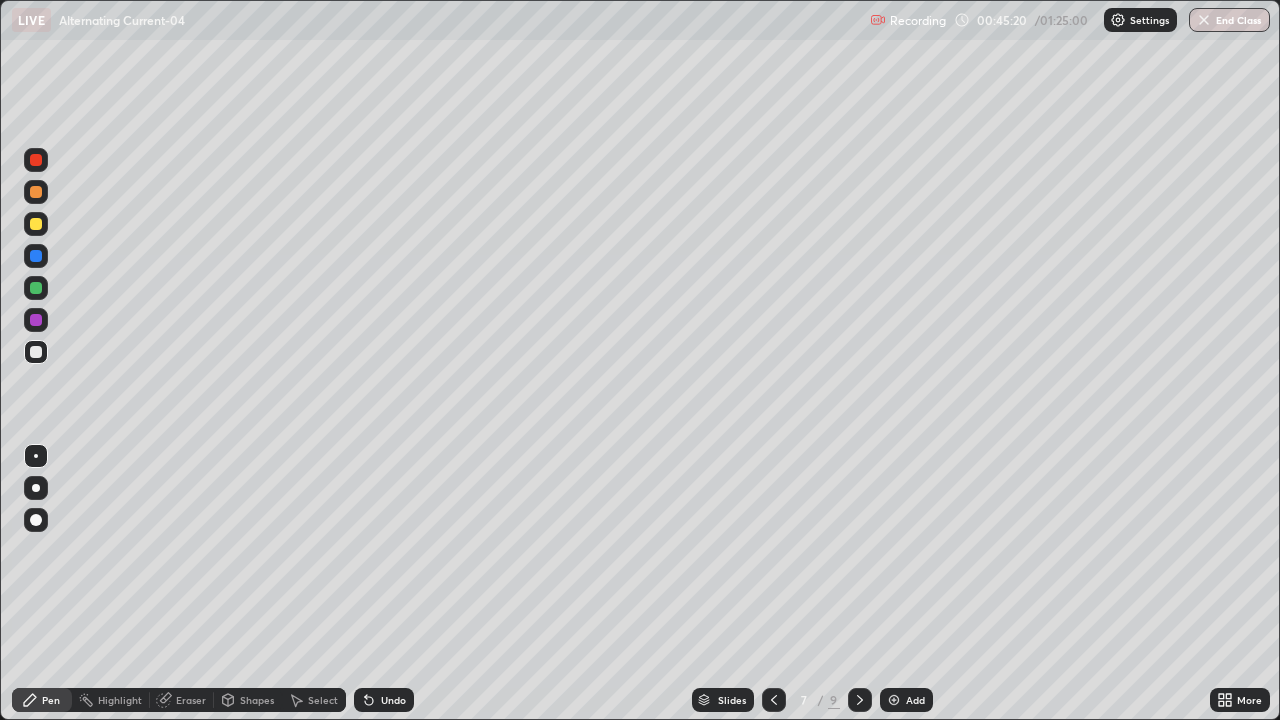 click 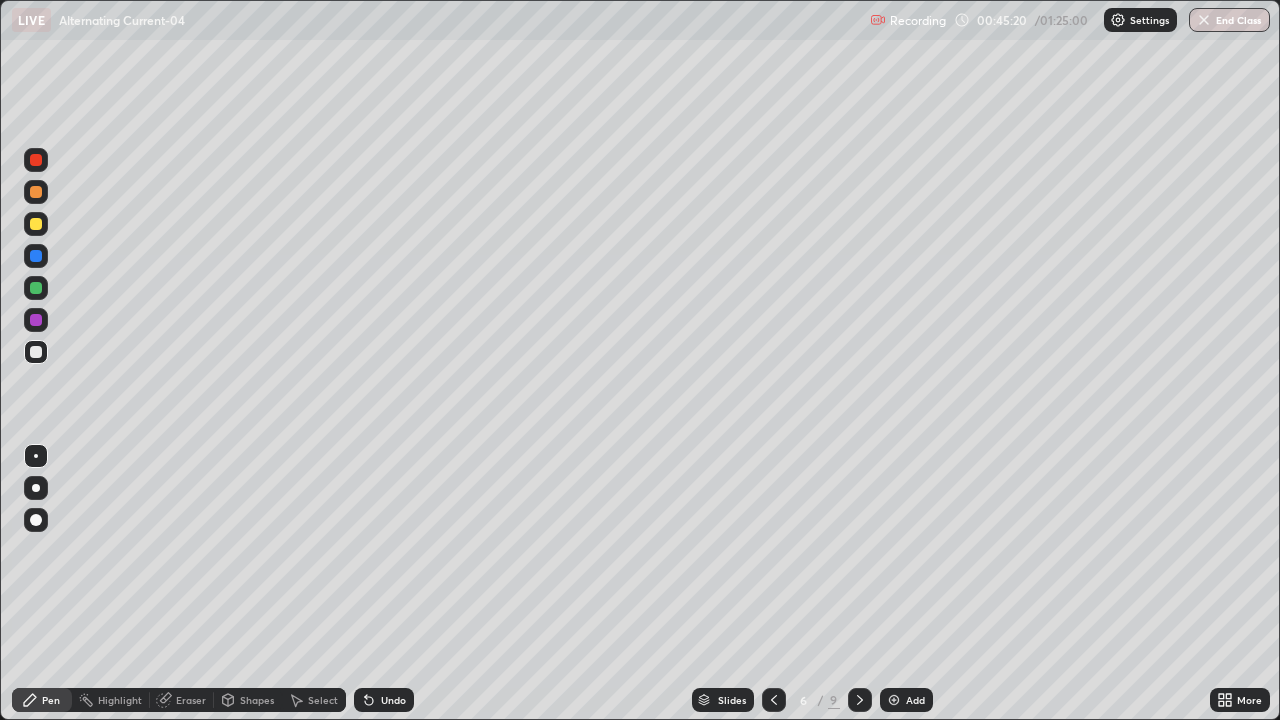 click 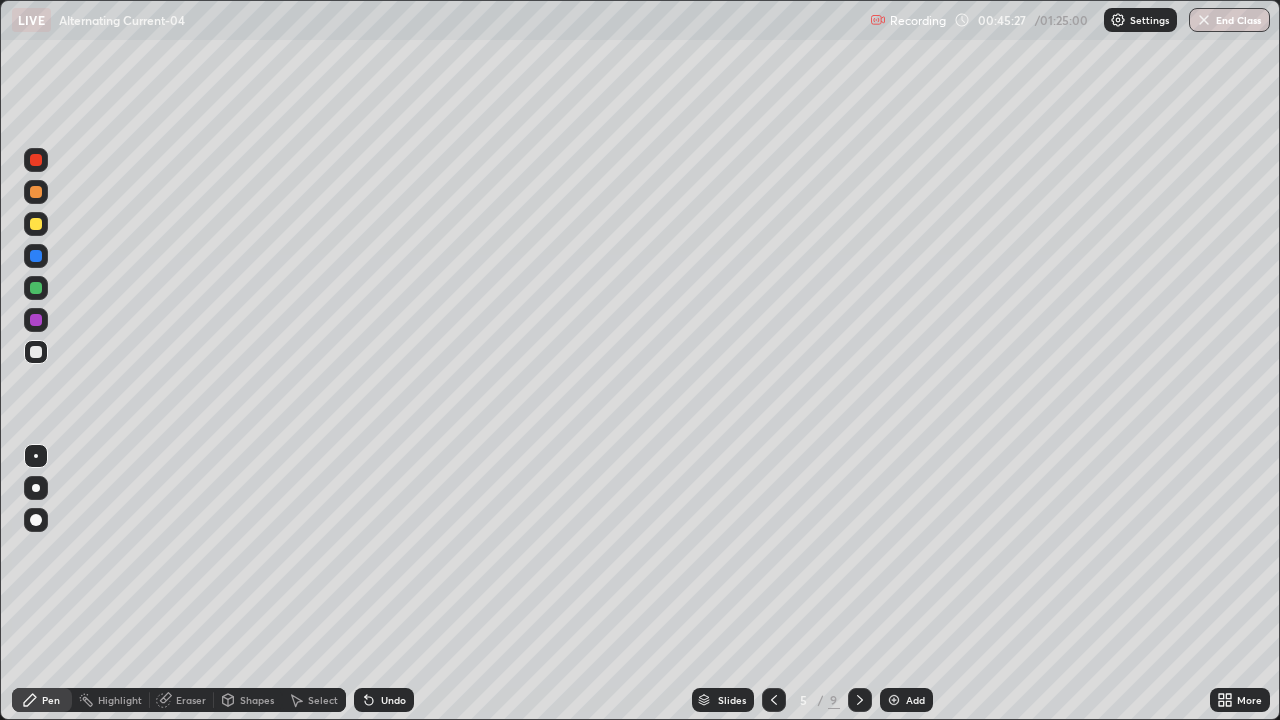 click 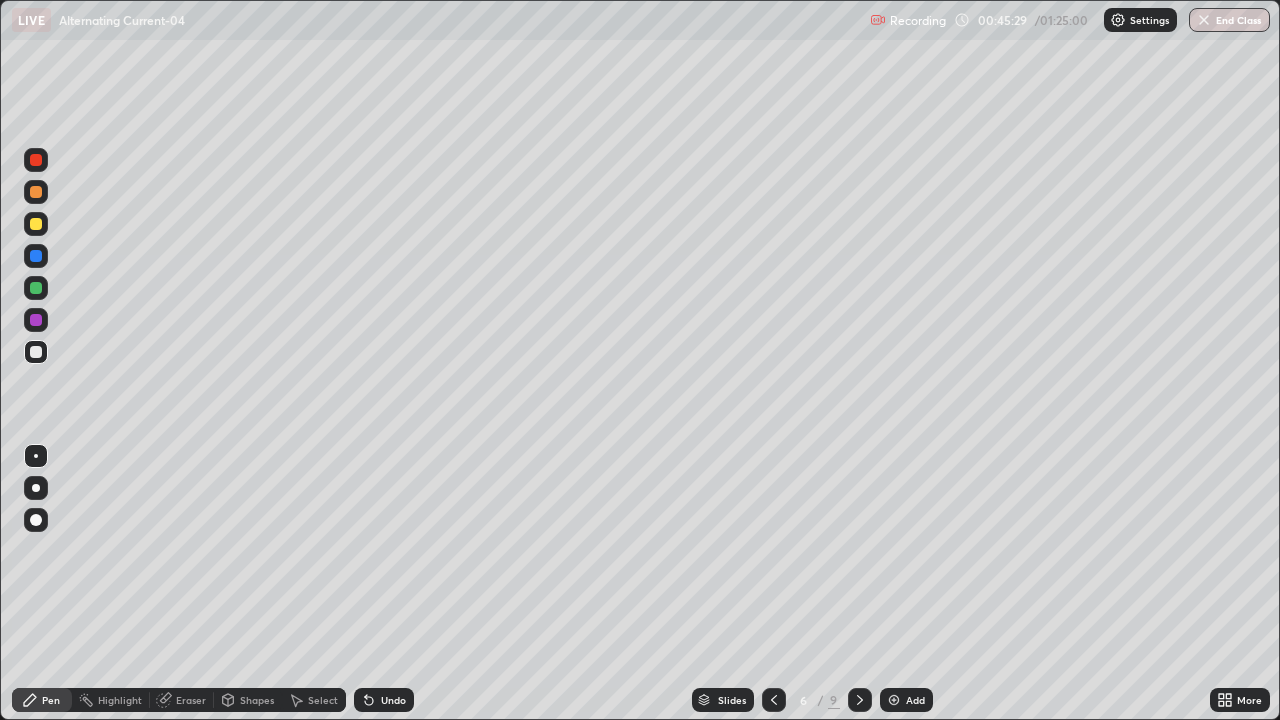 click at bounding box center [860, 700] 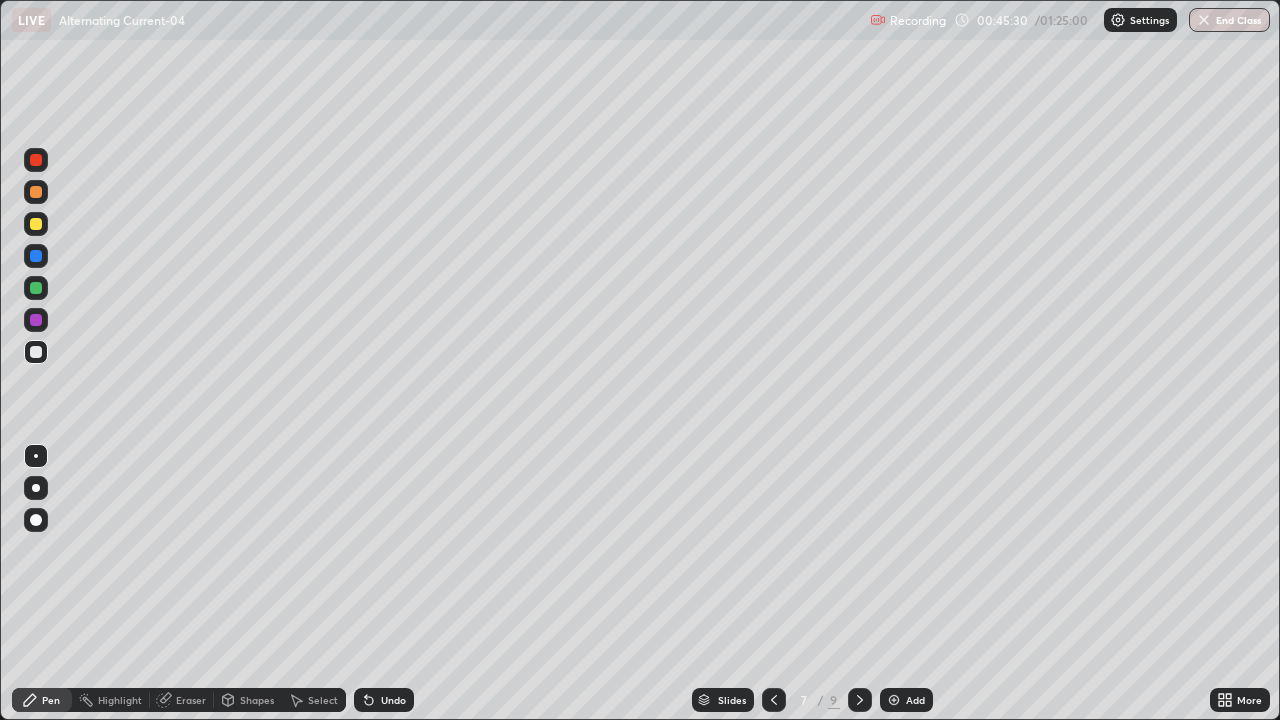 click at bounding box center [860, 700] 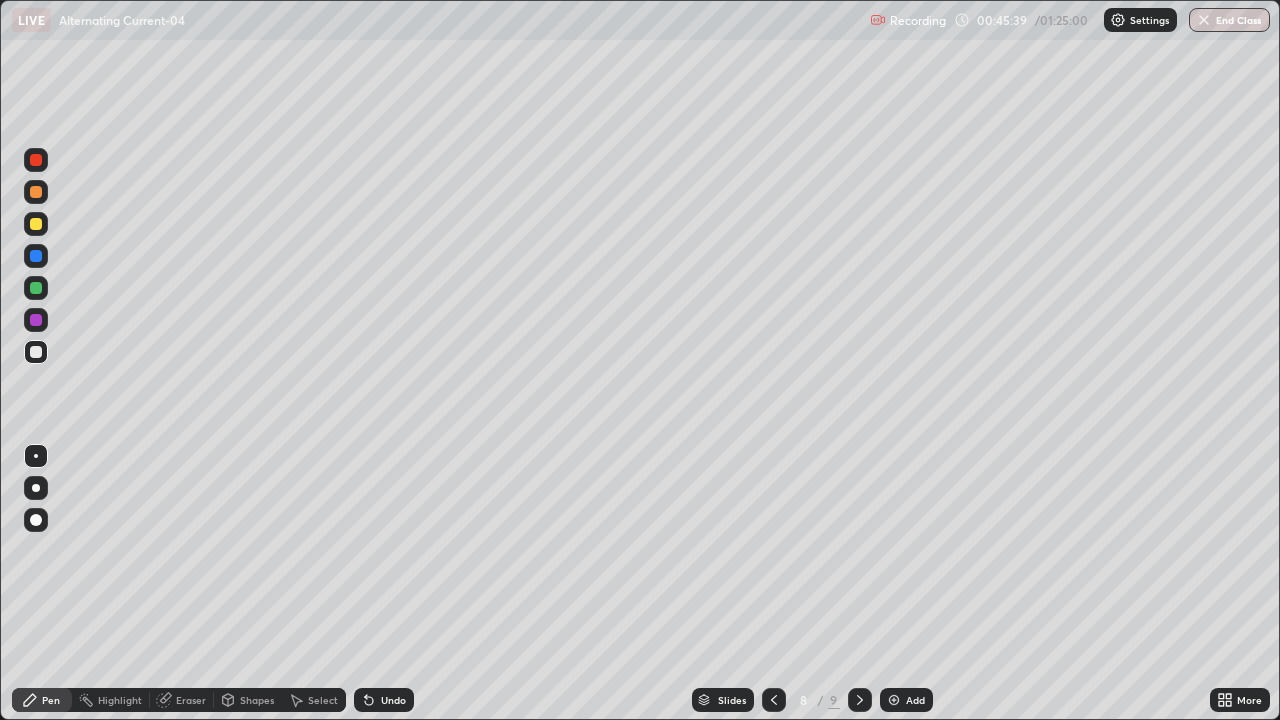click 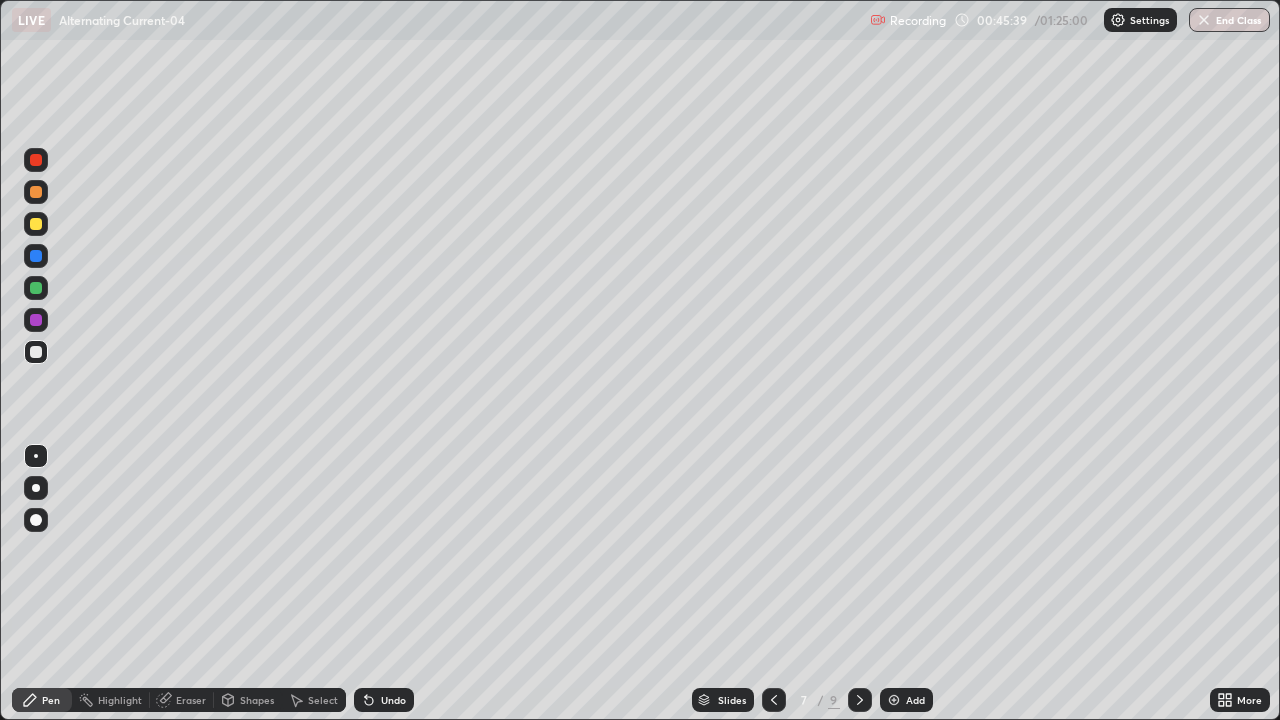 click 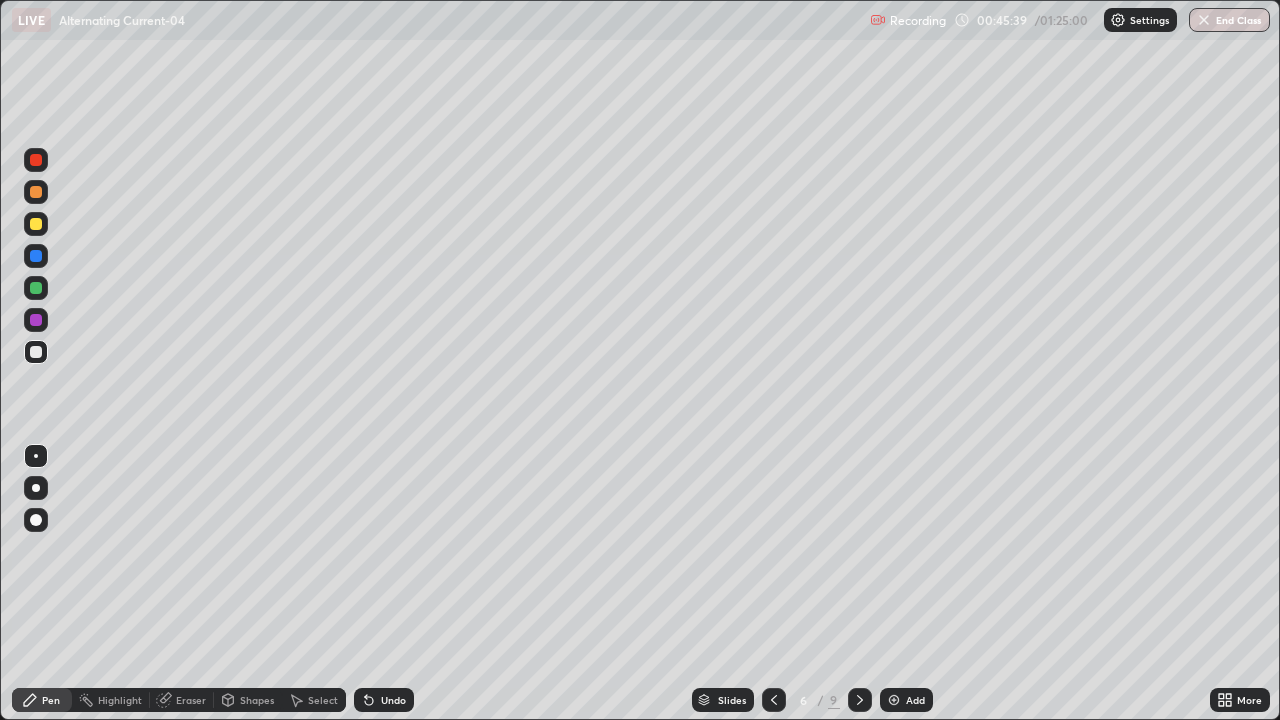 click at bounding box center [774, 700] 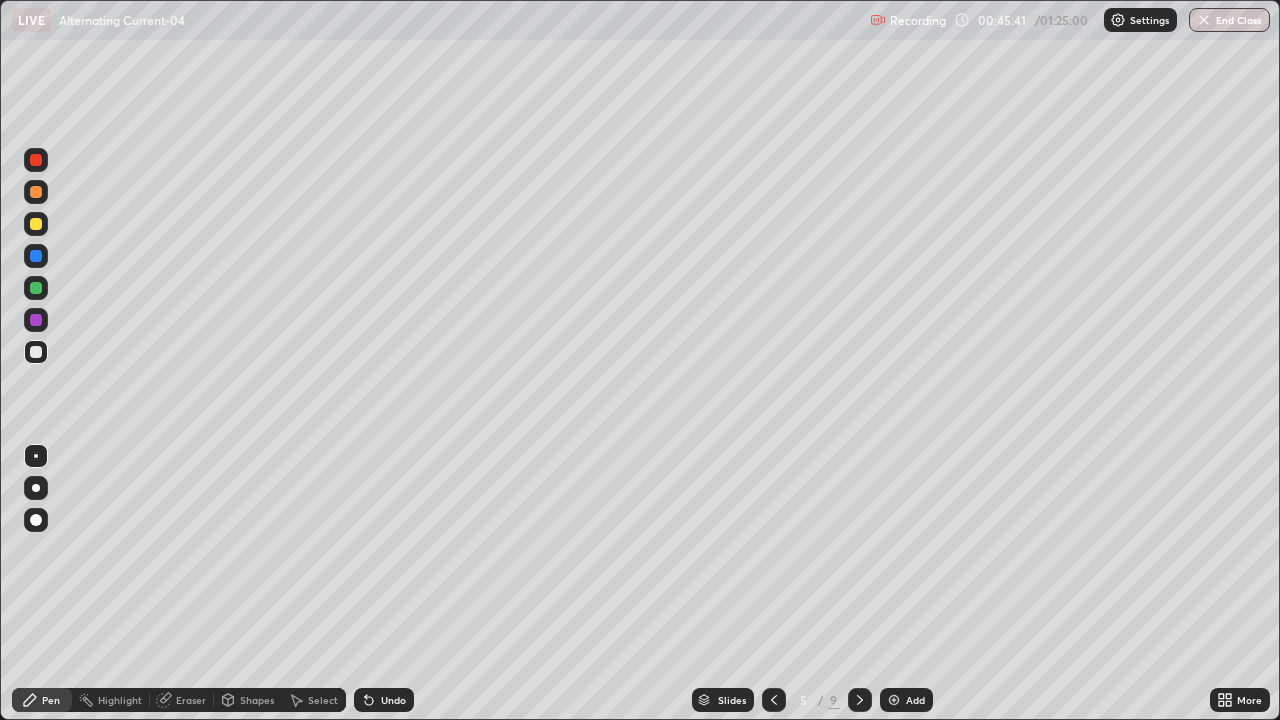 click 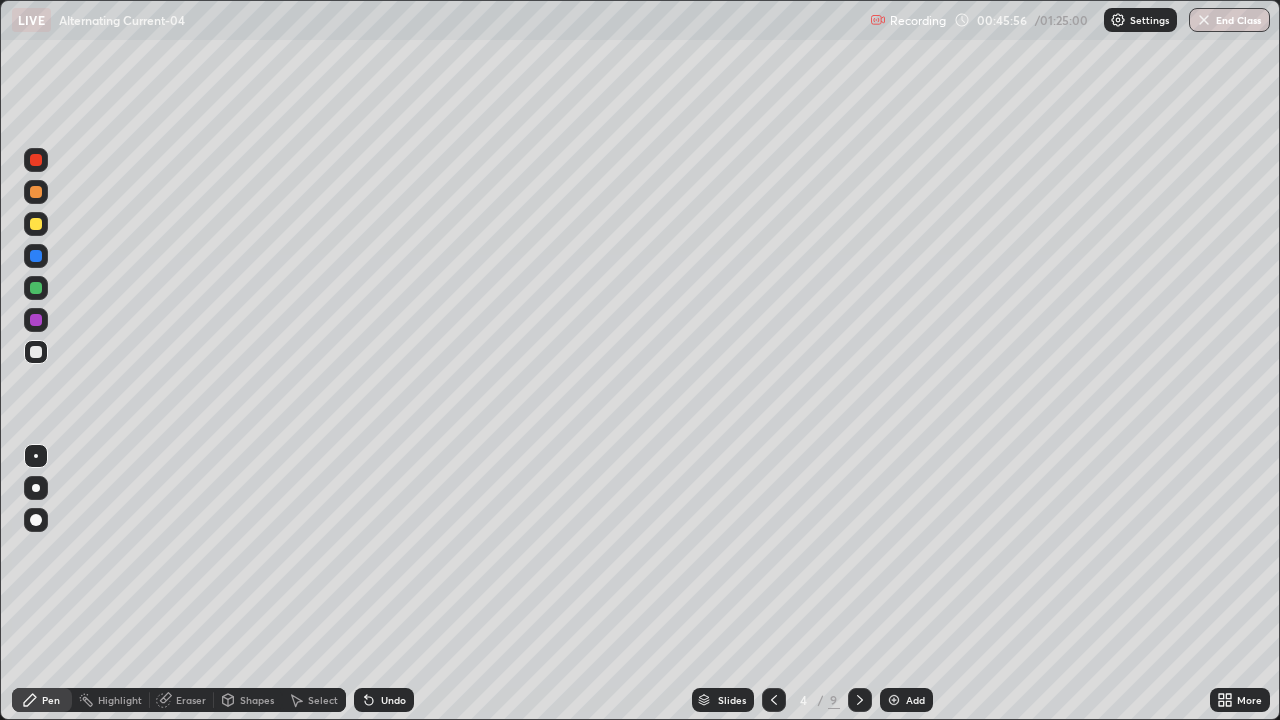 click at bounding box center [774, 700] 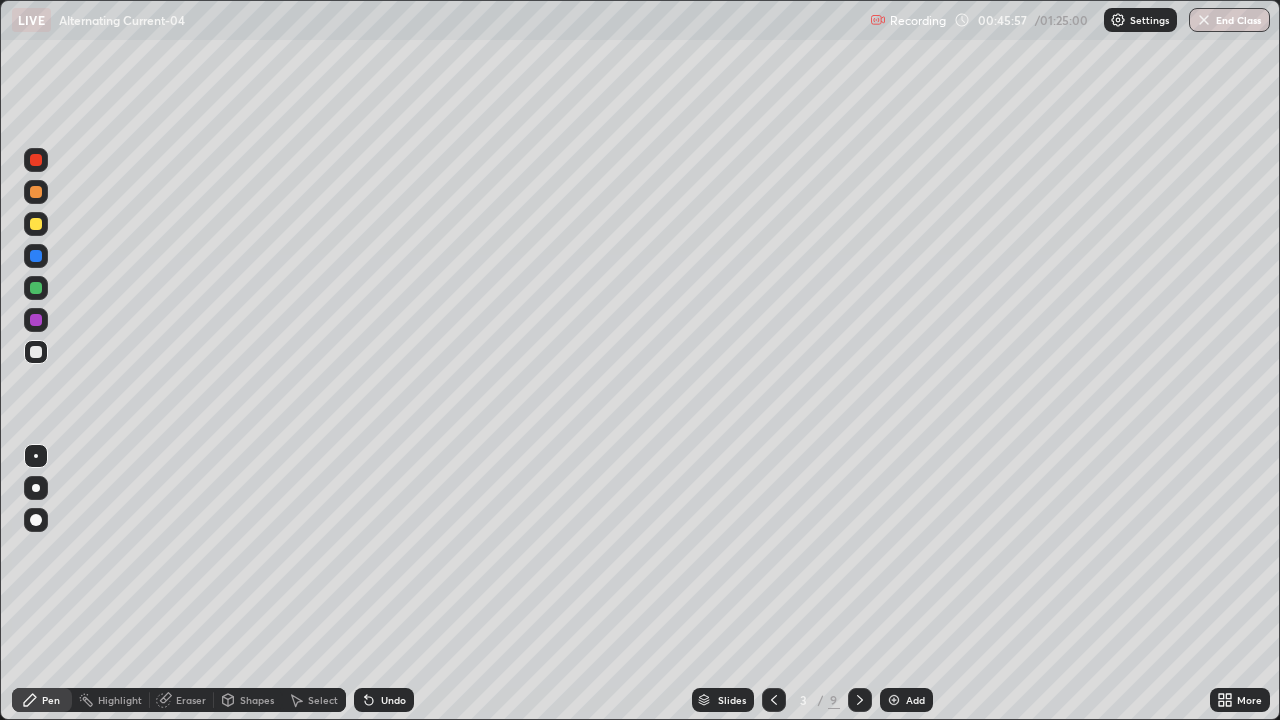 click at bounding box center (860, 700) 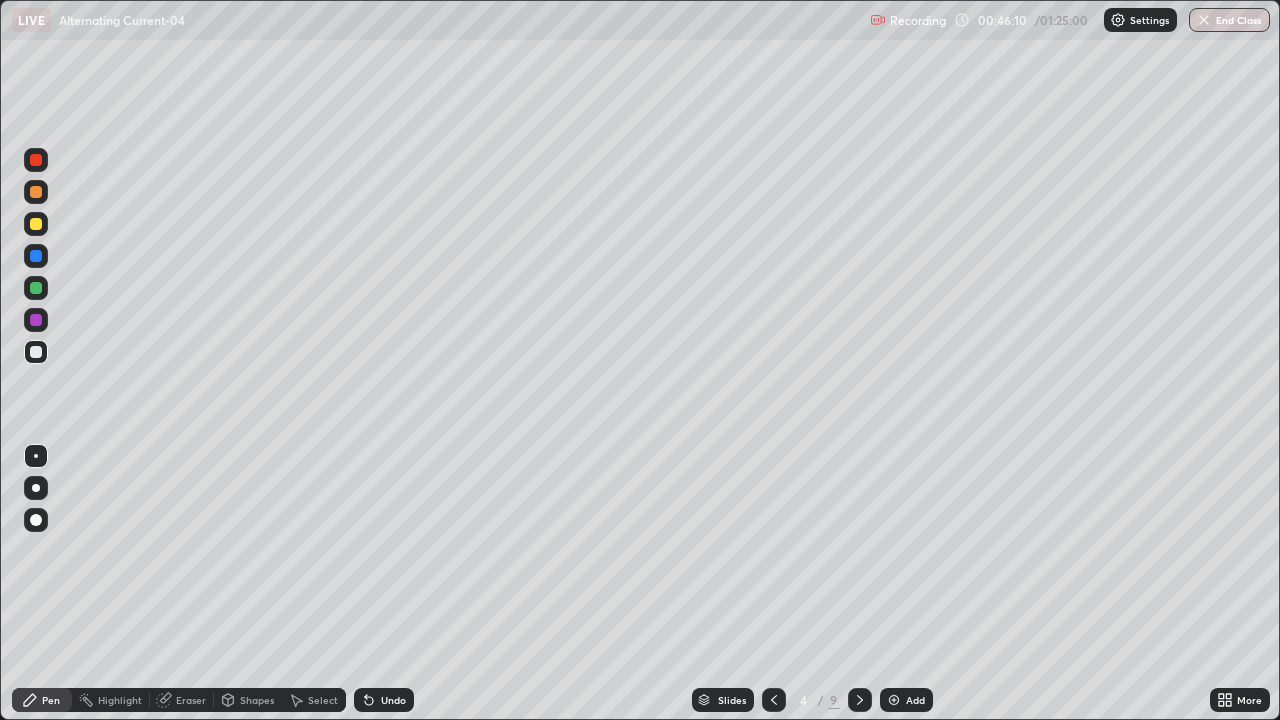 click at bounding box center [860, 700] 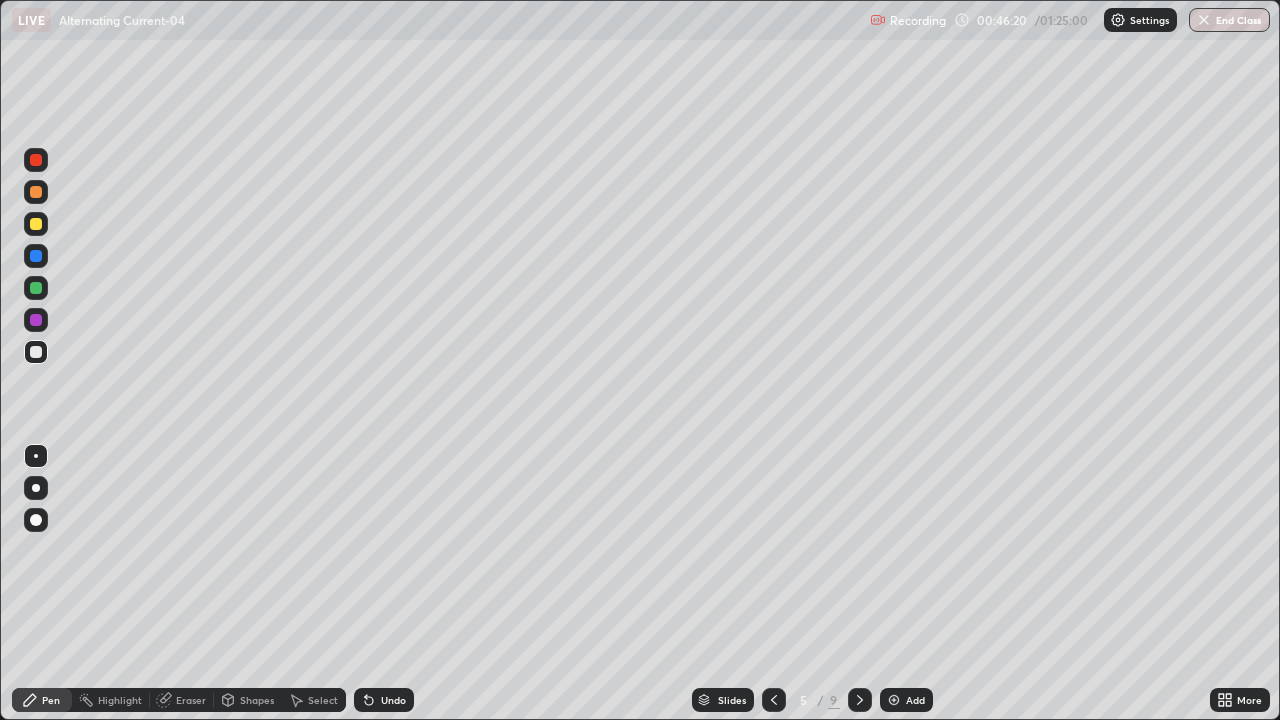click 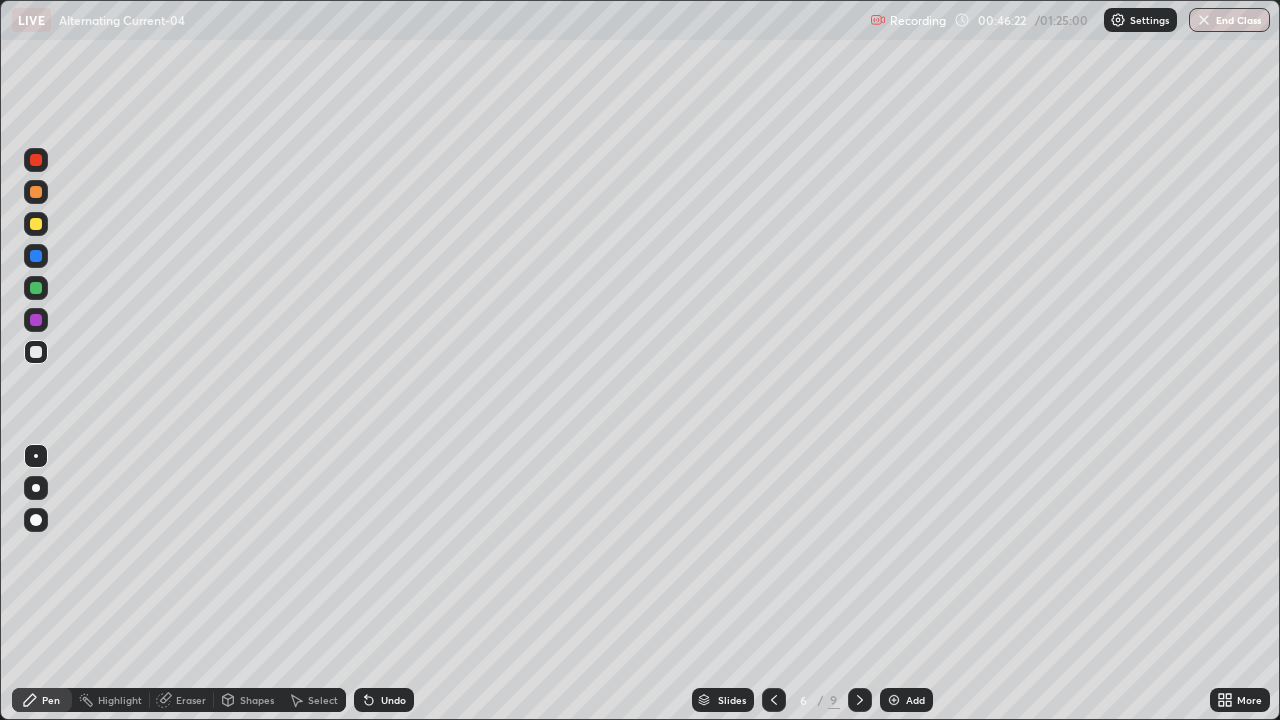 click 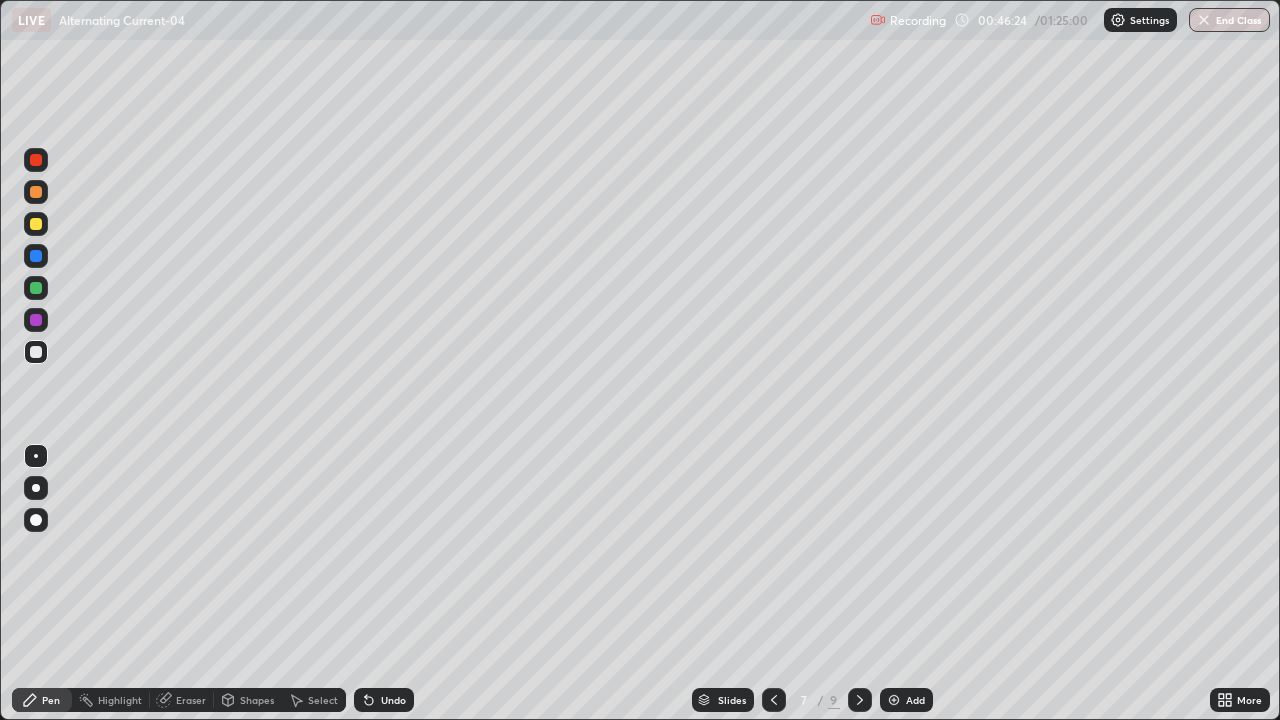 click 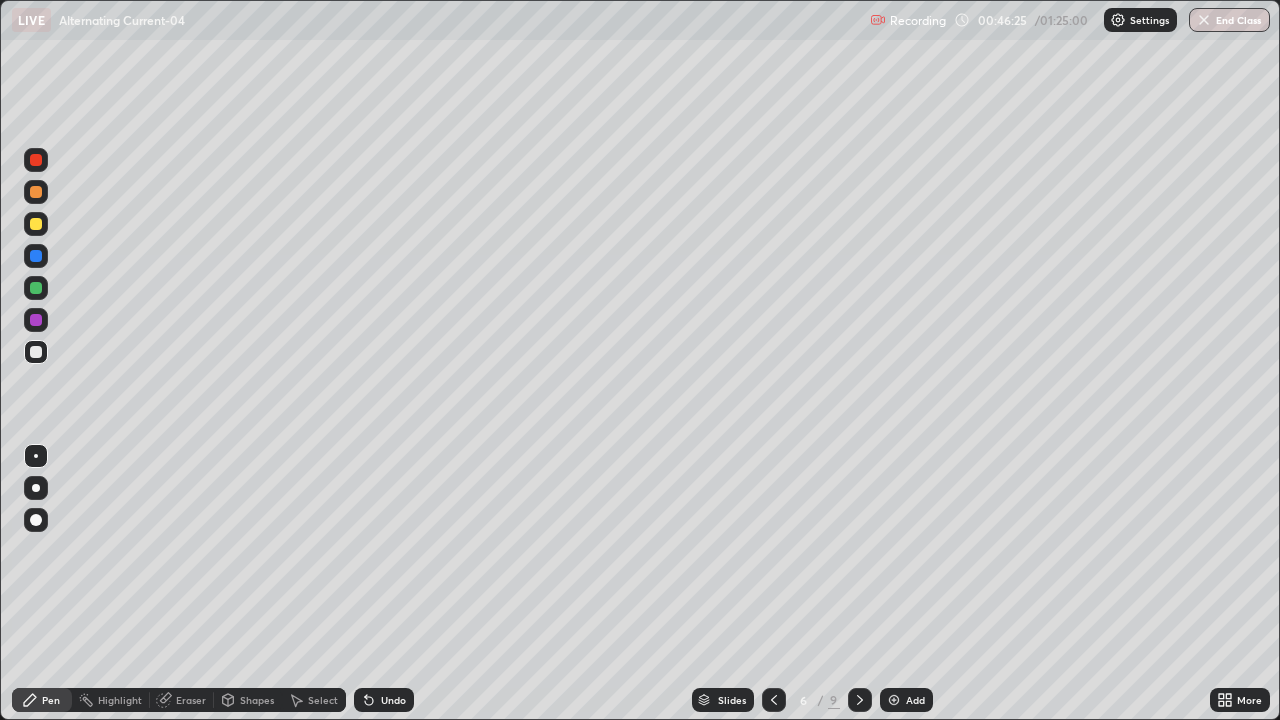 click 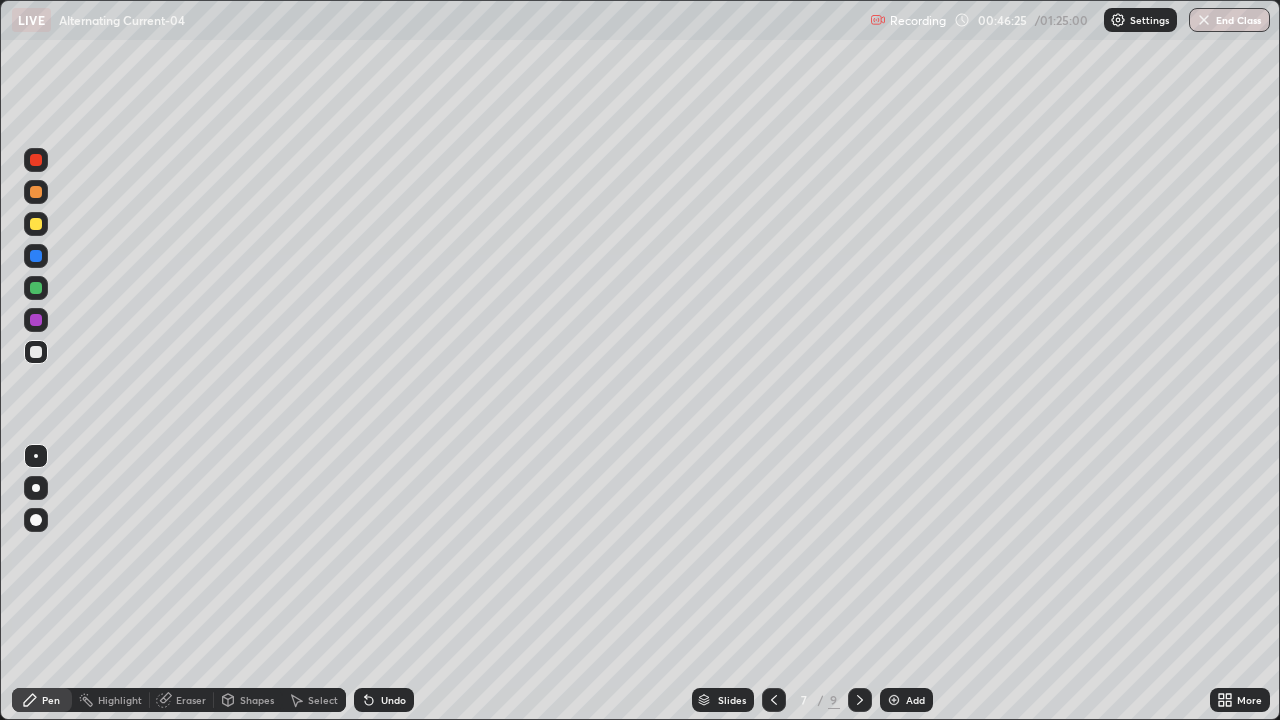 click 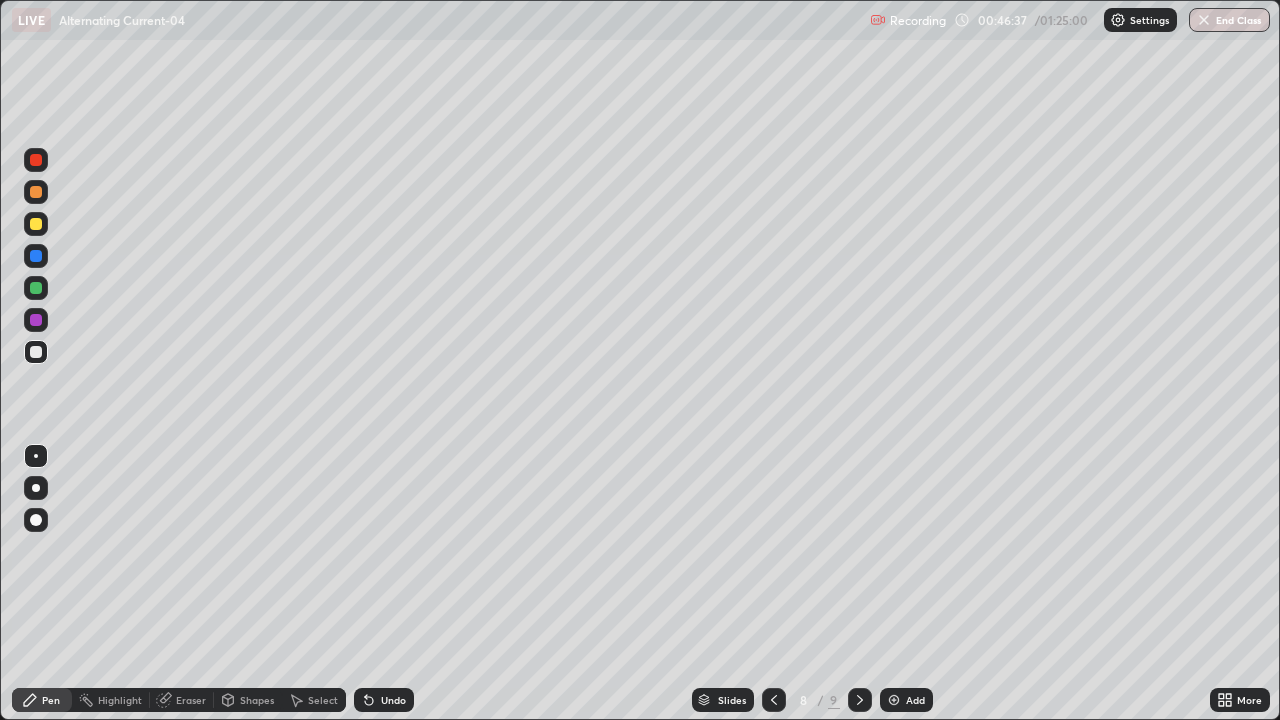 click 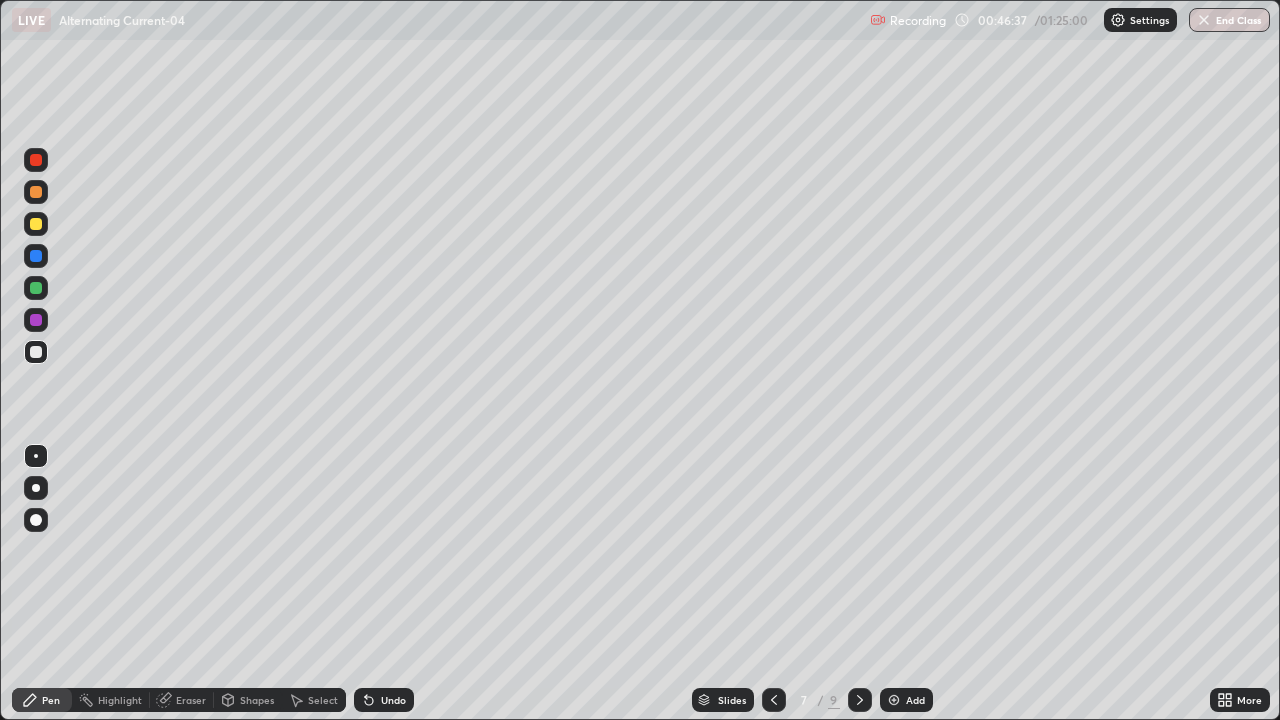 click 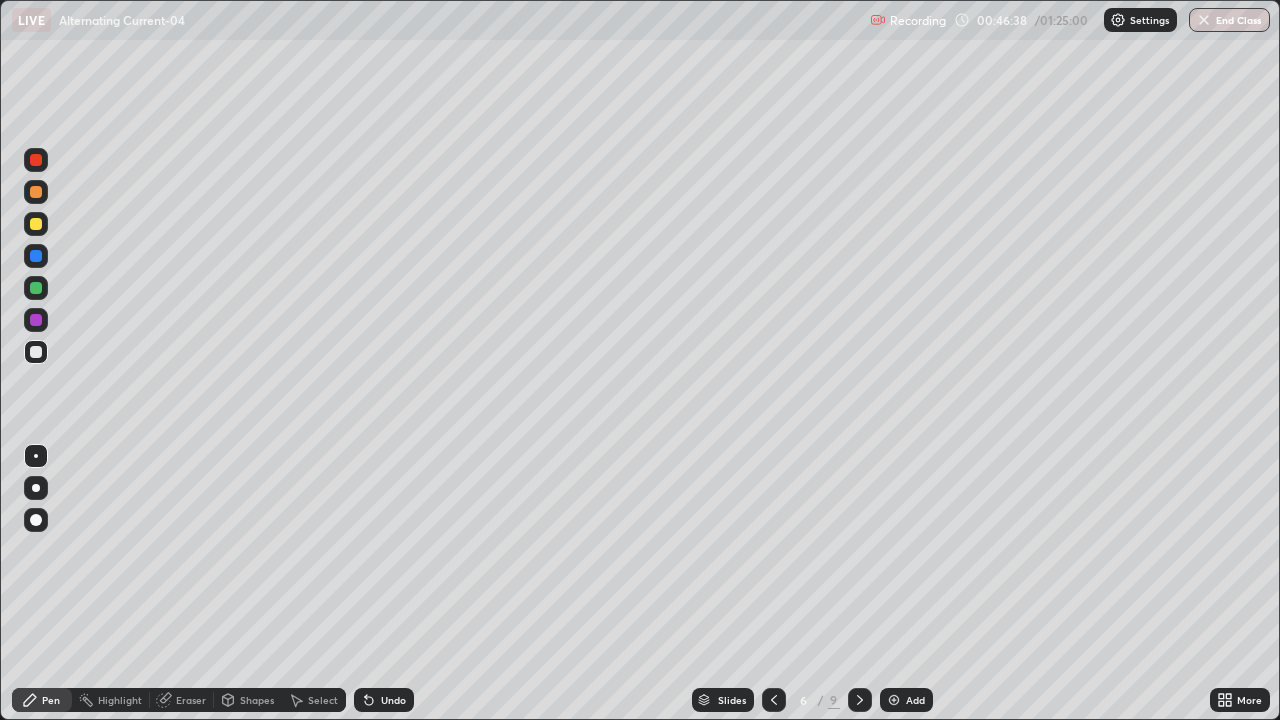 click 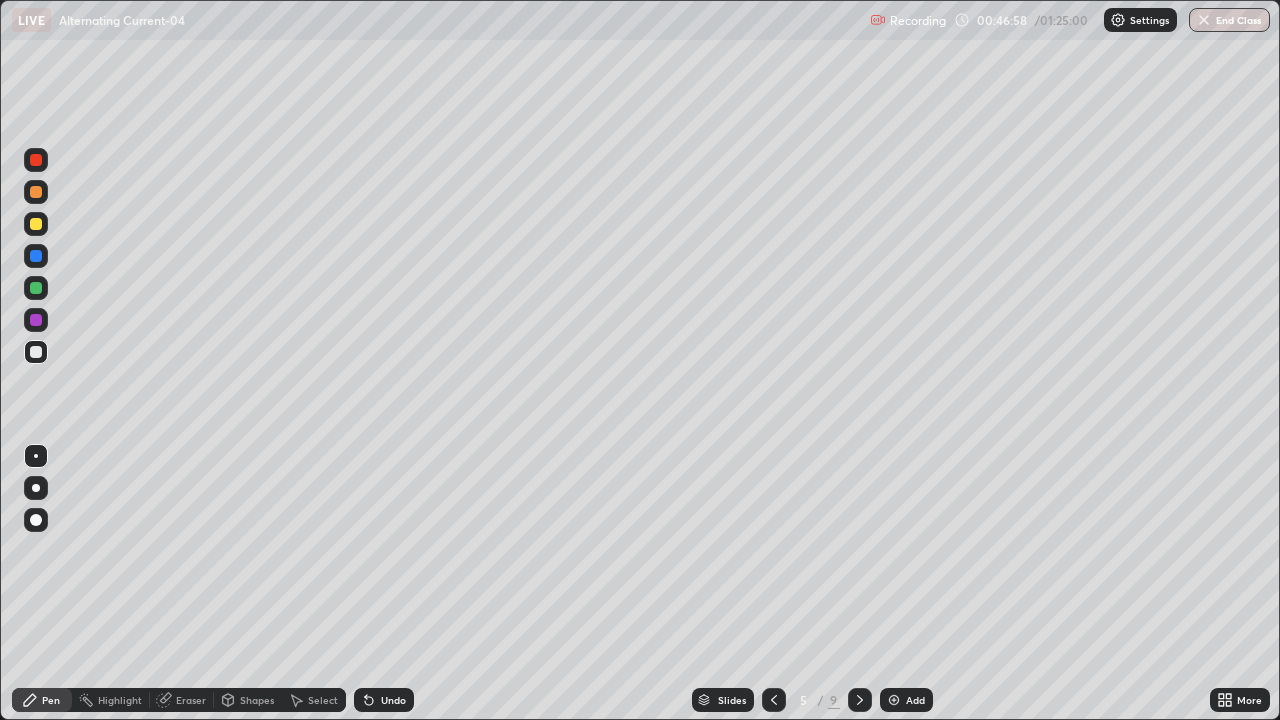 click 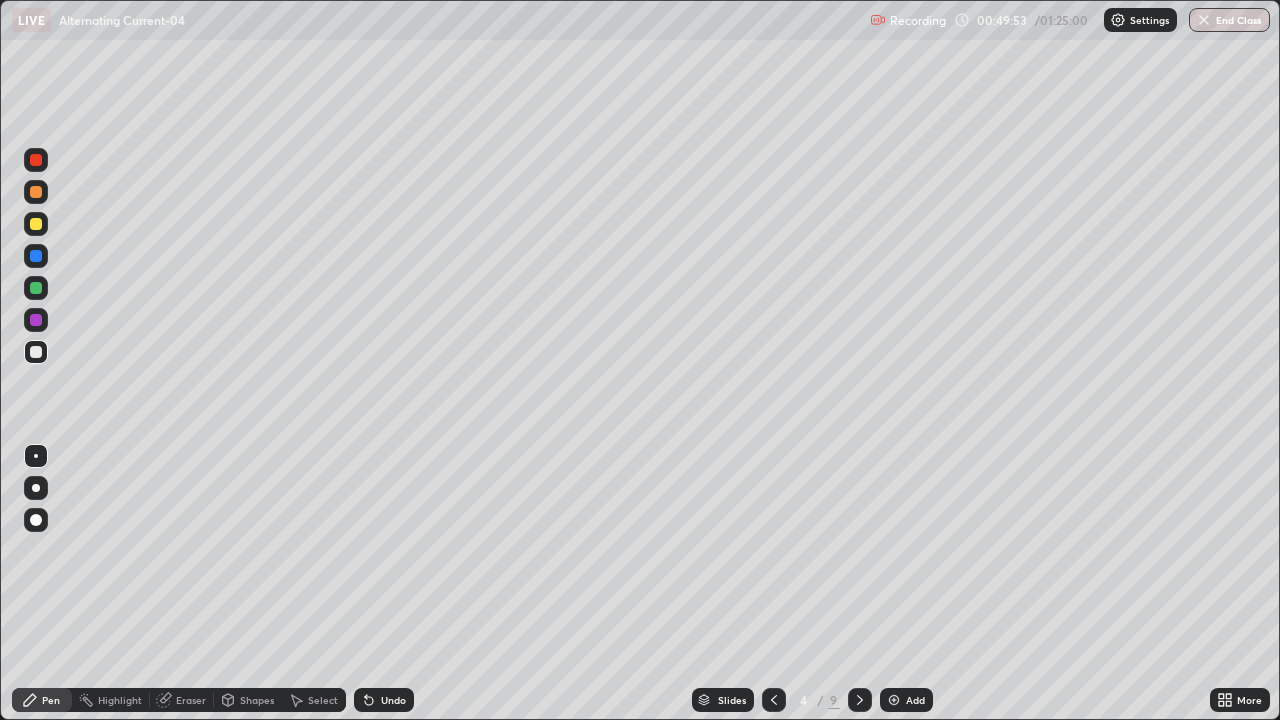 click 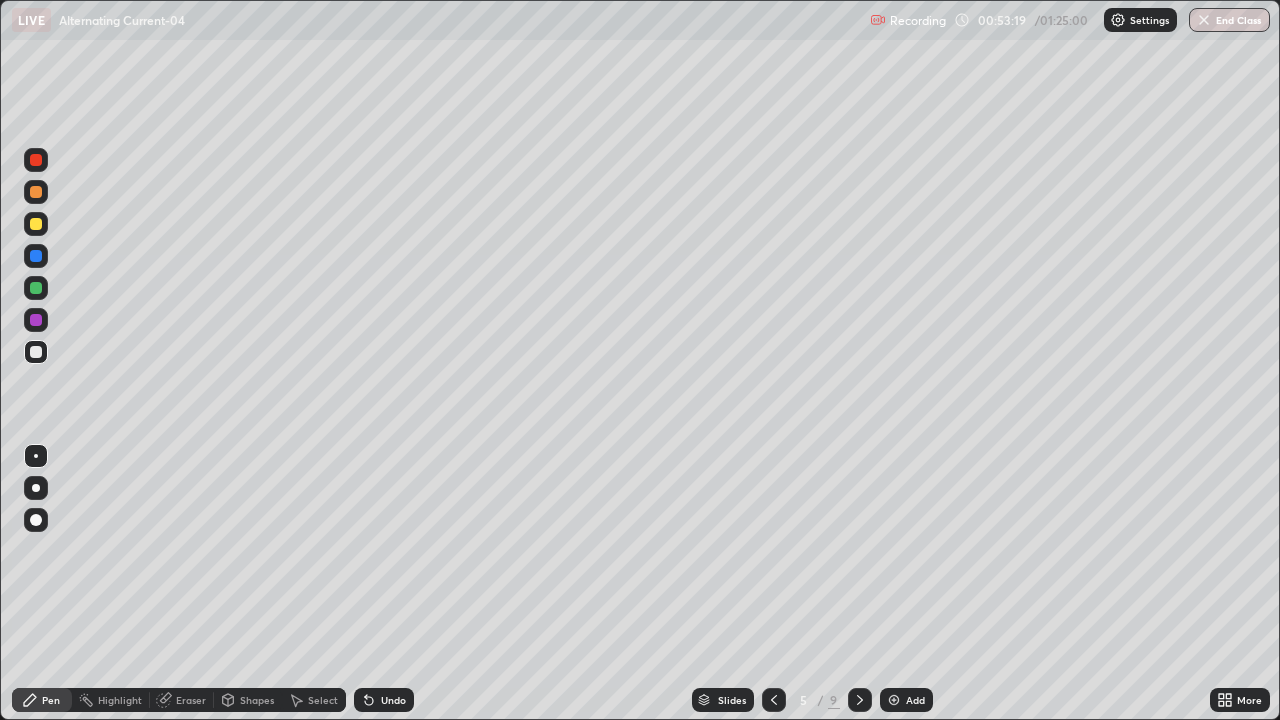 click 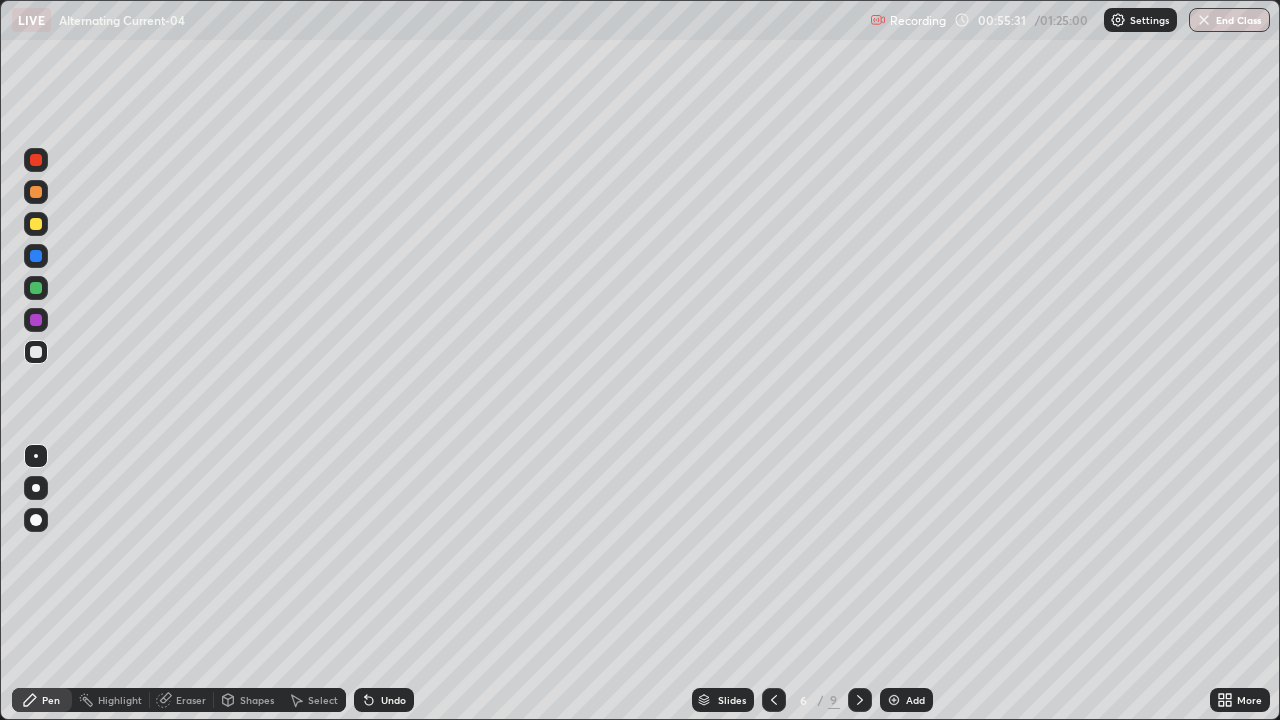 click 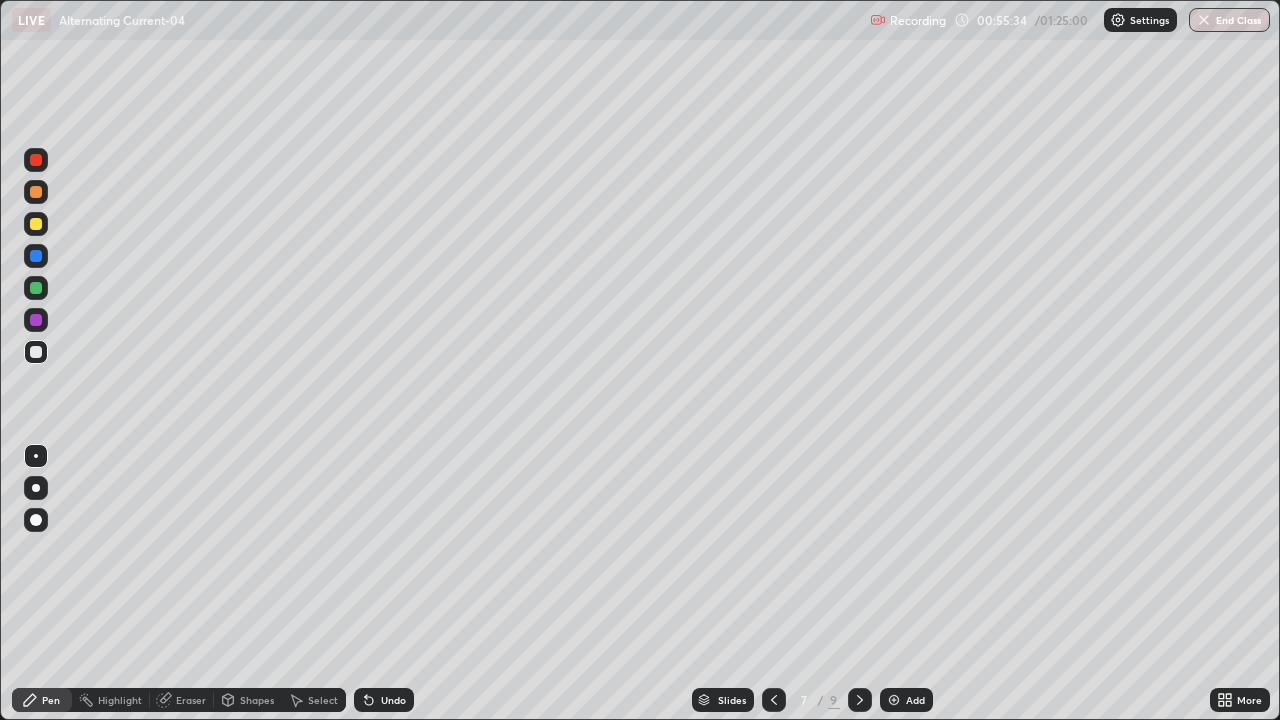 click 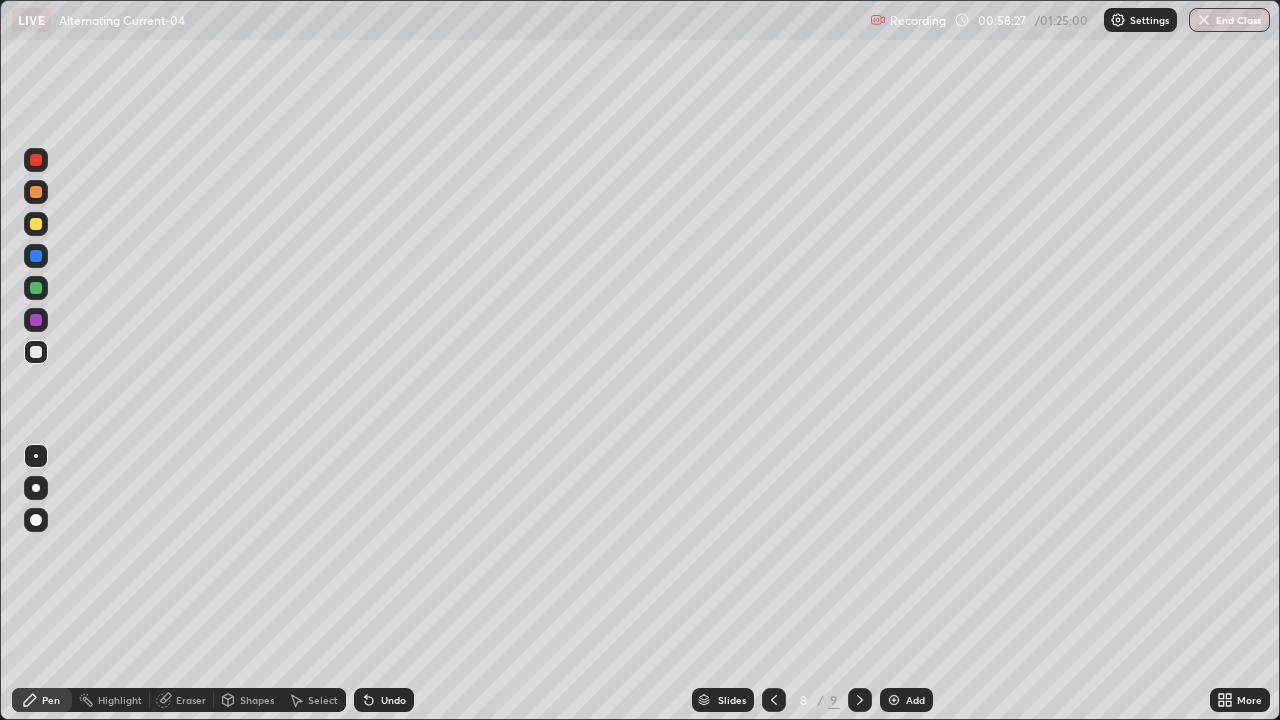 click 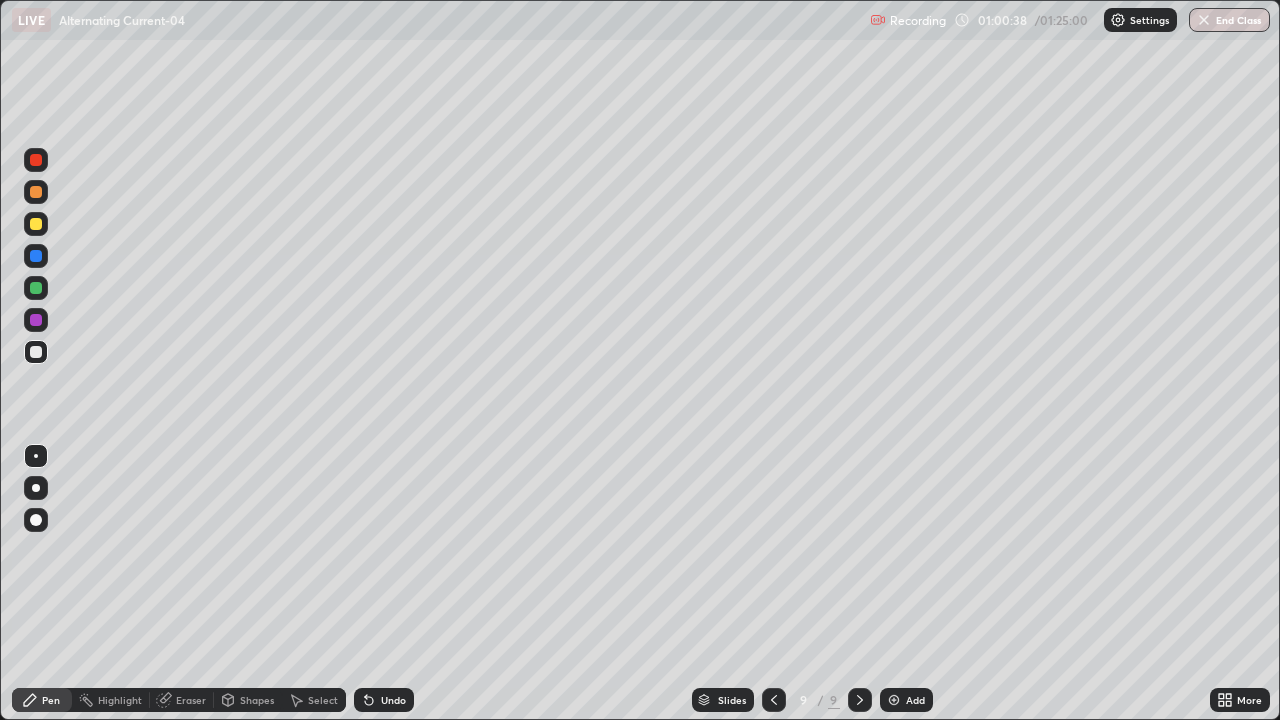 click on "Add" at bounding box center (906, 700) 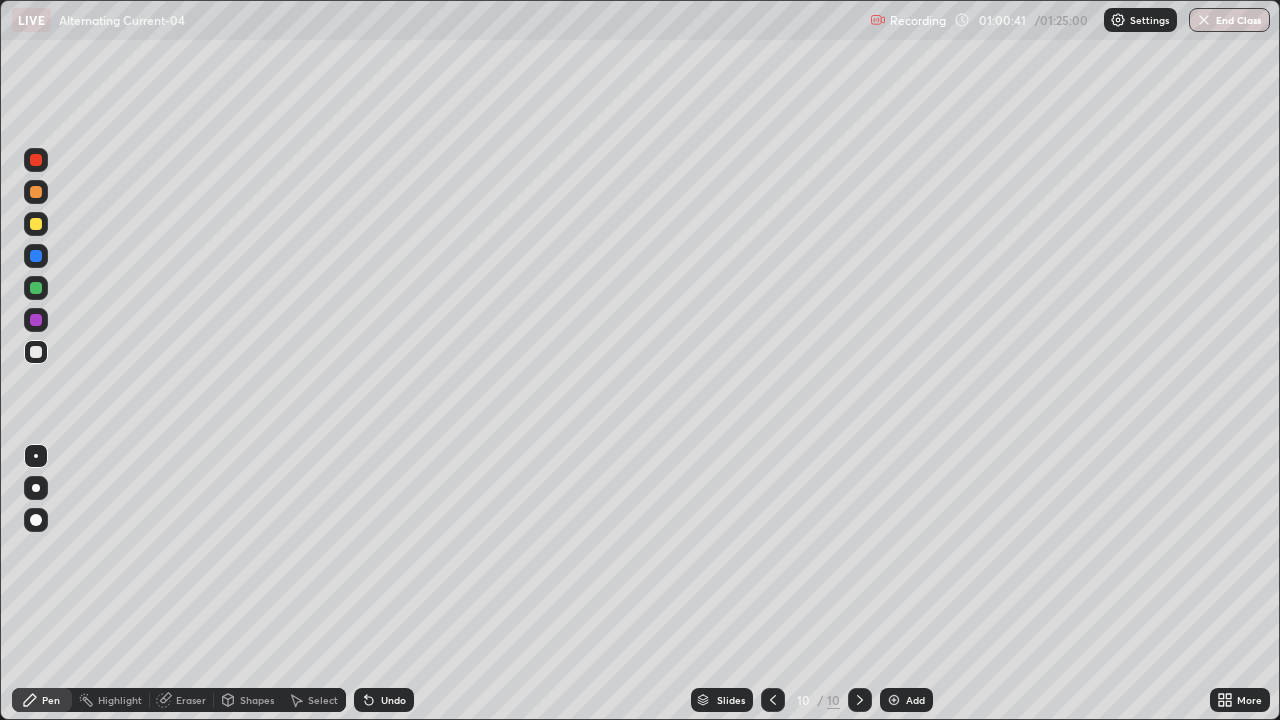 click at bounding box center (36, 352) 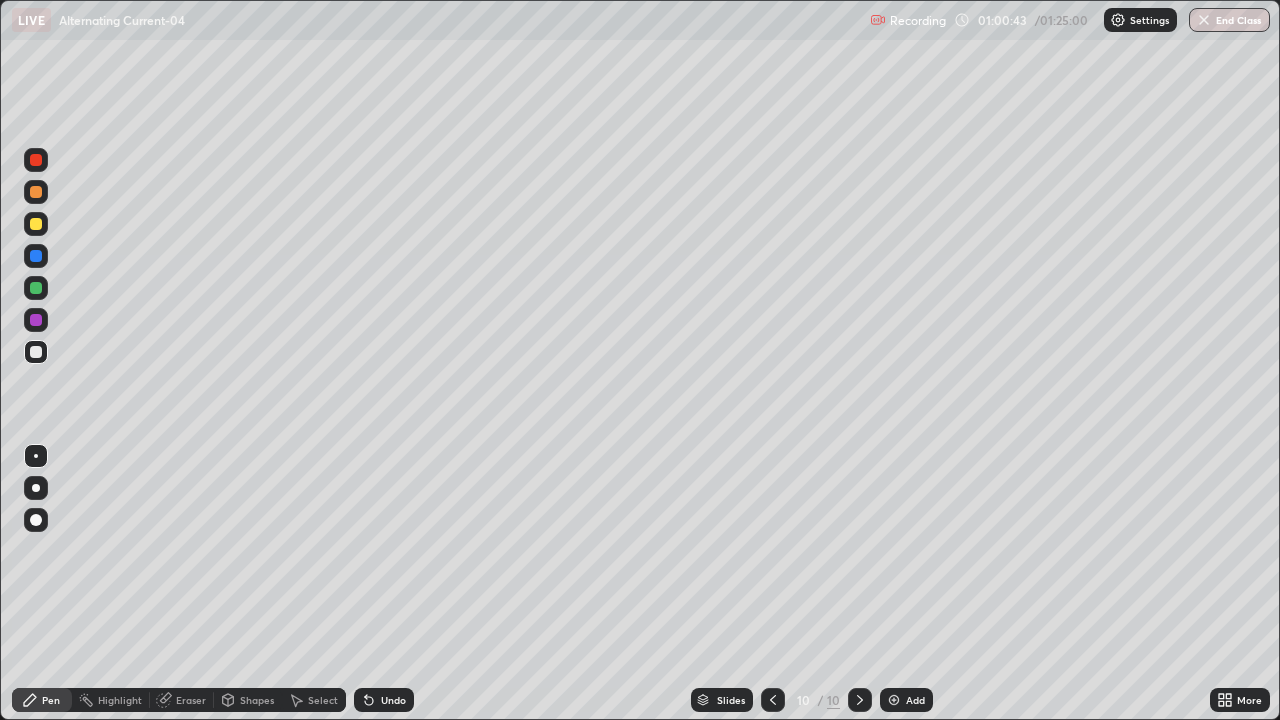 click 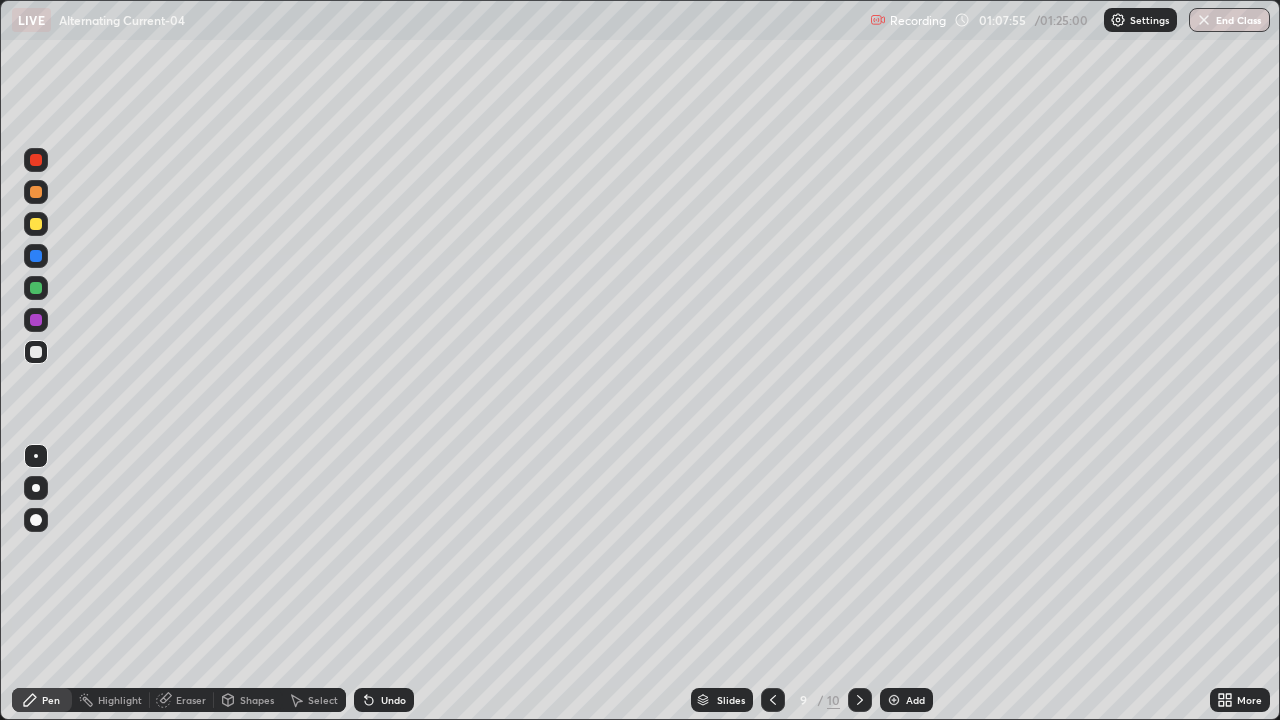click 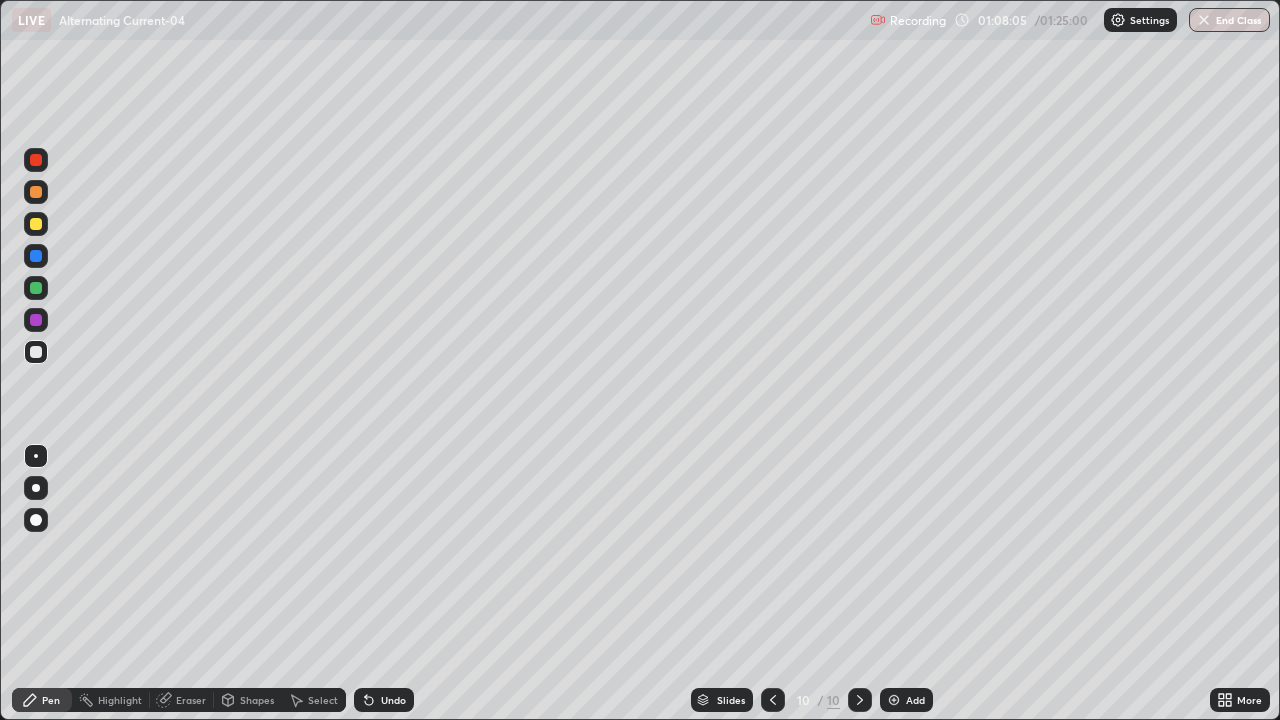 click on "Undo" at bounding box center [384, 700] 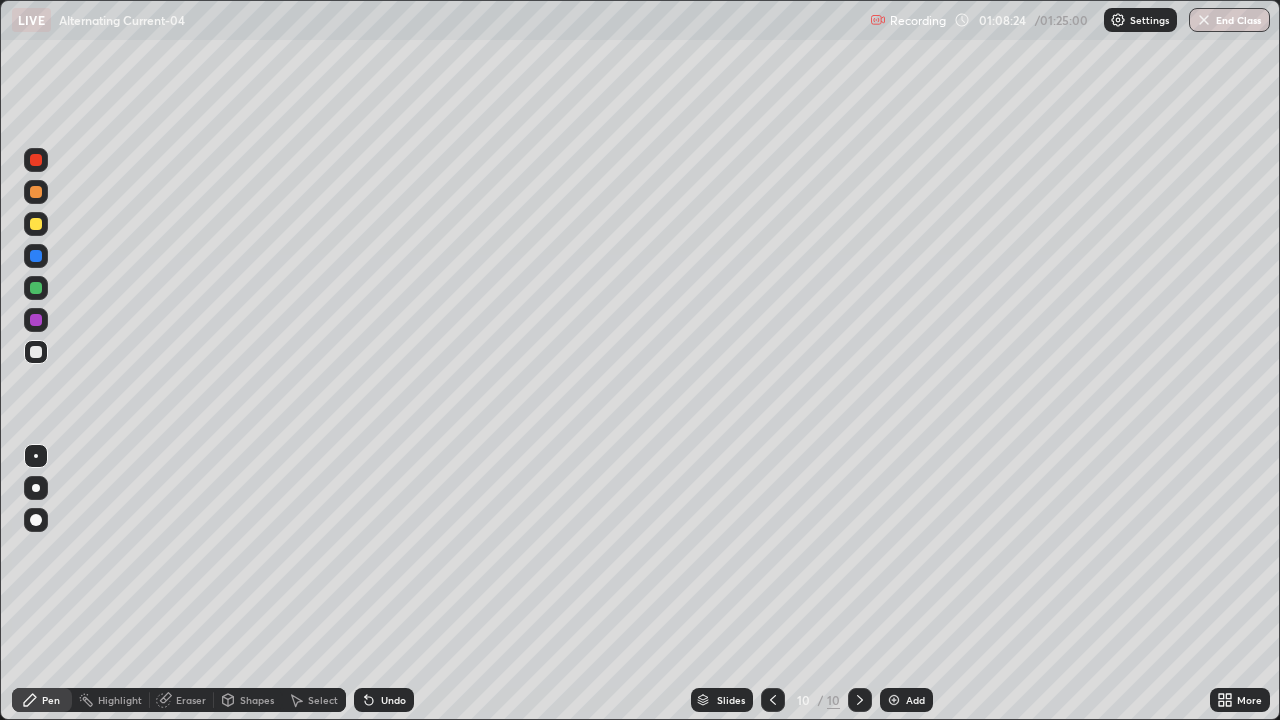 click at bounding box center [36, 160] 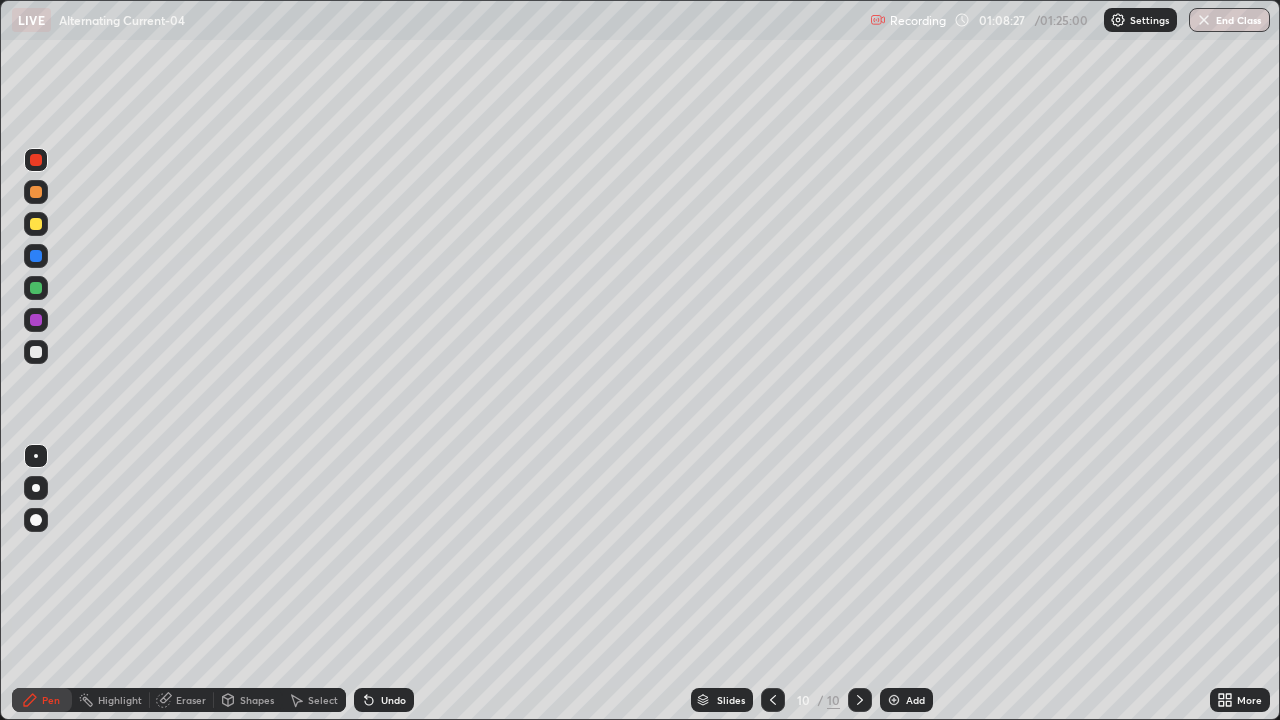 click at bounding box center (36, 320) 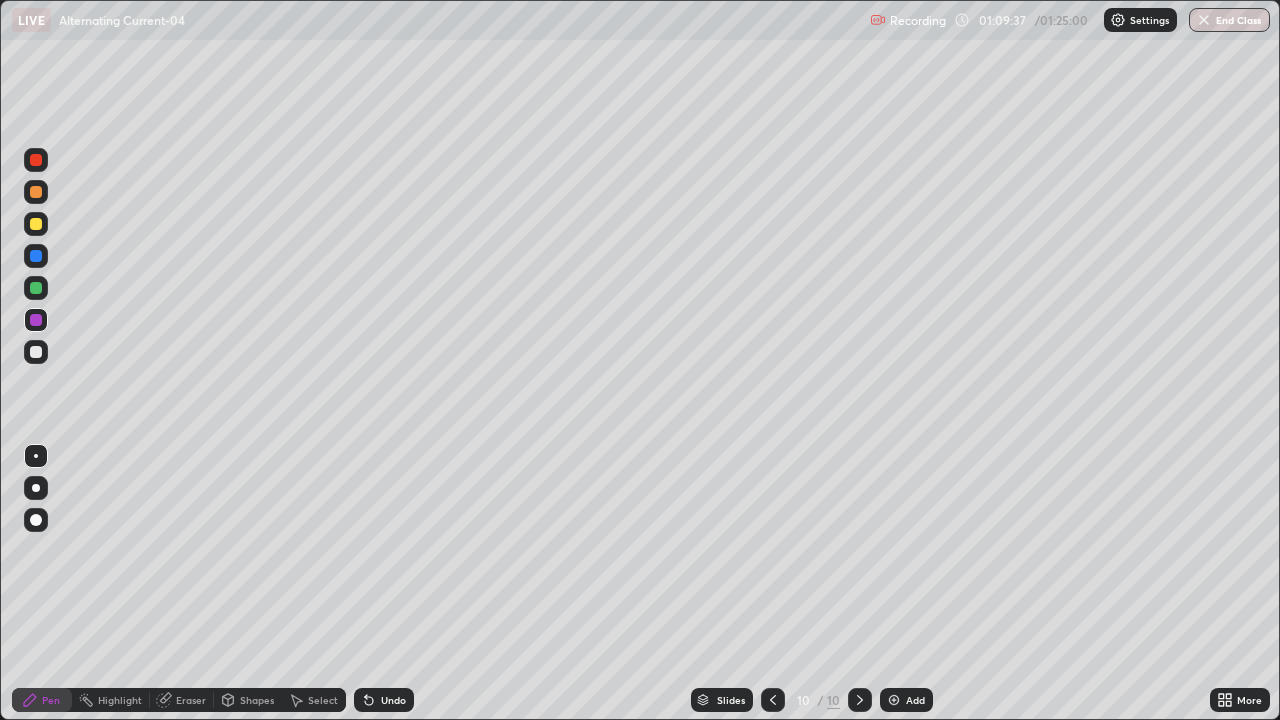 click at bounding box center [36, 352] 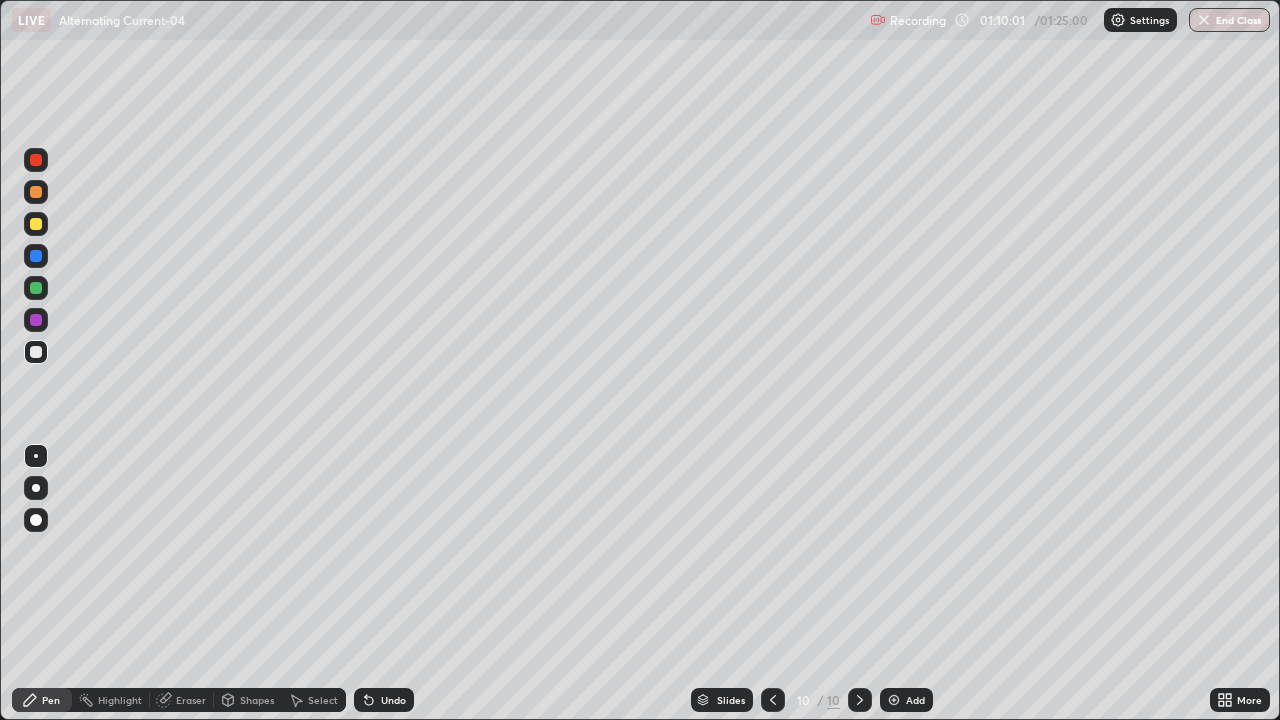 click on "Undo" at bounding box center [384, 700] 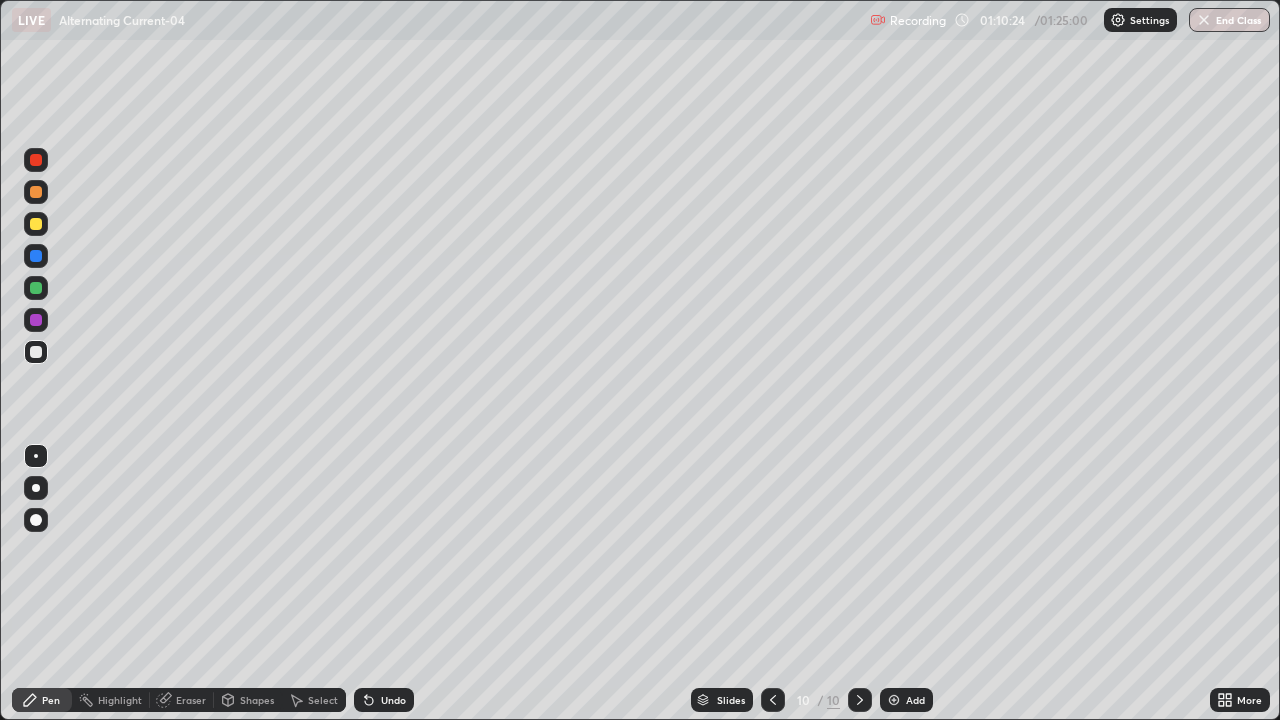 click on "Undo" at bounding box center (393, 700) 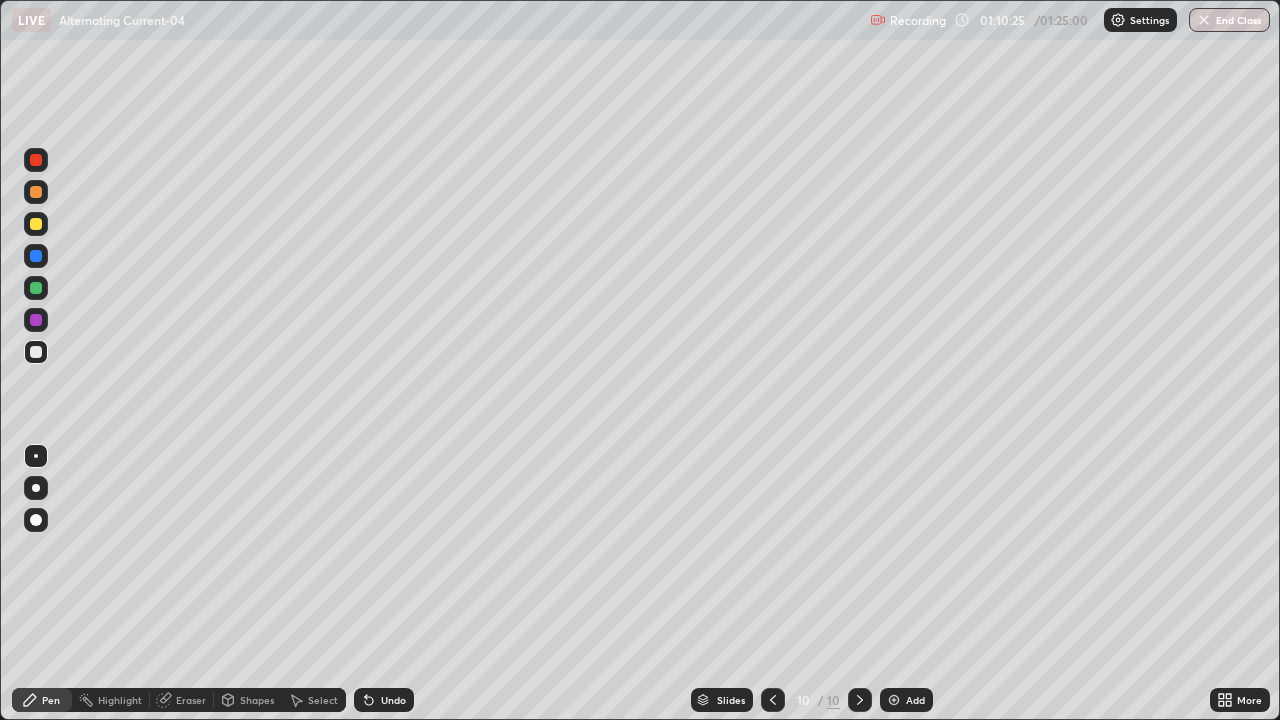 click on "Undo" at bounding box center [393, 700] 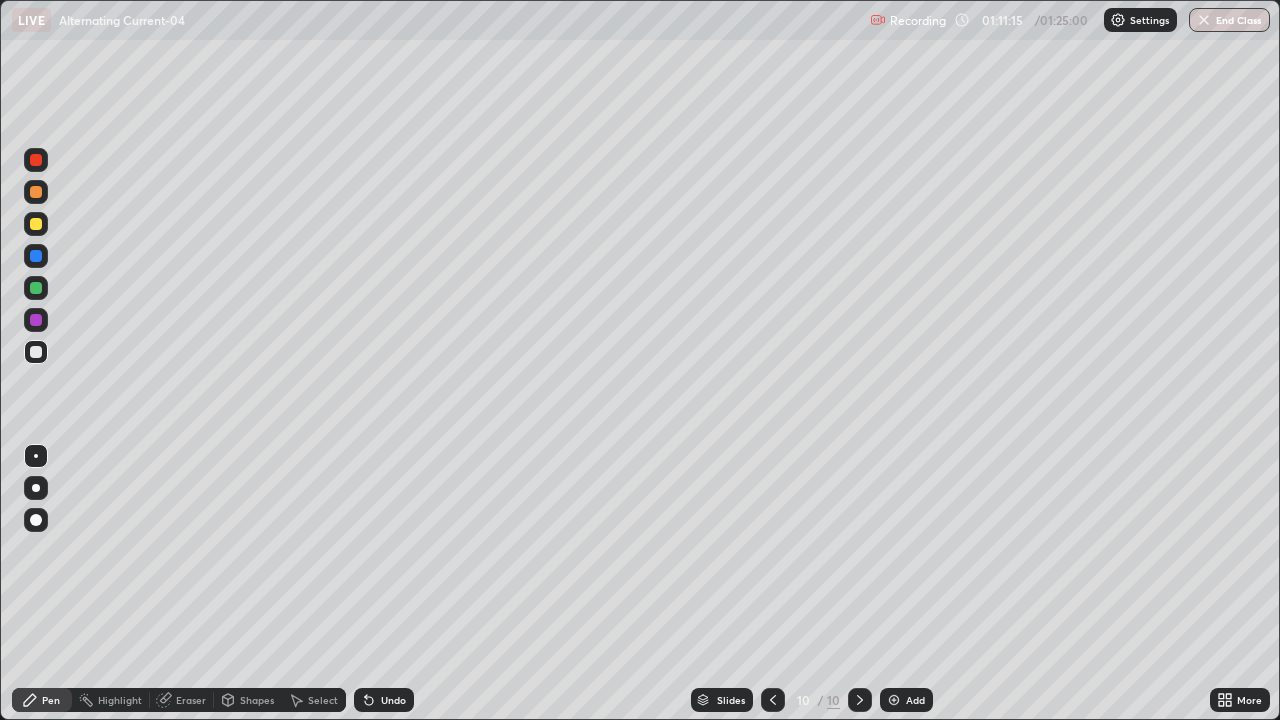 click on "Select" at bounding box center [323, 700] 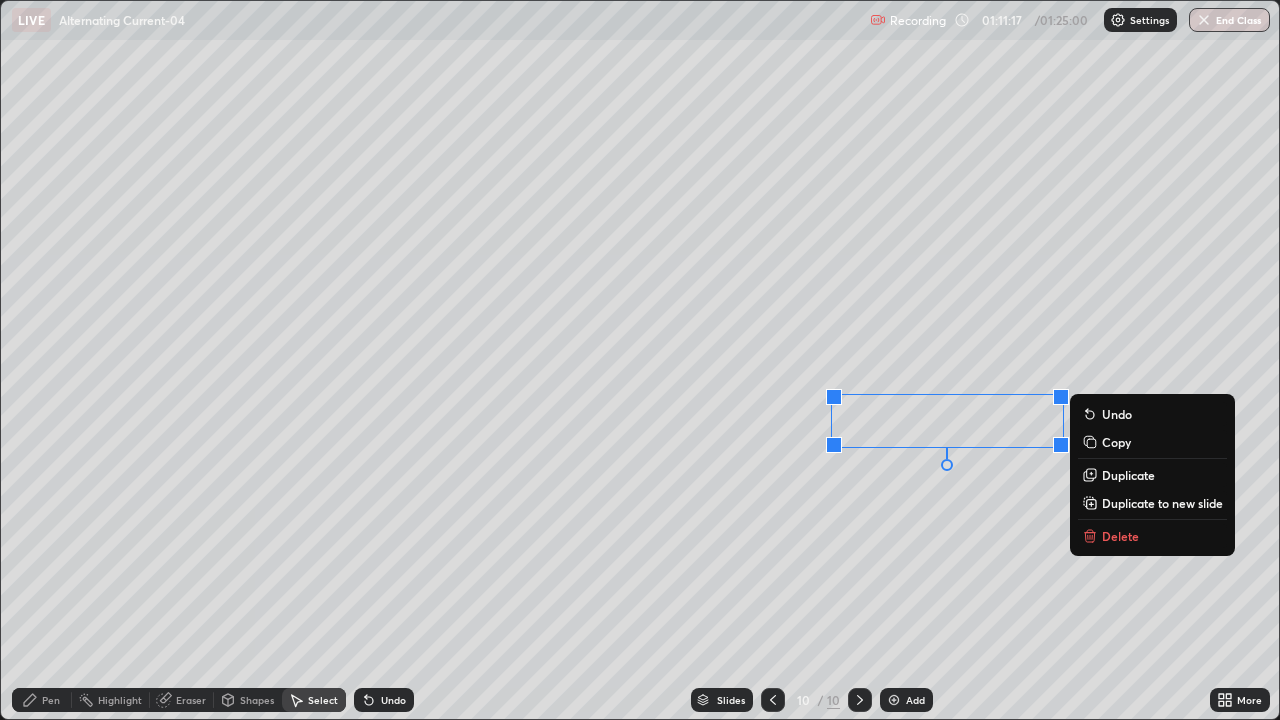 click on "Delete" at bounding box center [1120, 536] 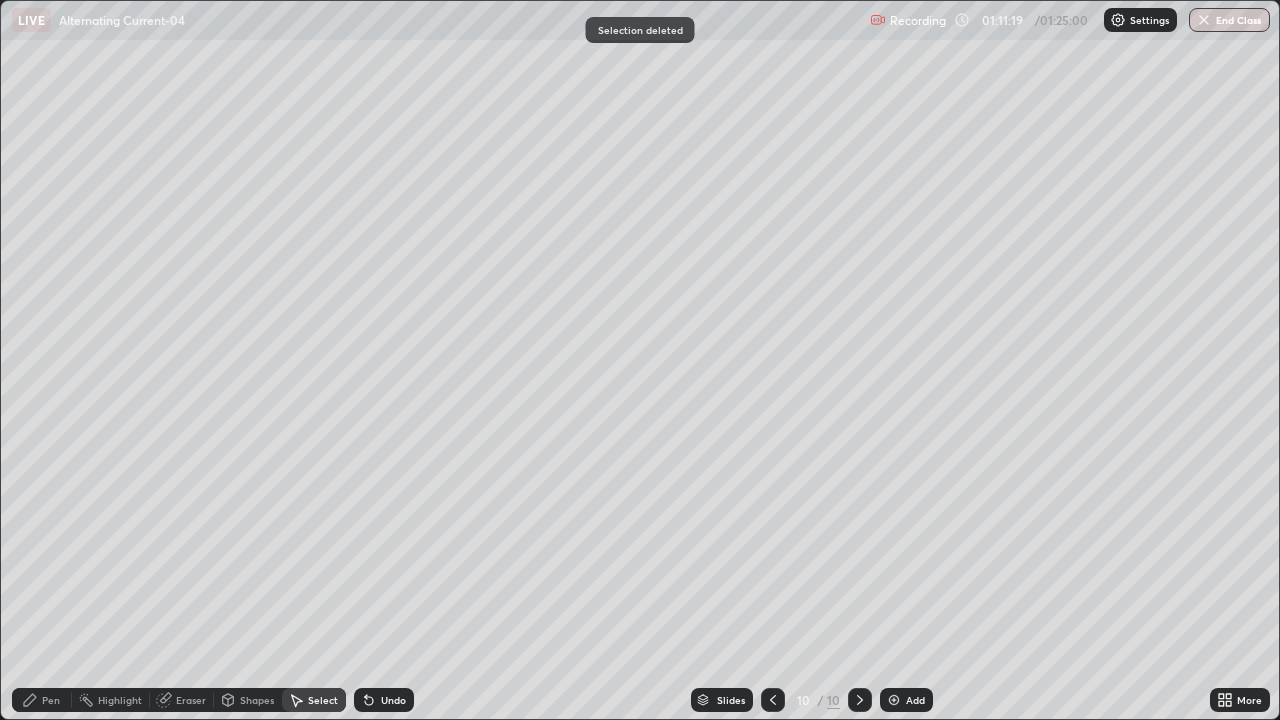 click on "Pen" at bounding box center [51, 700] 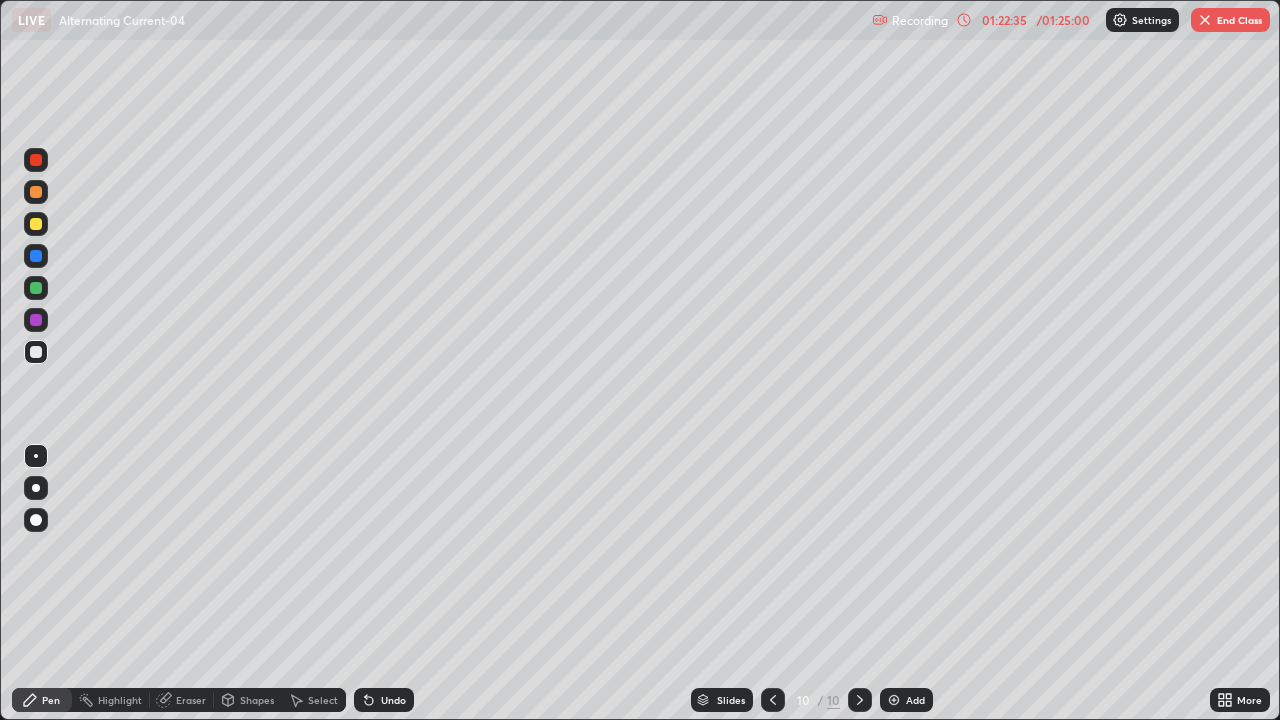 click on "Undo" at bounding box center [393, 700] 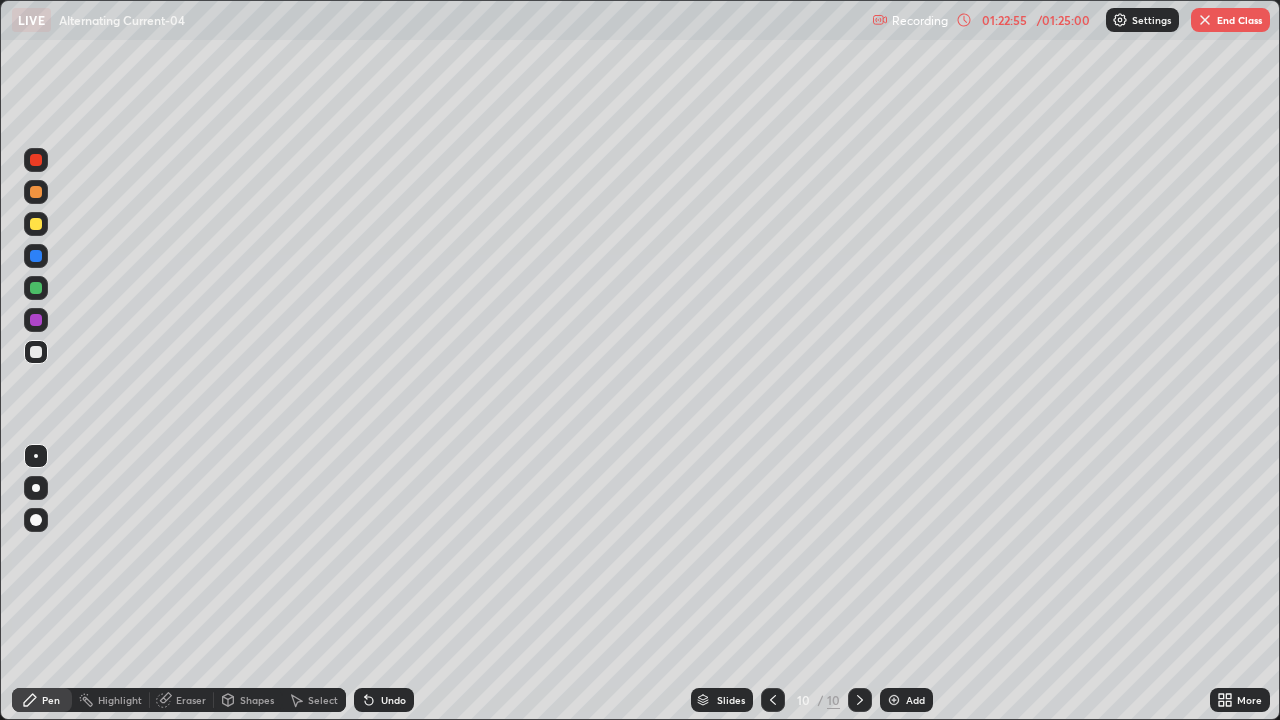 click on "Undo" at bounding box center [384, 700] 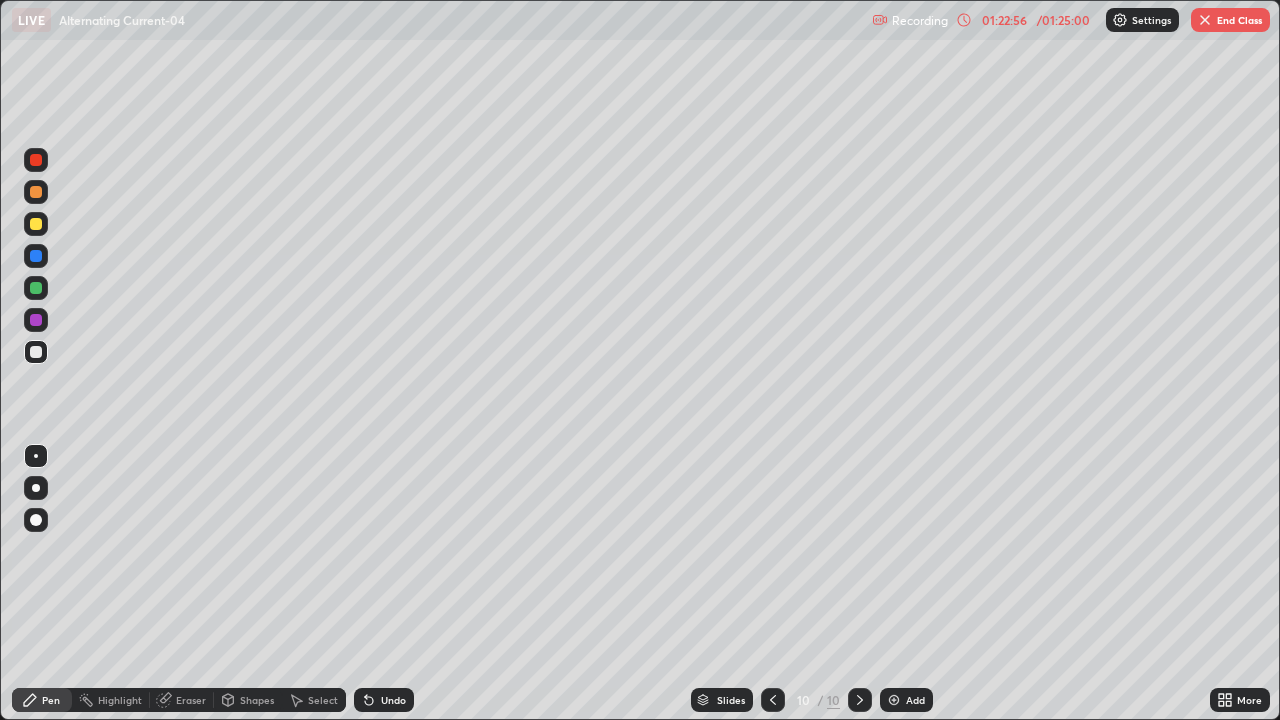 click on "Undo" at bounding box center (384, 700) 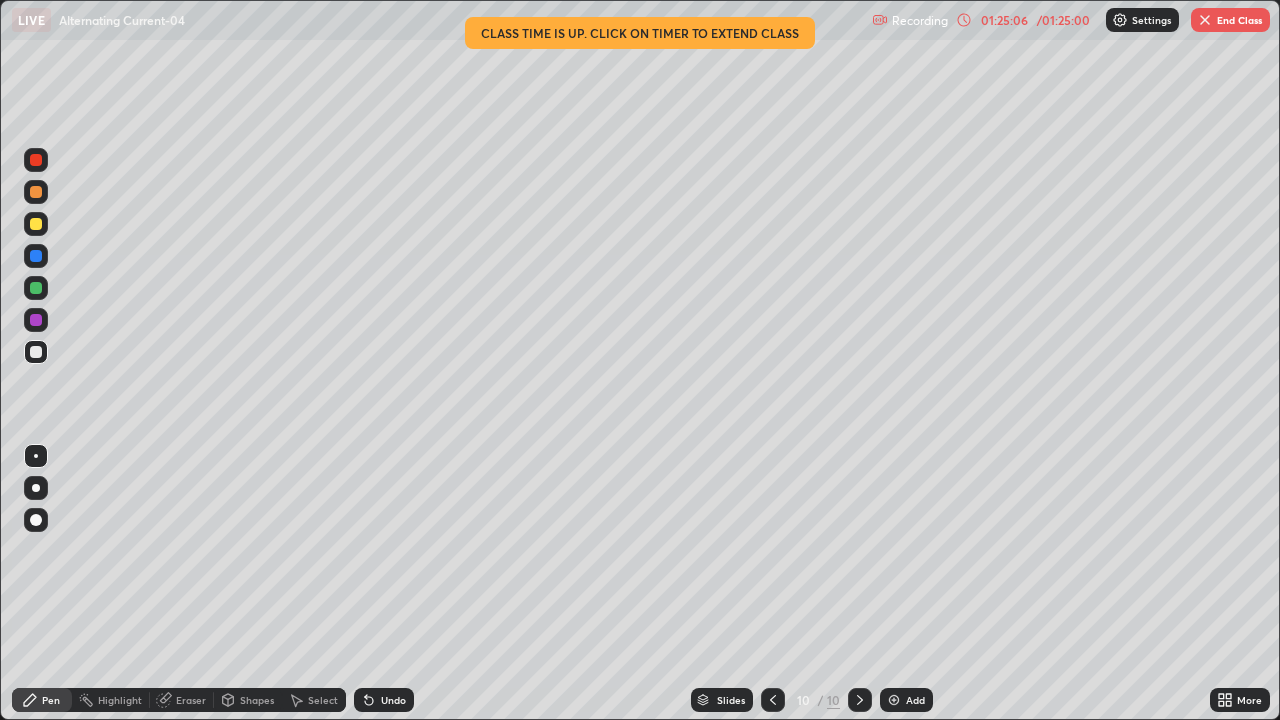 click on "Undo" at bounding box center [393, 700] 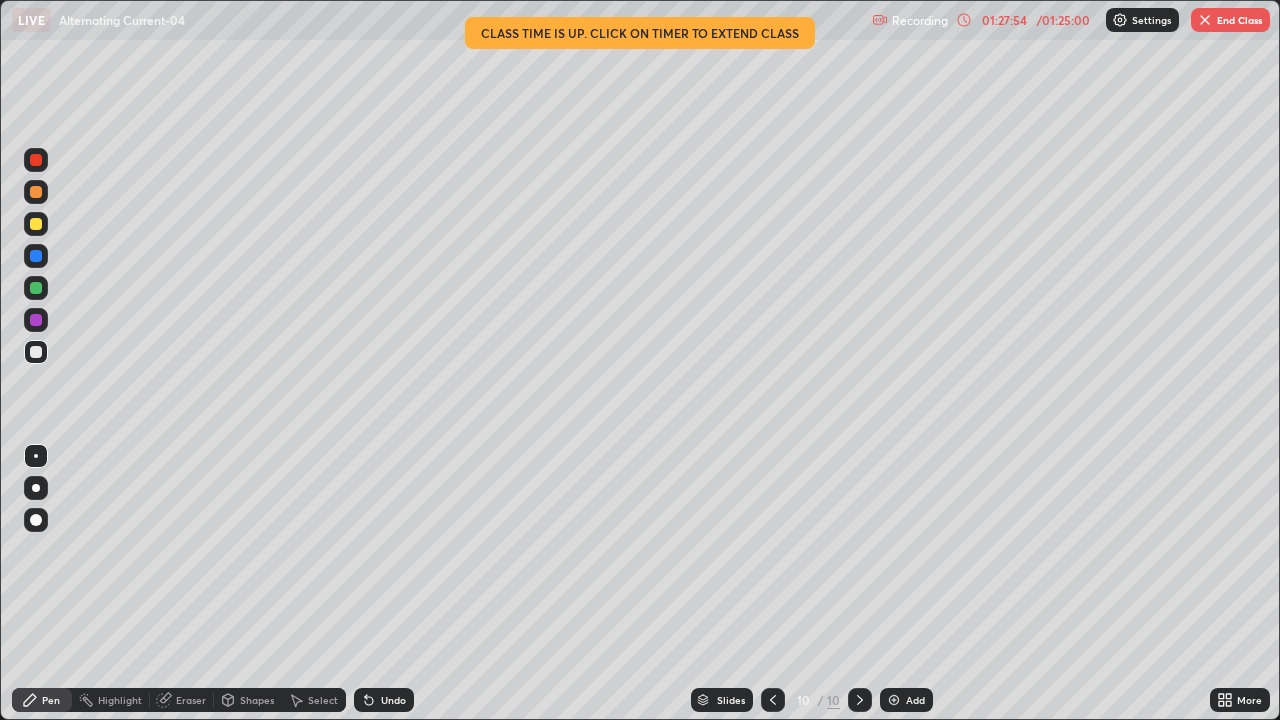 click on "End Class" at bounding box center (1230, 20) 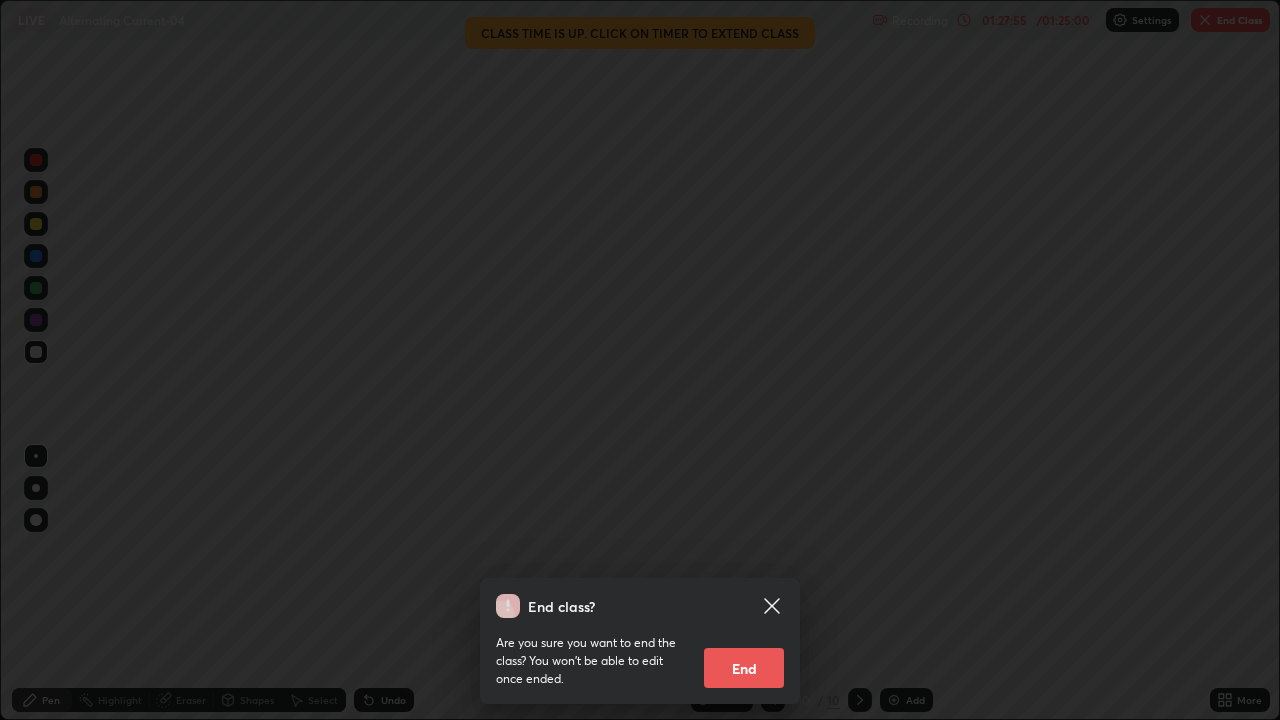 click on "End" at bounding box center (744, 668) 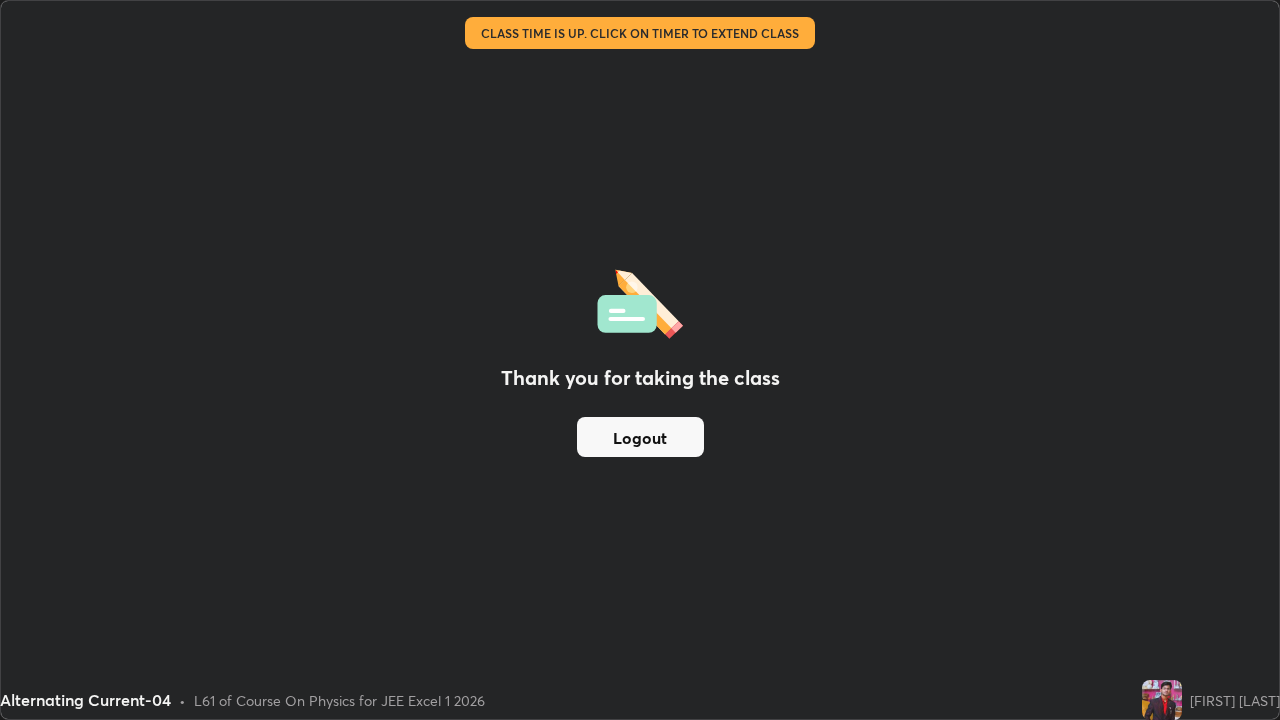 click on "Logout" at bounding box center (640, 437) 